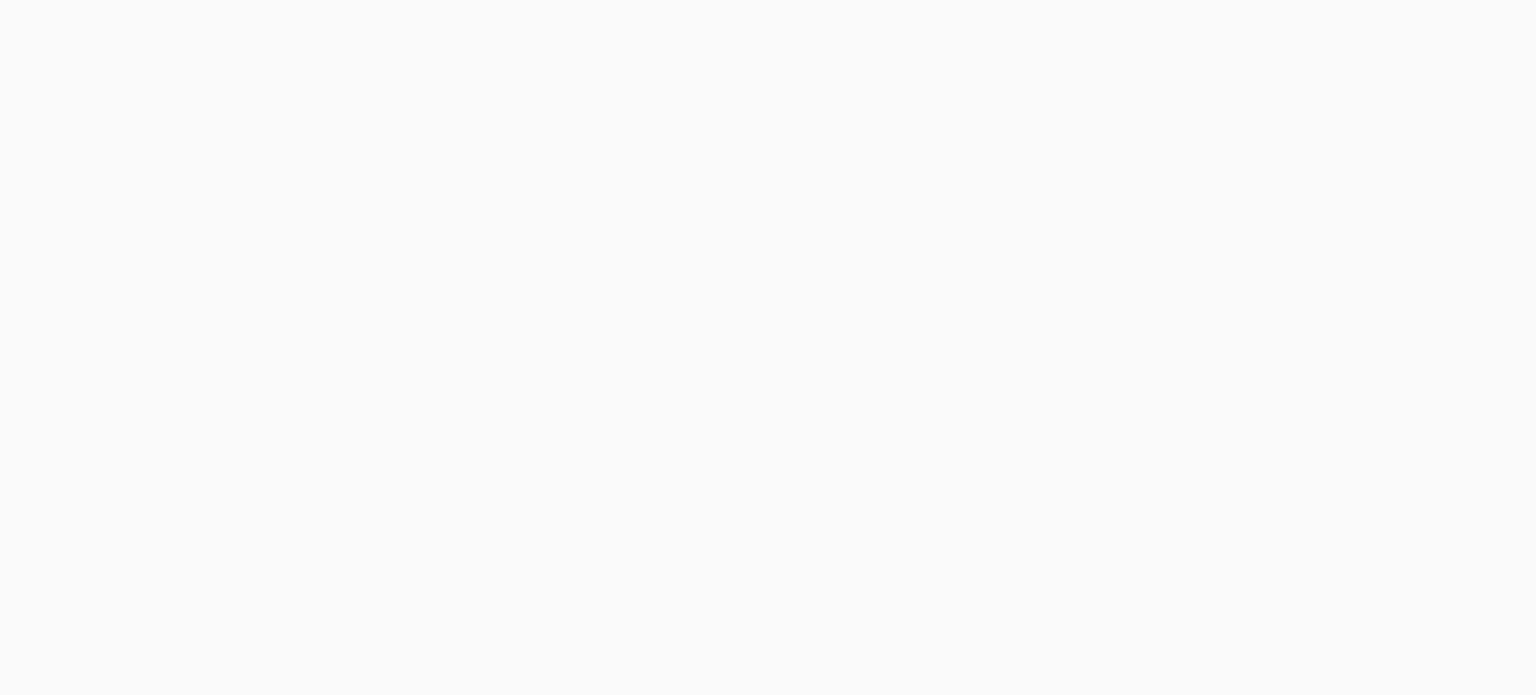 scroll, scrollTop: 0, scrollLeft: 0, axis: both 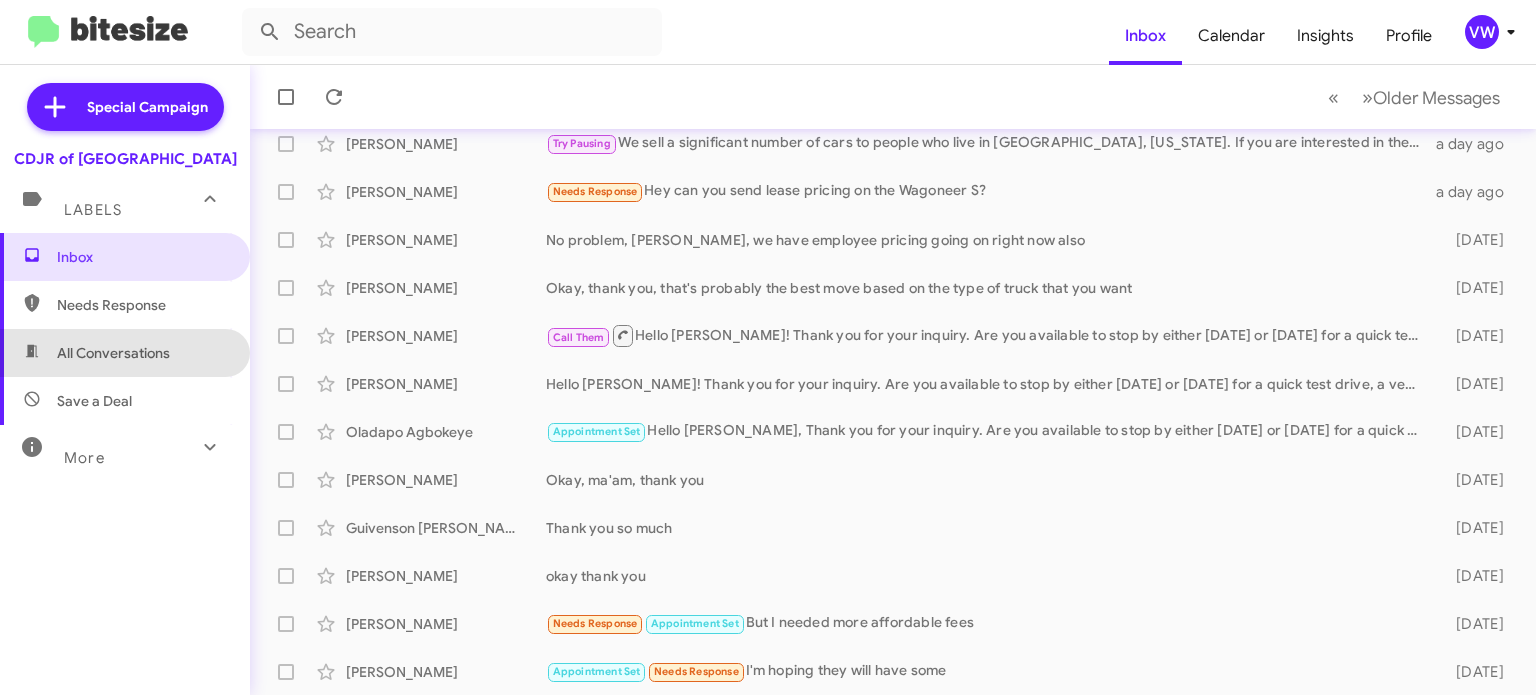 click on "All Conversations" at bounding box center (113, 353) 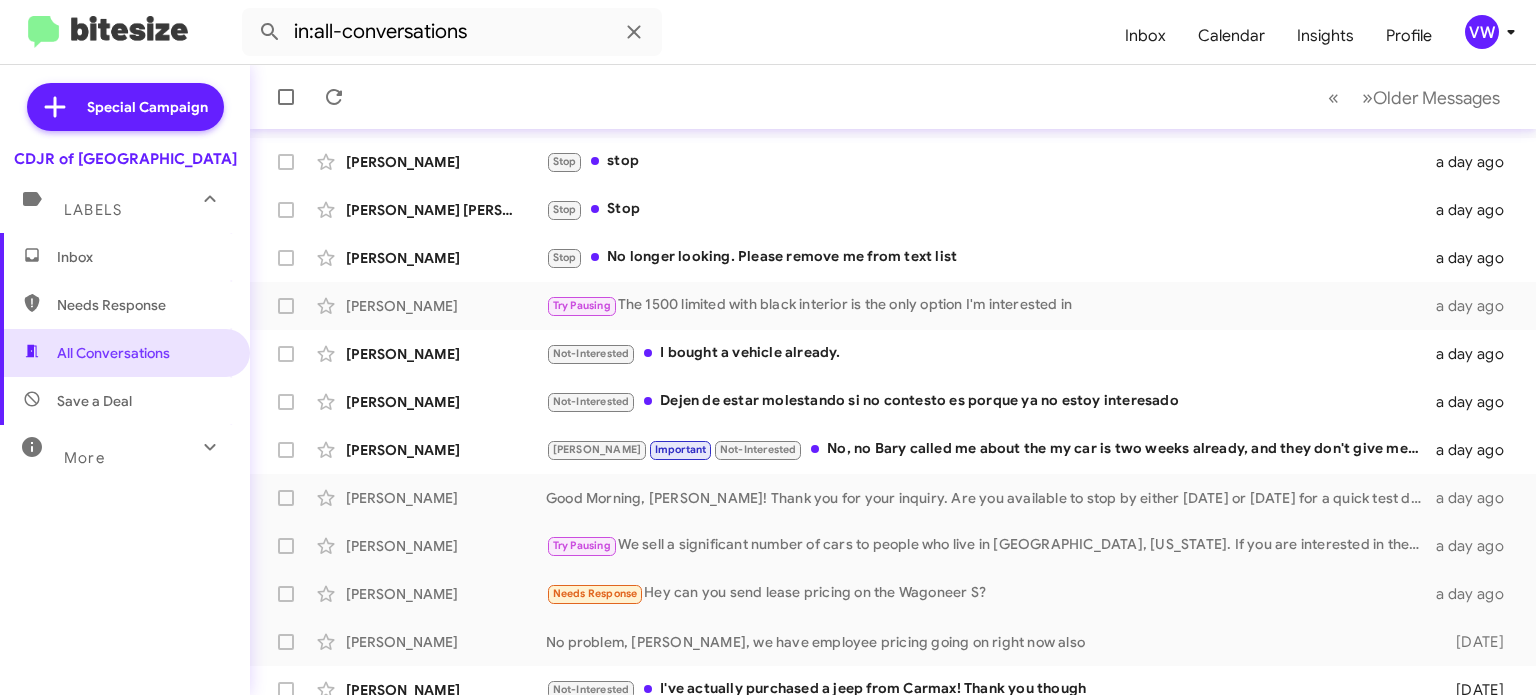 scroll, scrollTop: 465, scrollLeft: 0, axis: vertical 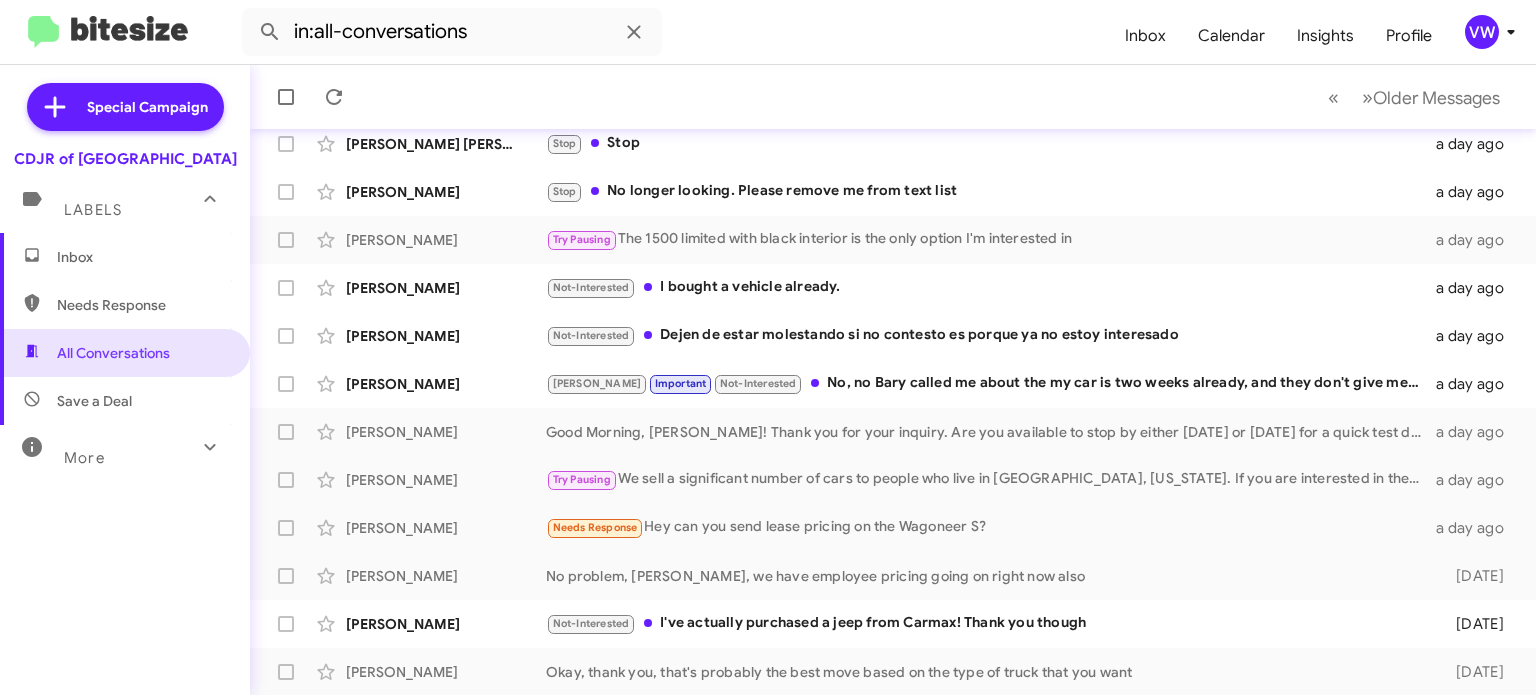 click on "Inbox" at bounding box center (142, 257) 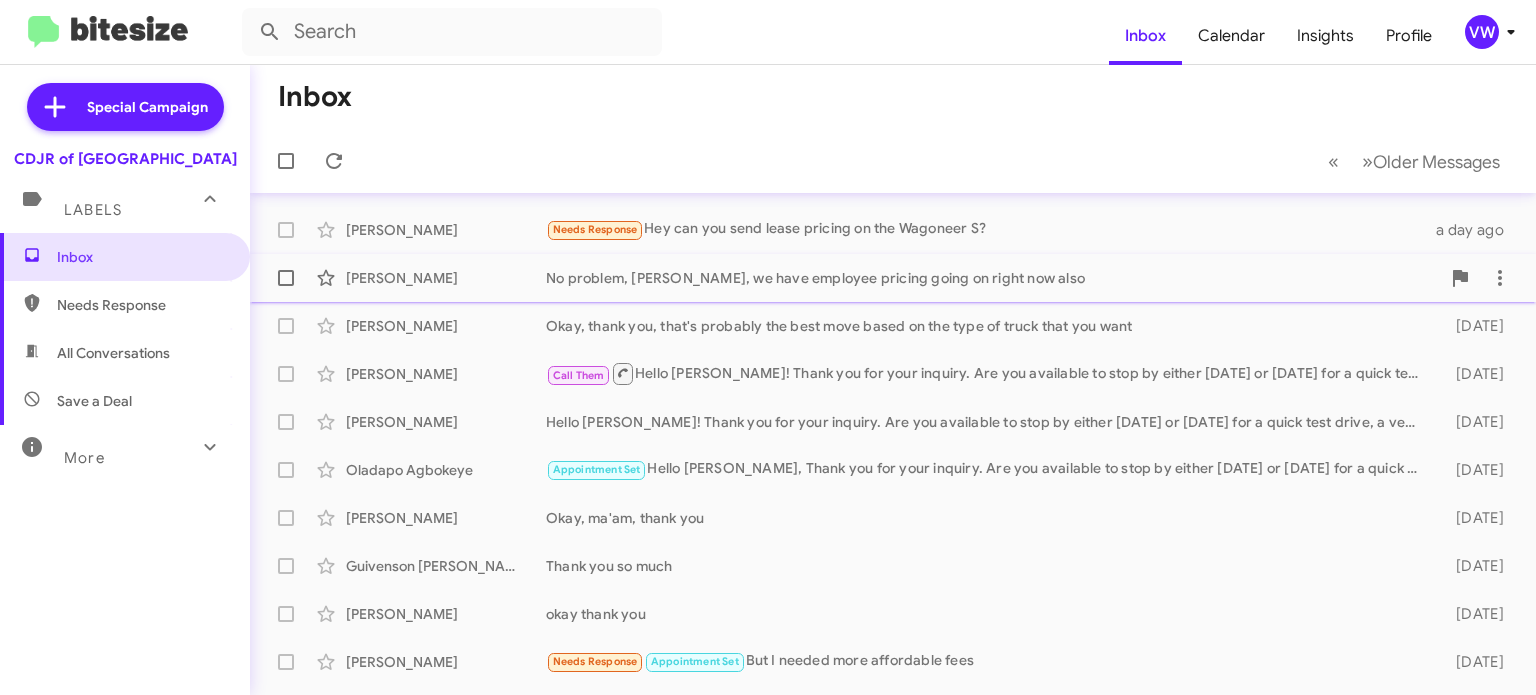 scroll, scrollTop: 280, scrollLeft: 0, axis: vertical 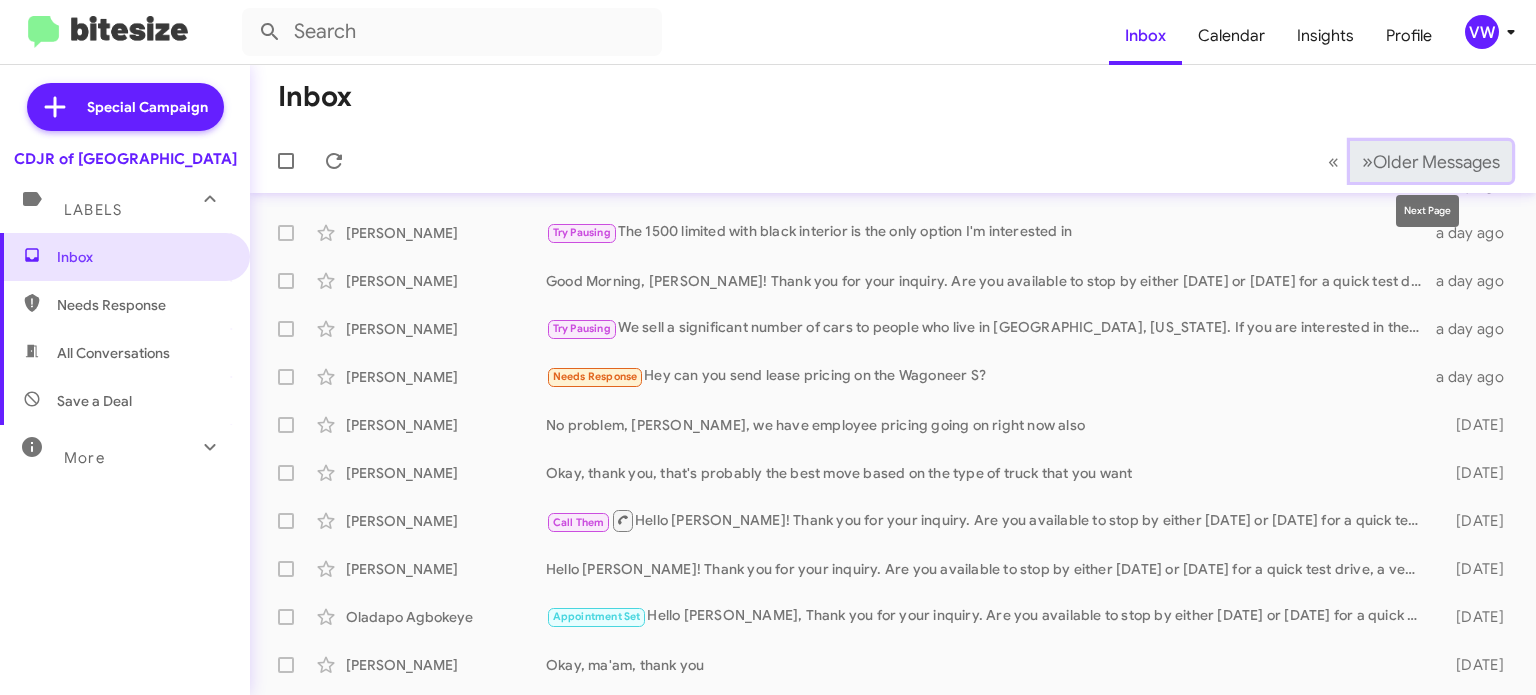 click on "Older Messages" 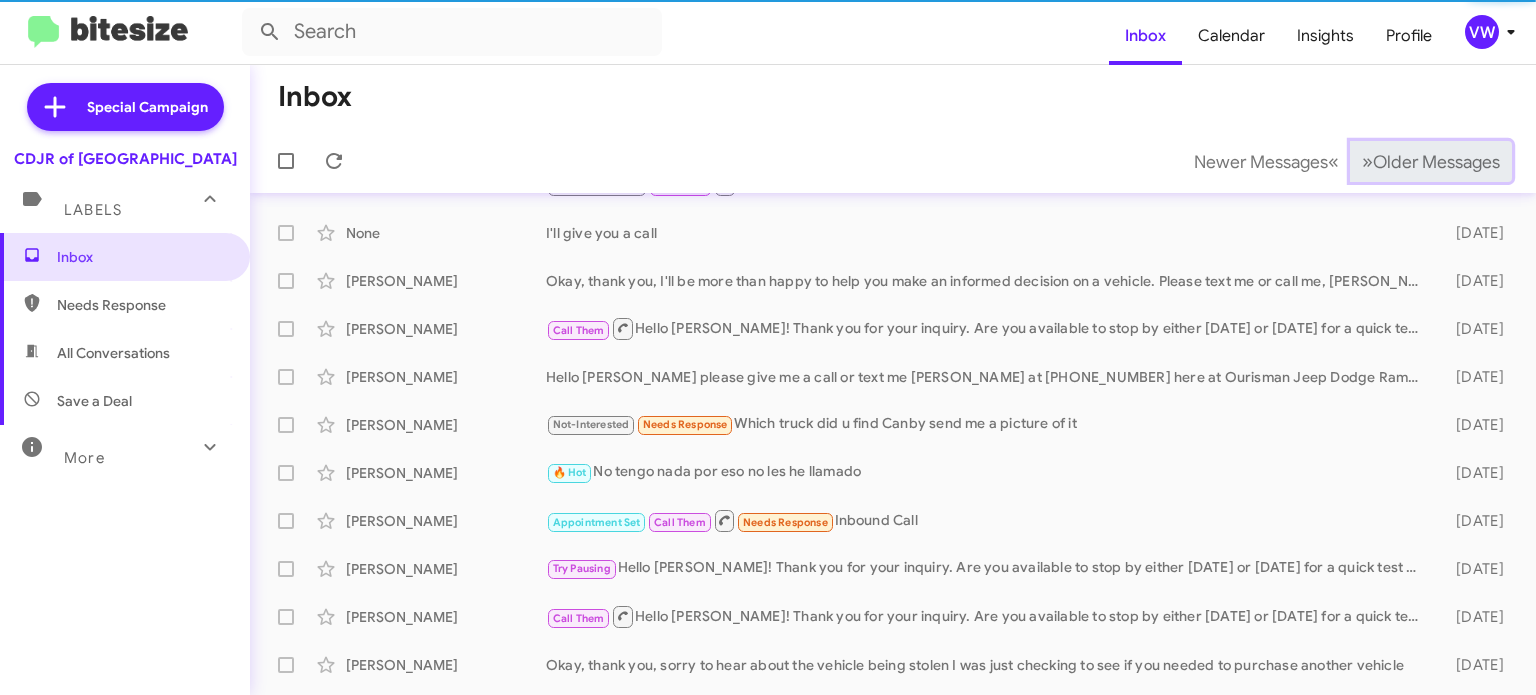 click on "Older Messages" 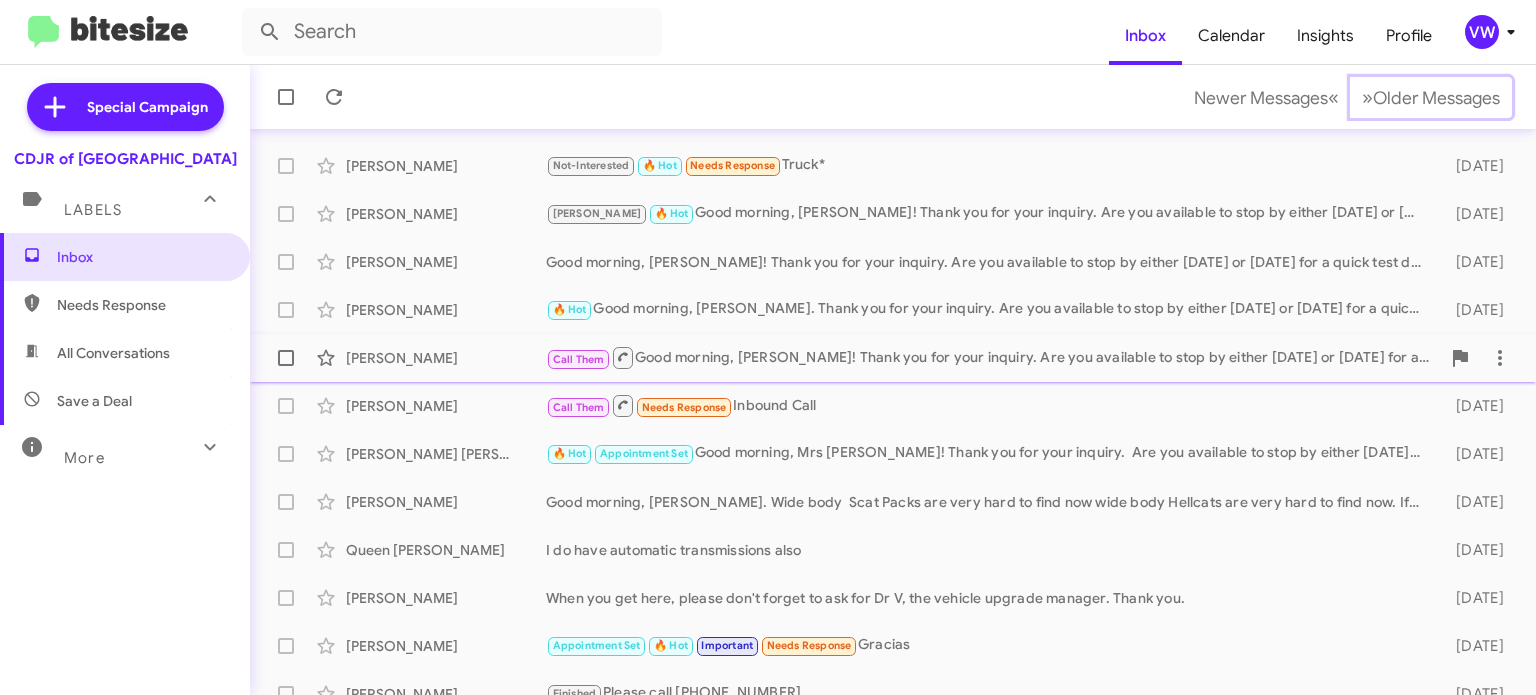 scroll, scrollTop: 465, scrollLeft: 0, axis: vertical 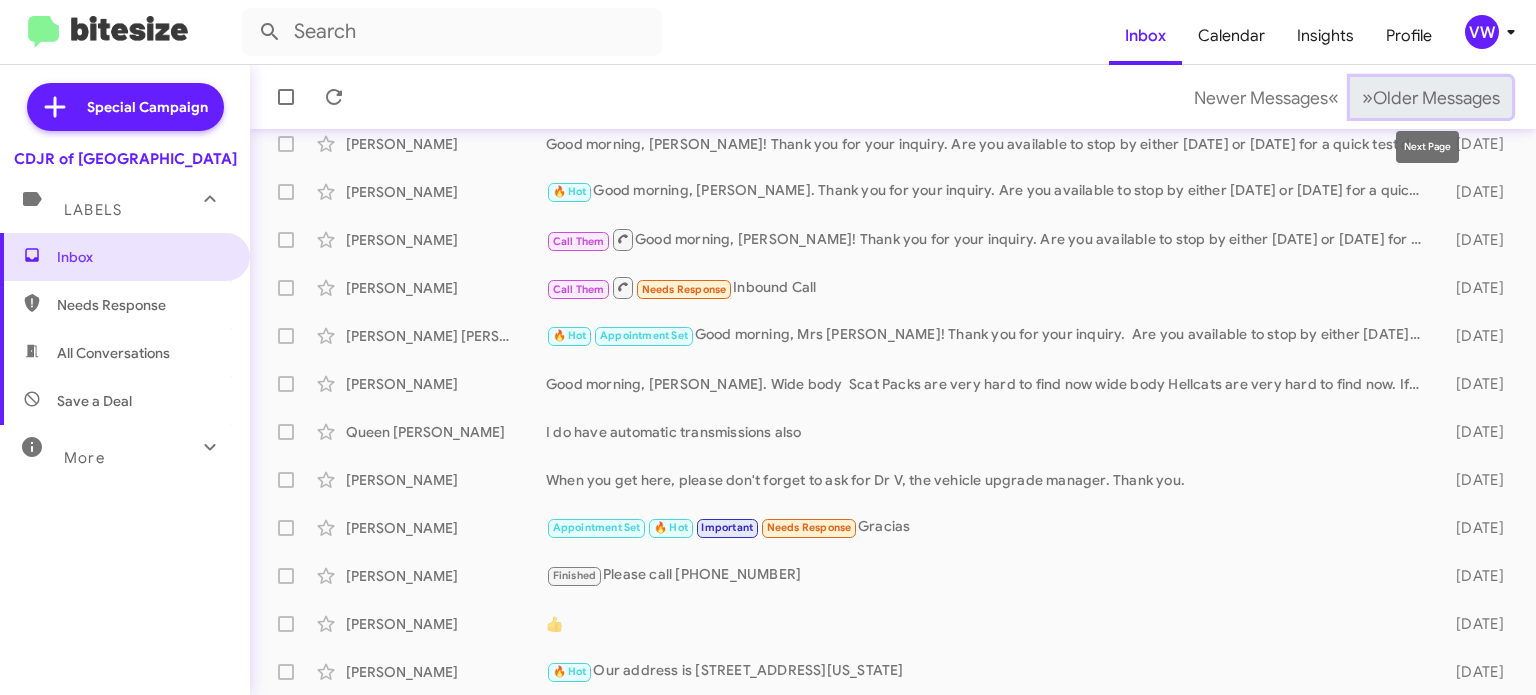 click on "Older Messages" 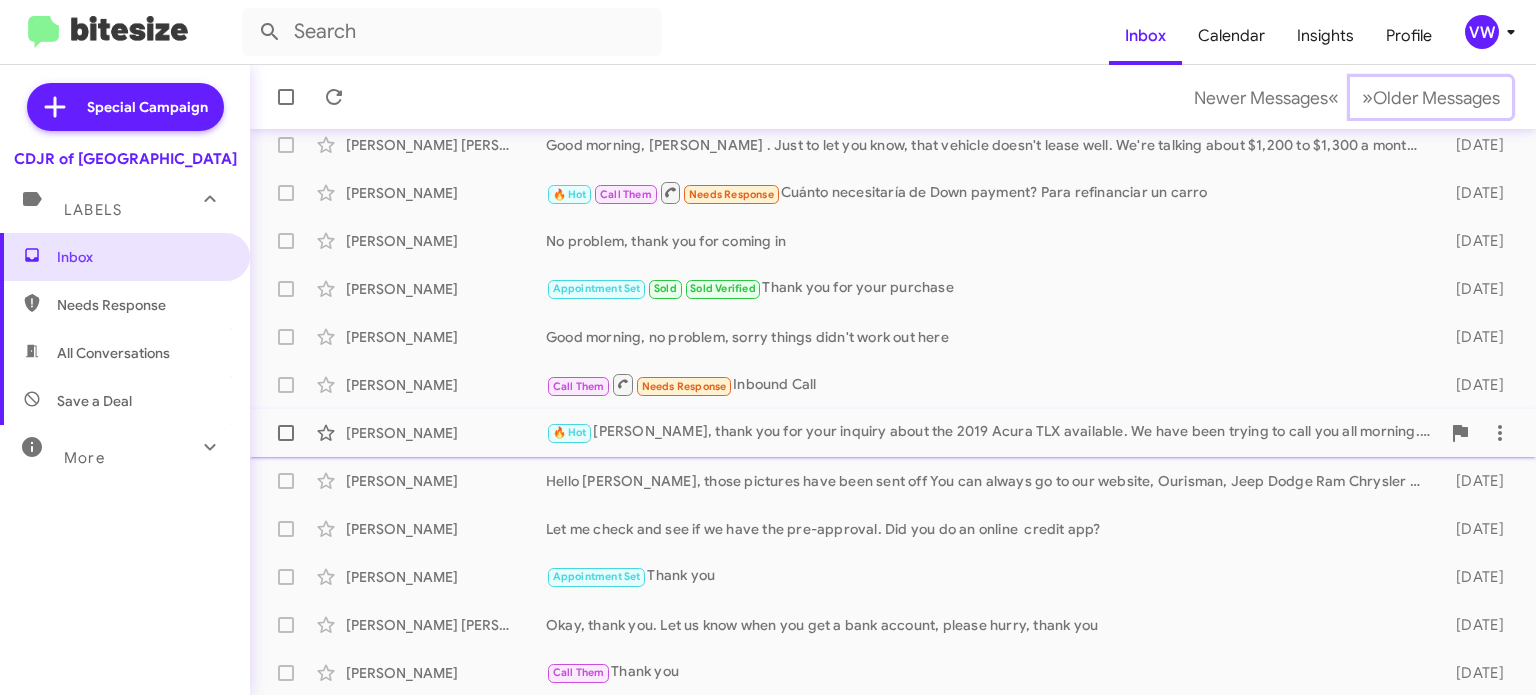 scroll, scrollTop: 465, scrollLeft: 0, axis: vertical 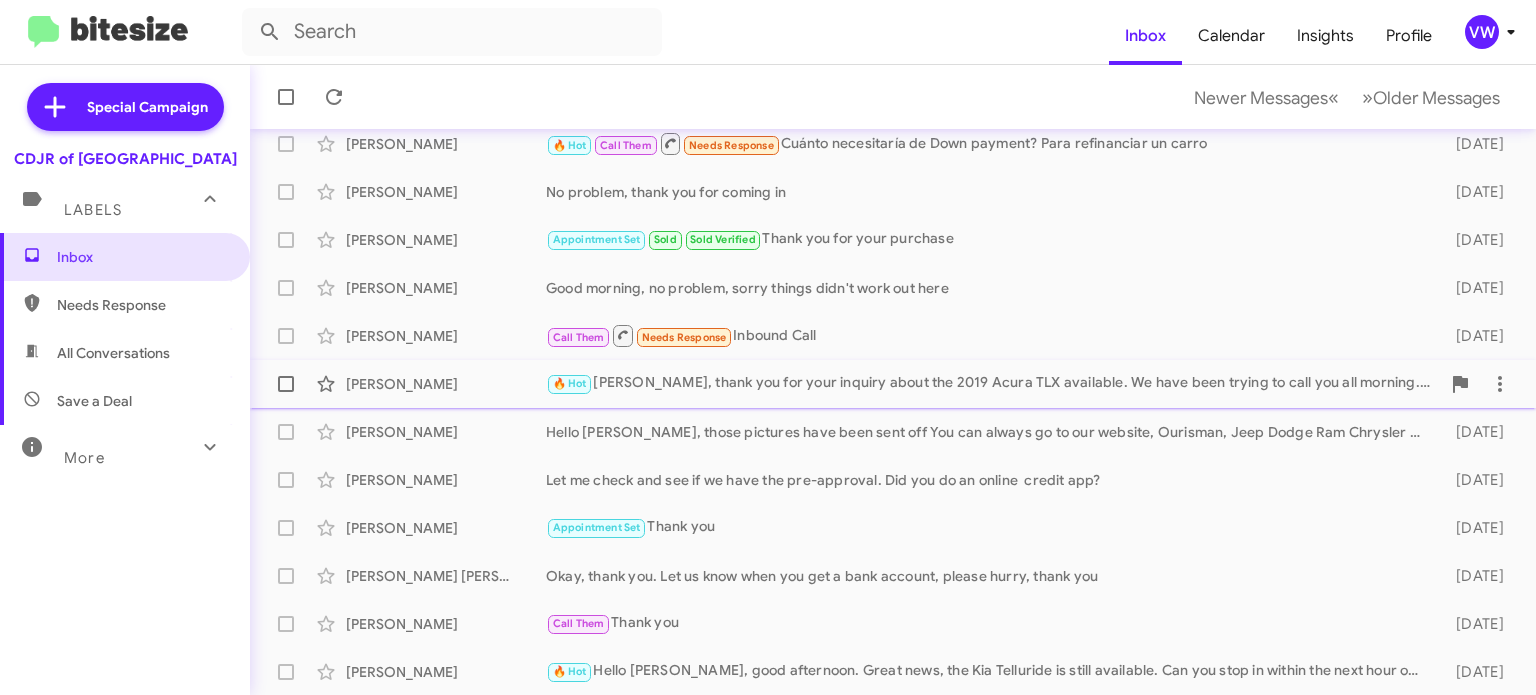 drag, startPoint x: 1221, startPoint y: 49, endPoint x: 1280, endPoint y: 375, distance: 331.29593 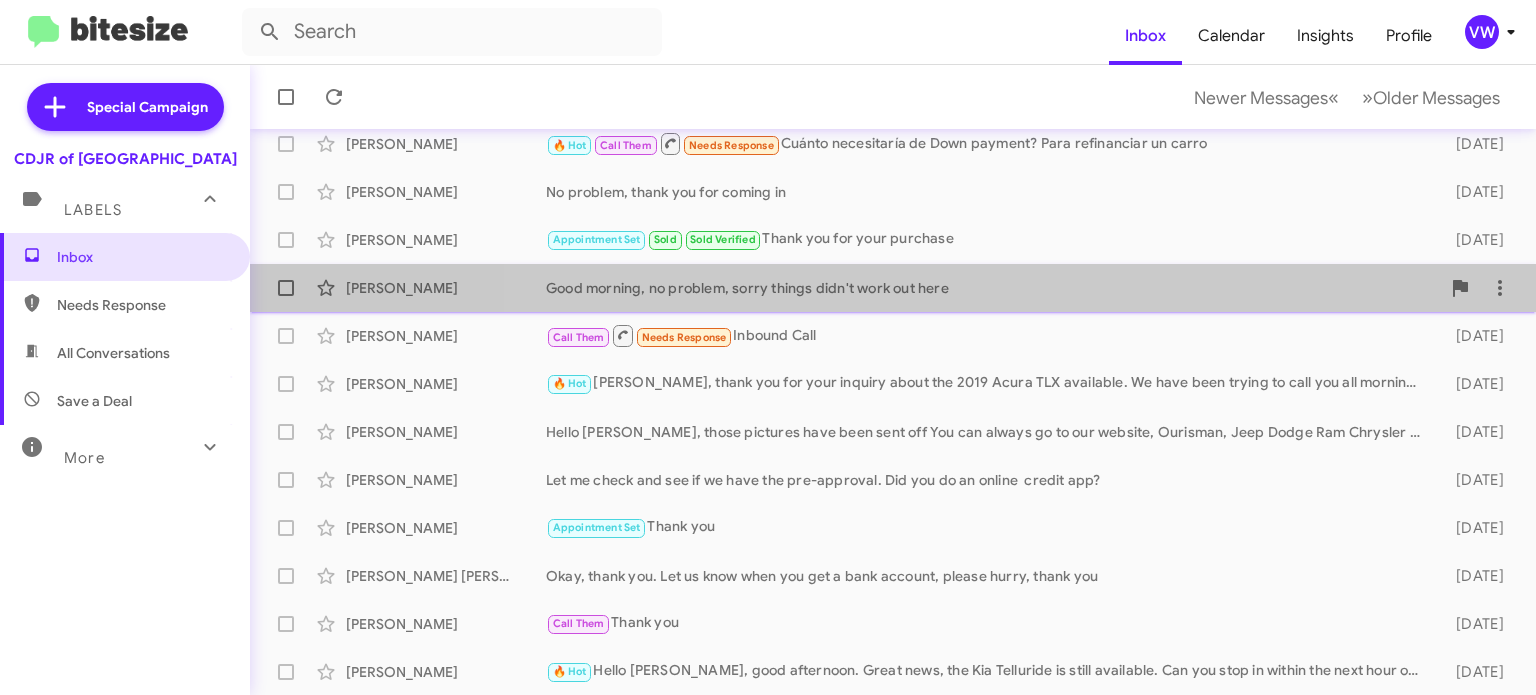 click on "[PERSON_NAME]  Good morning, no problem, sorry things didn't work out here   [DATE]" 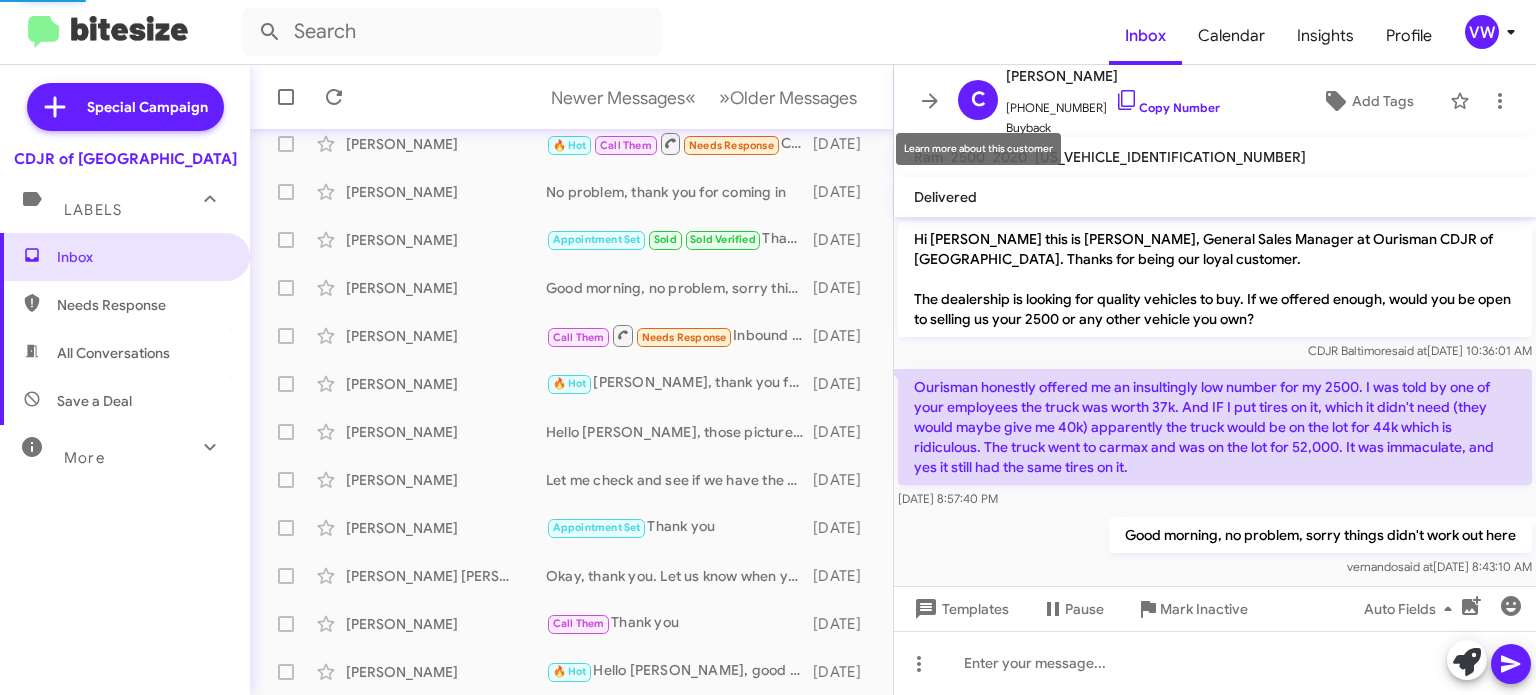 scroll, scrollTop: 9, scrollLeft: 0, axis: vertical 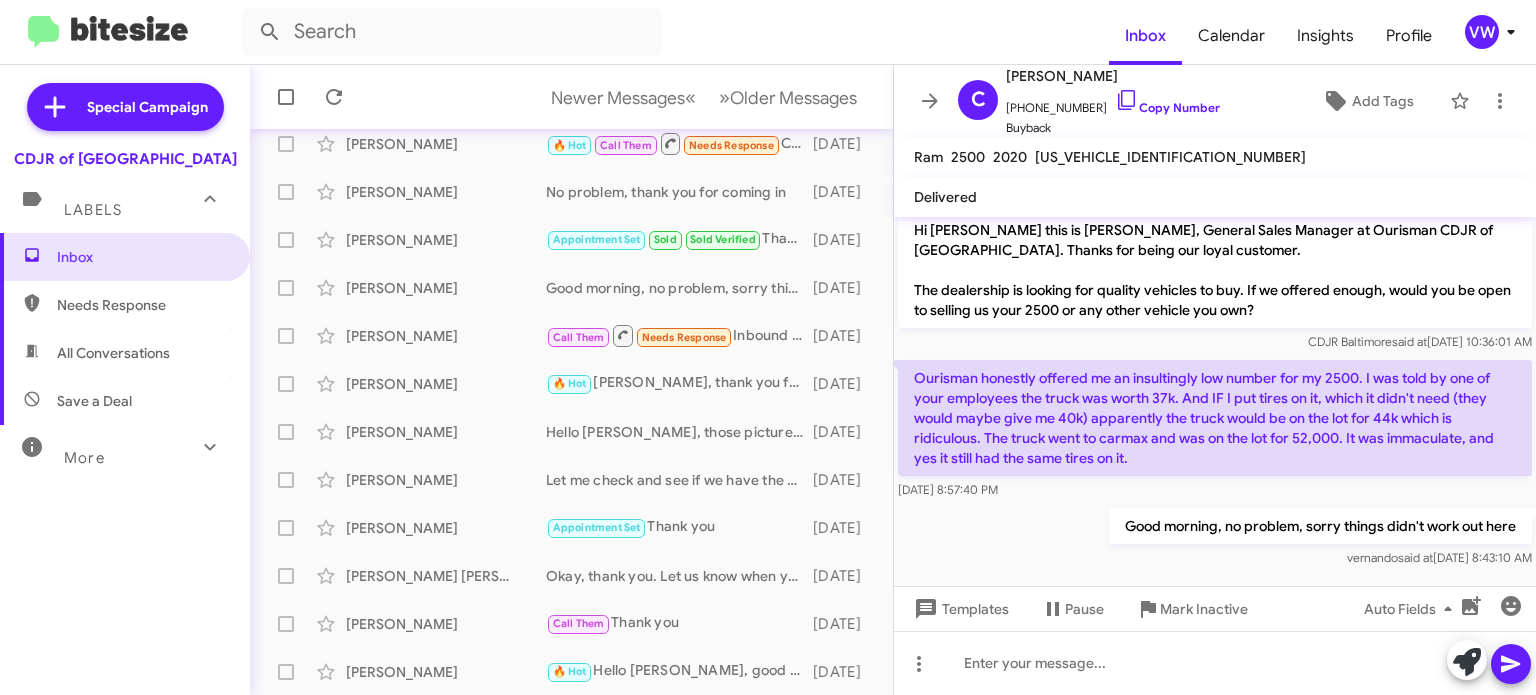 click on "Ourisman honestly offered me an insultingly low number for my 2500. I was told by one of your employees the truck was worth 37k. And IF I put tires on it, which it didn't need (they would maybe give me 40k) apparently the truck would be on the lot for 44k which is ridiculous. The truck went to carmax and was on the lot for 52,000. It was immaculate, and yes it still had the same tires on it." 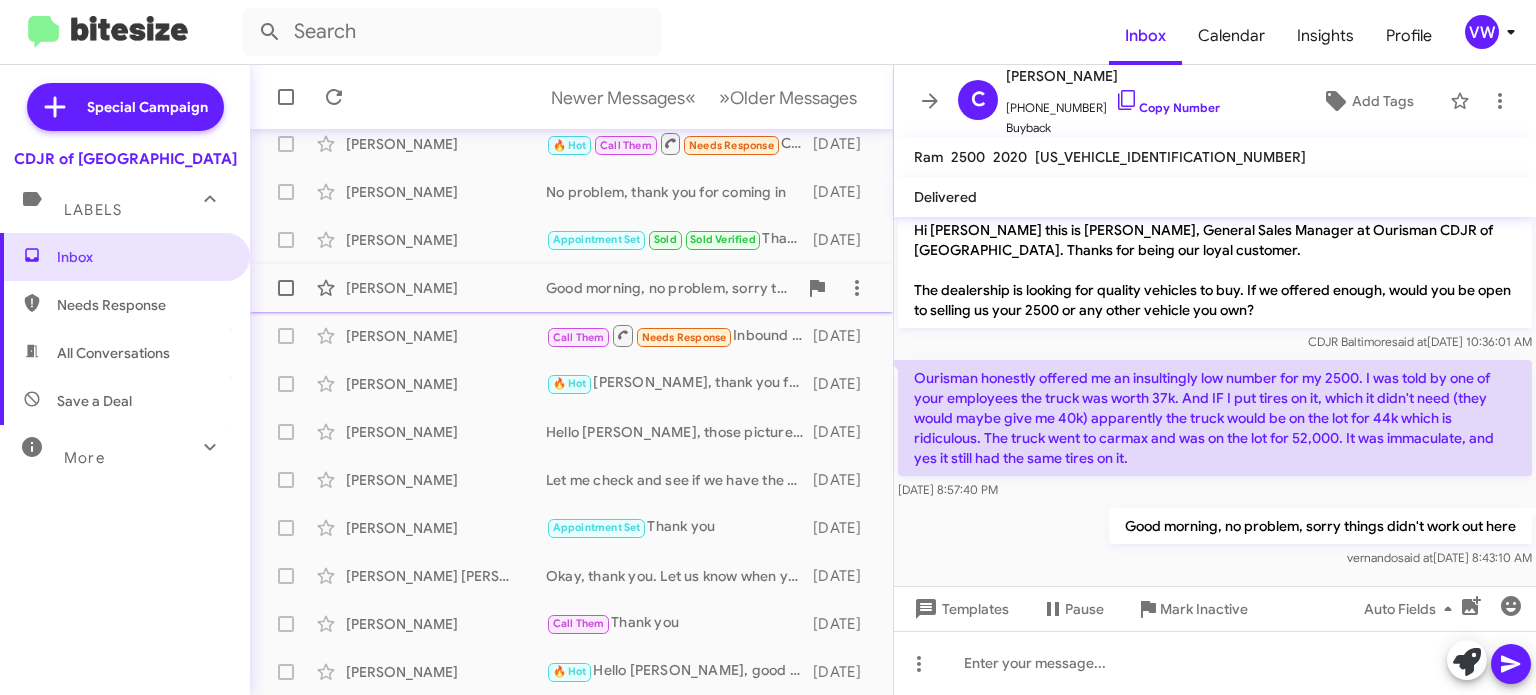 drag, startPoint x: 555, startPoint y: 306, endPoint x: 552, endPoint y: 282, distance: 24.186773 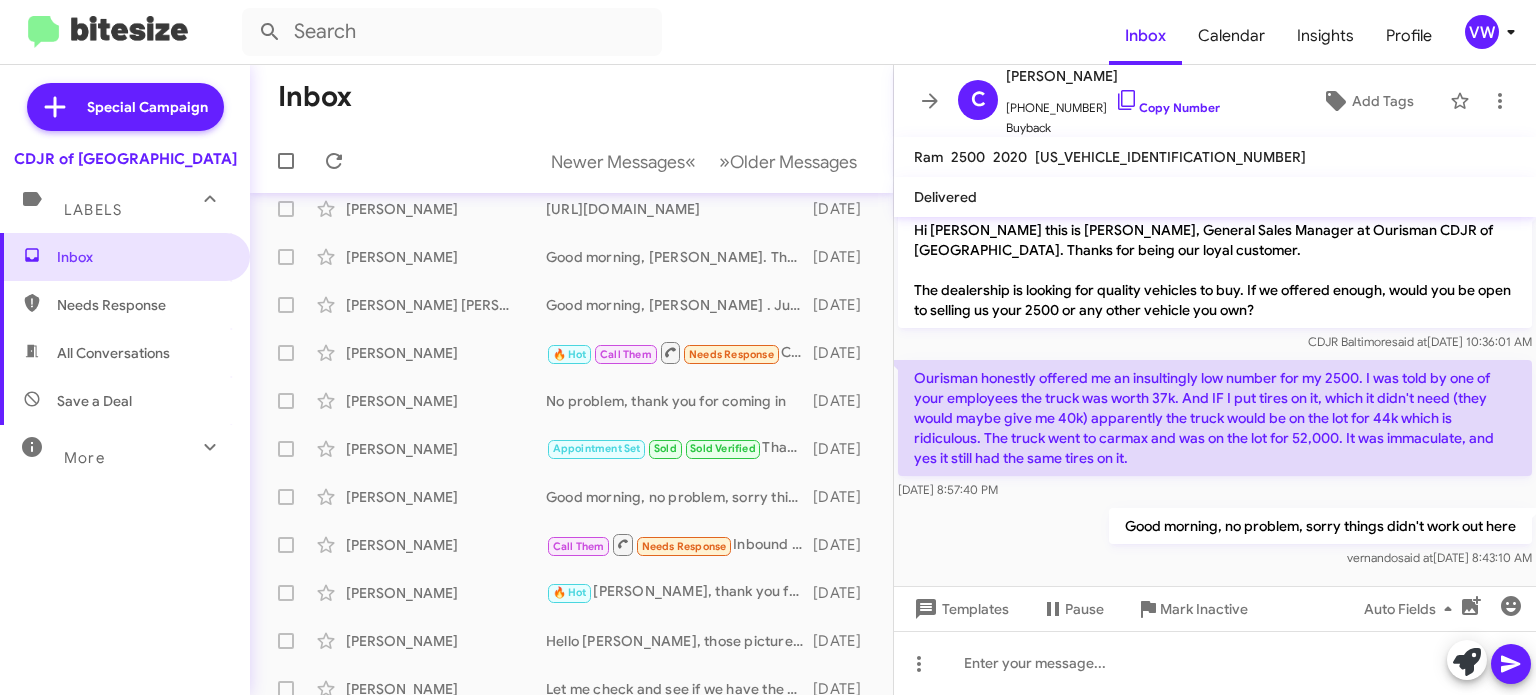 scroll, scrollTop: 253, scrollLeft: 0, axis: vertical 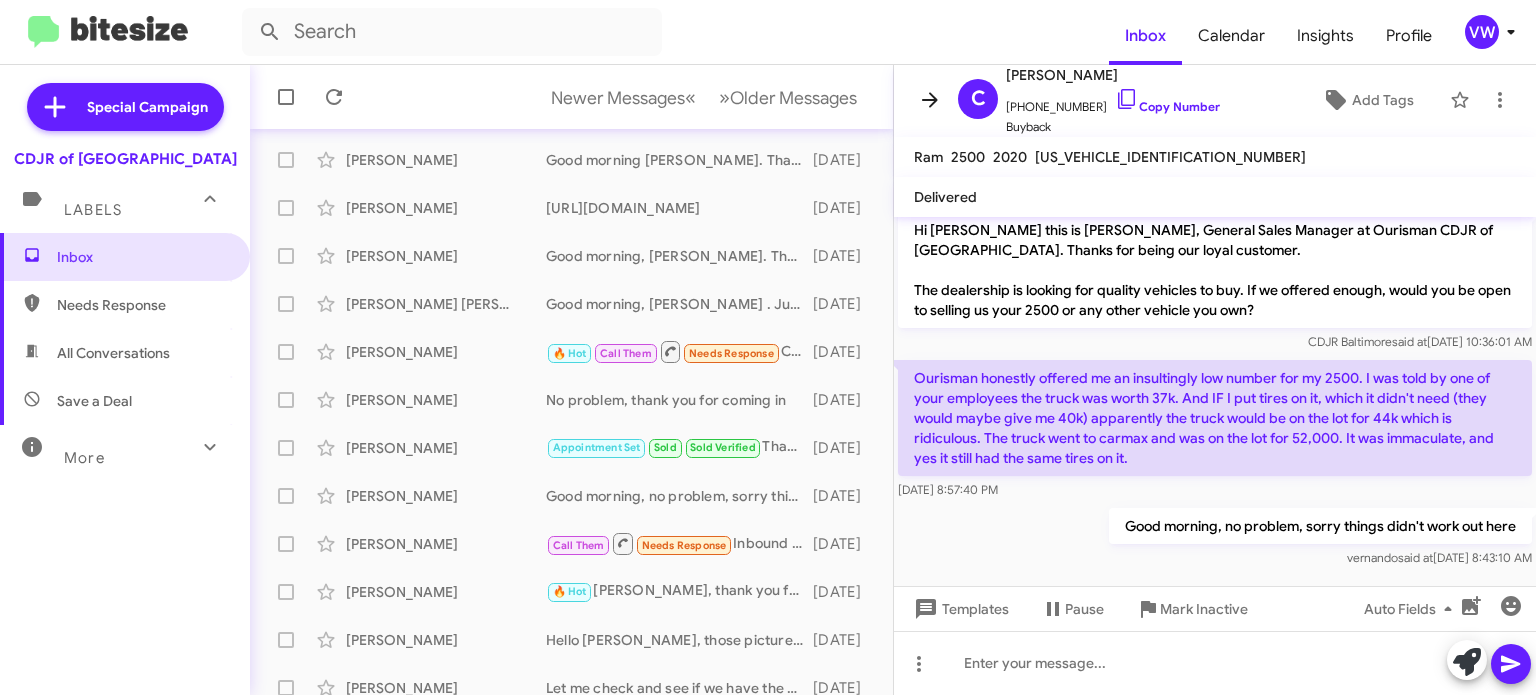 click 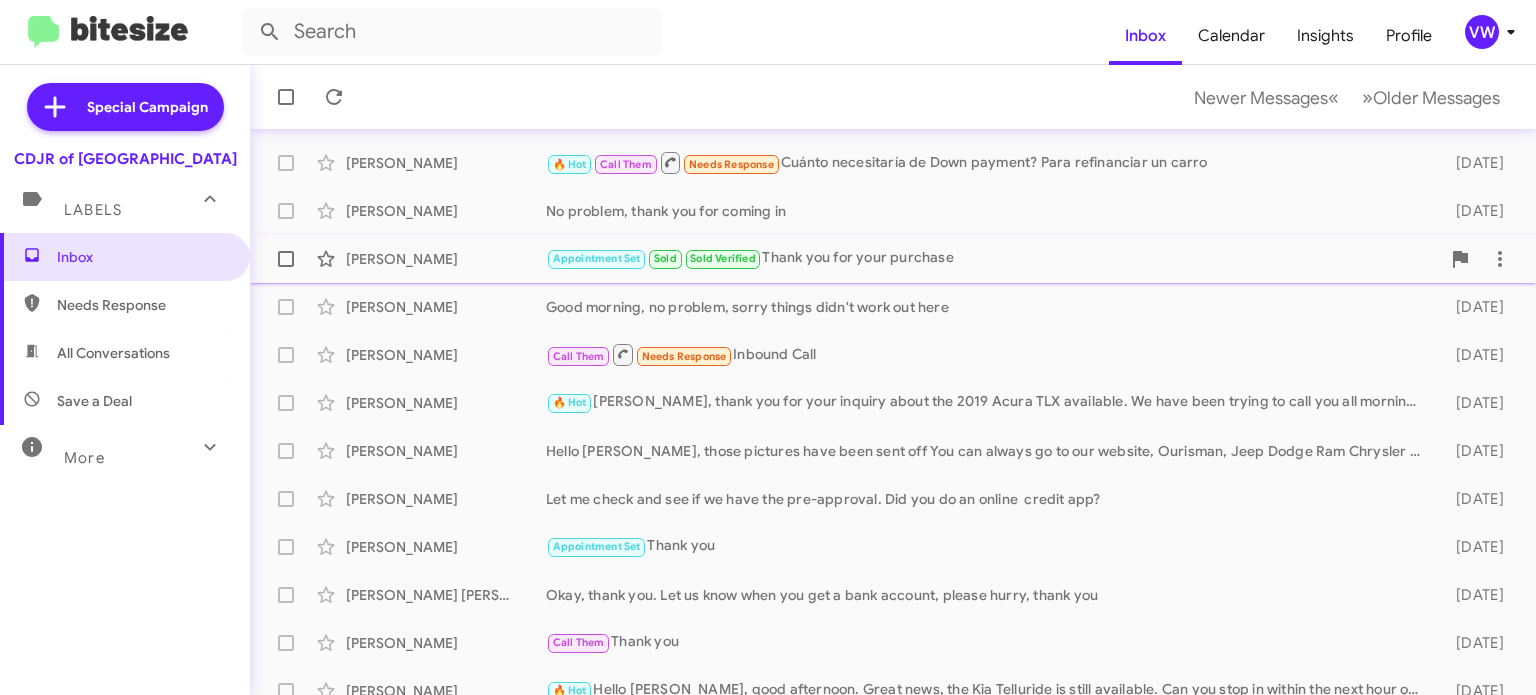 scroll, scrollTop: 465, scrollLeft: 0, axis: vertical 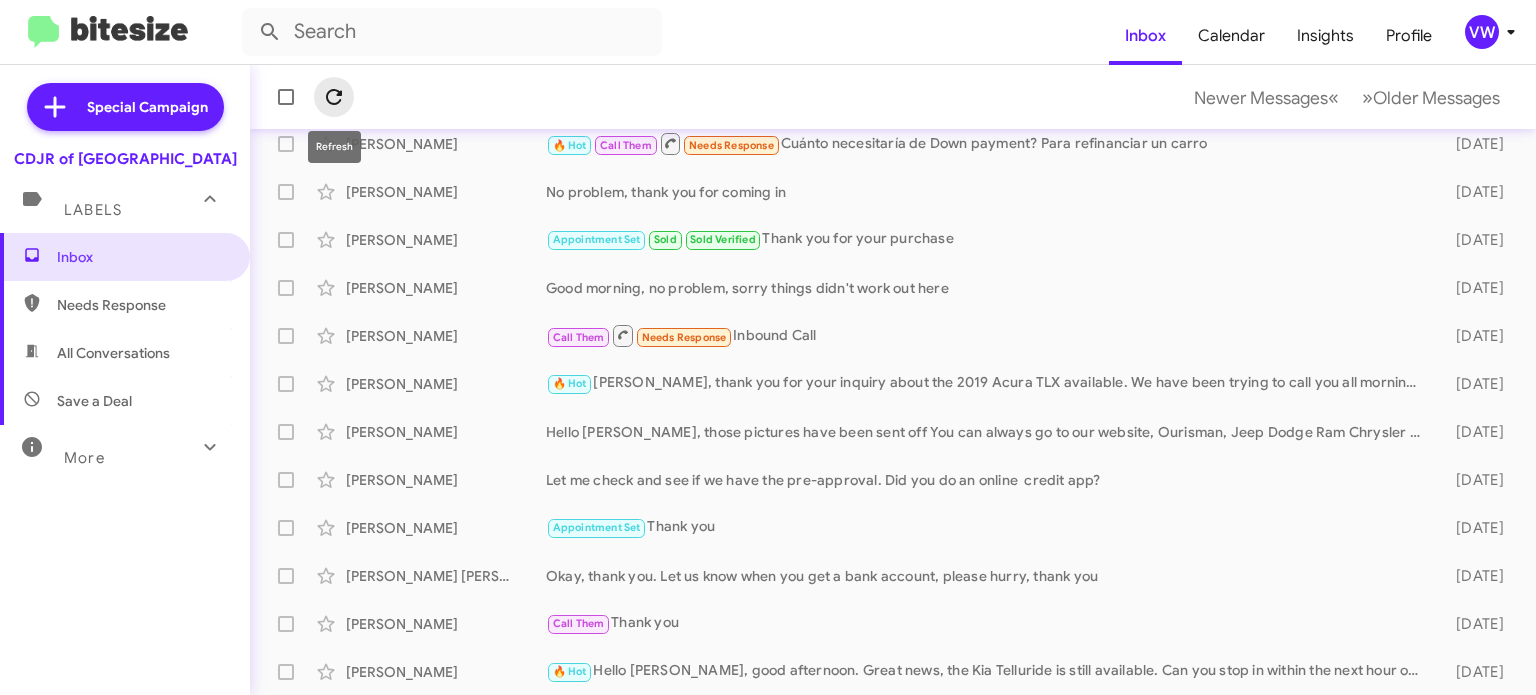 click 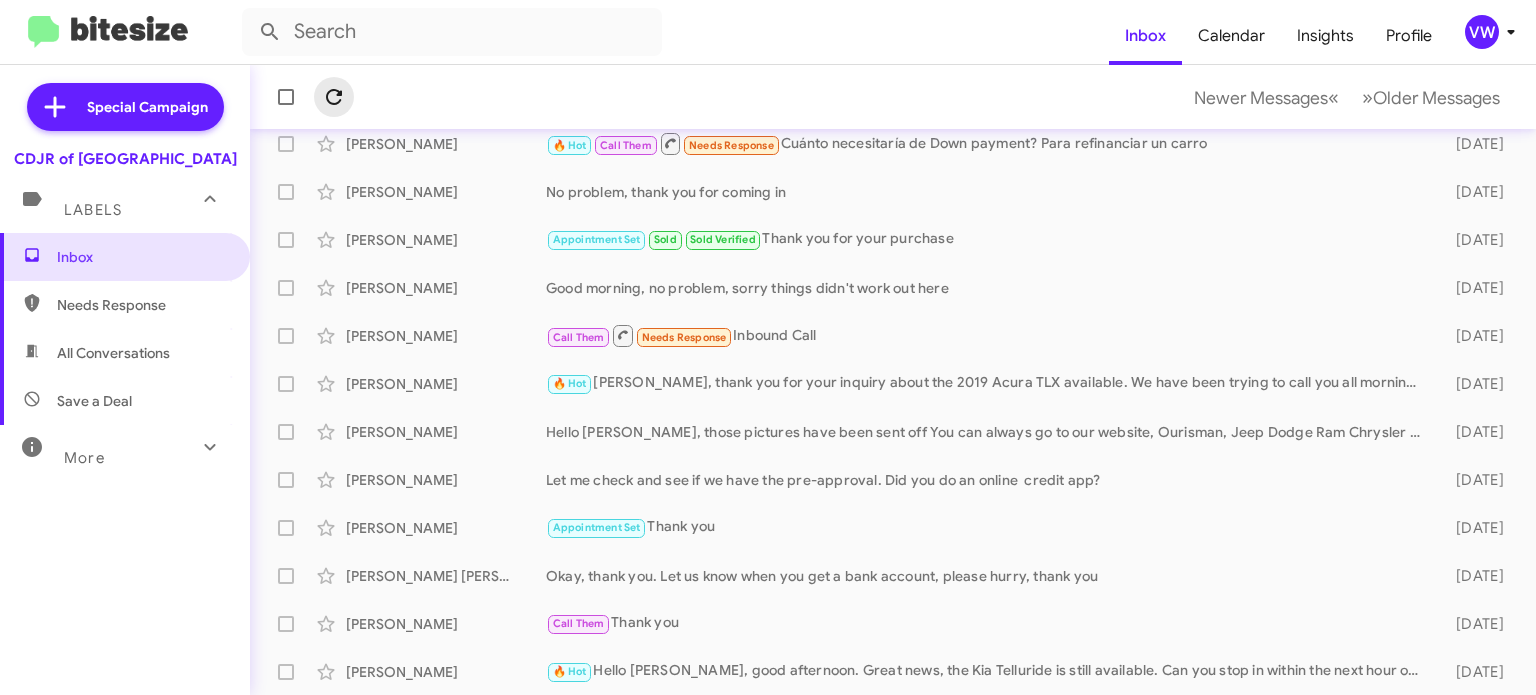 click 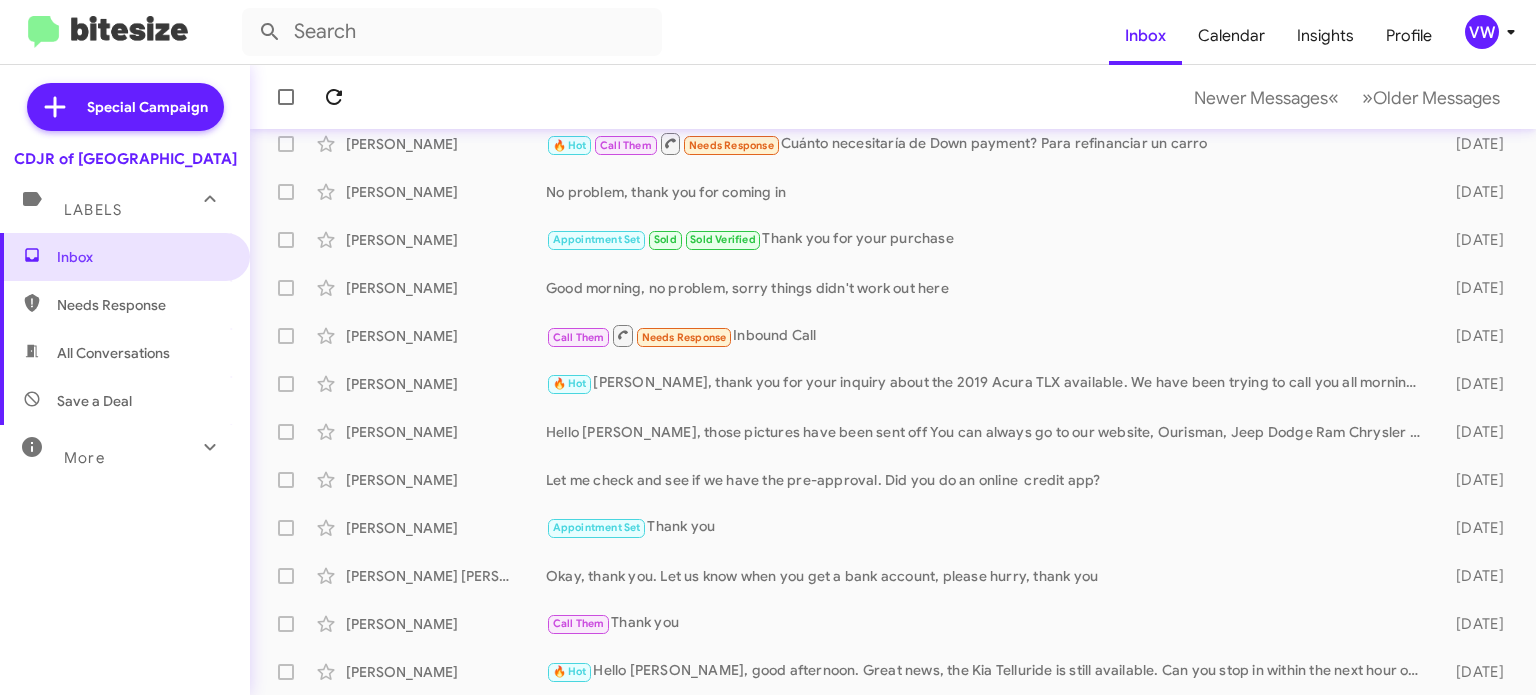 click 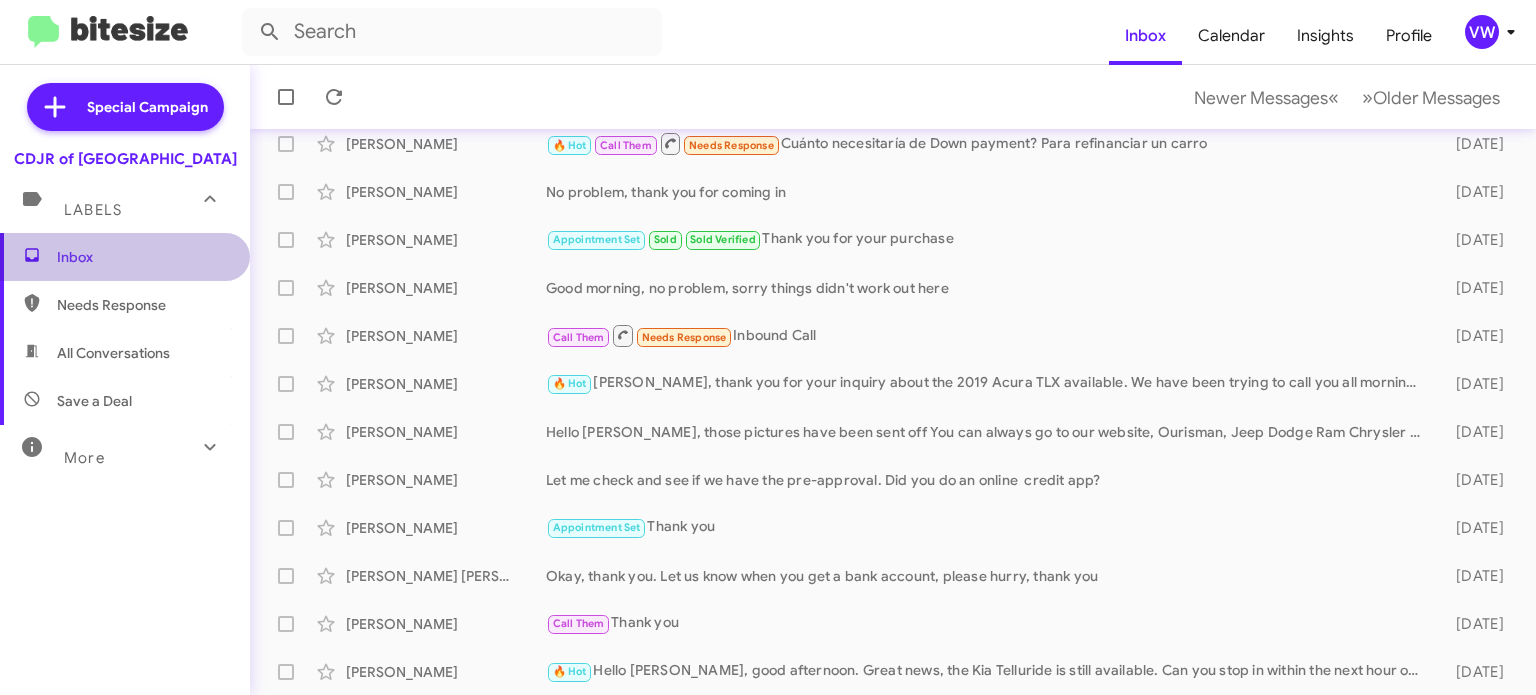 click on "Inbox" at bounding box center (125, 257) 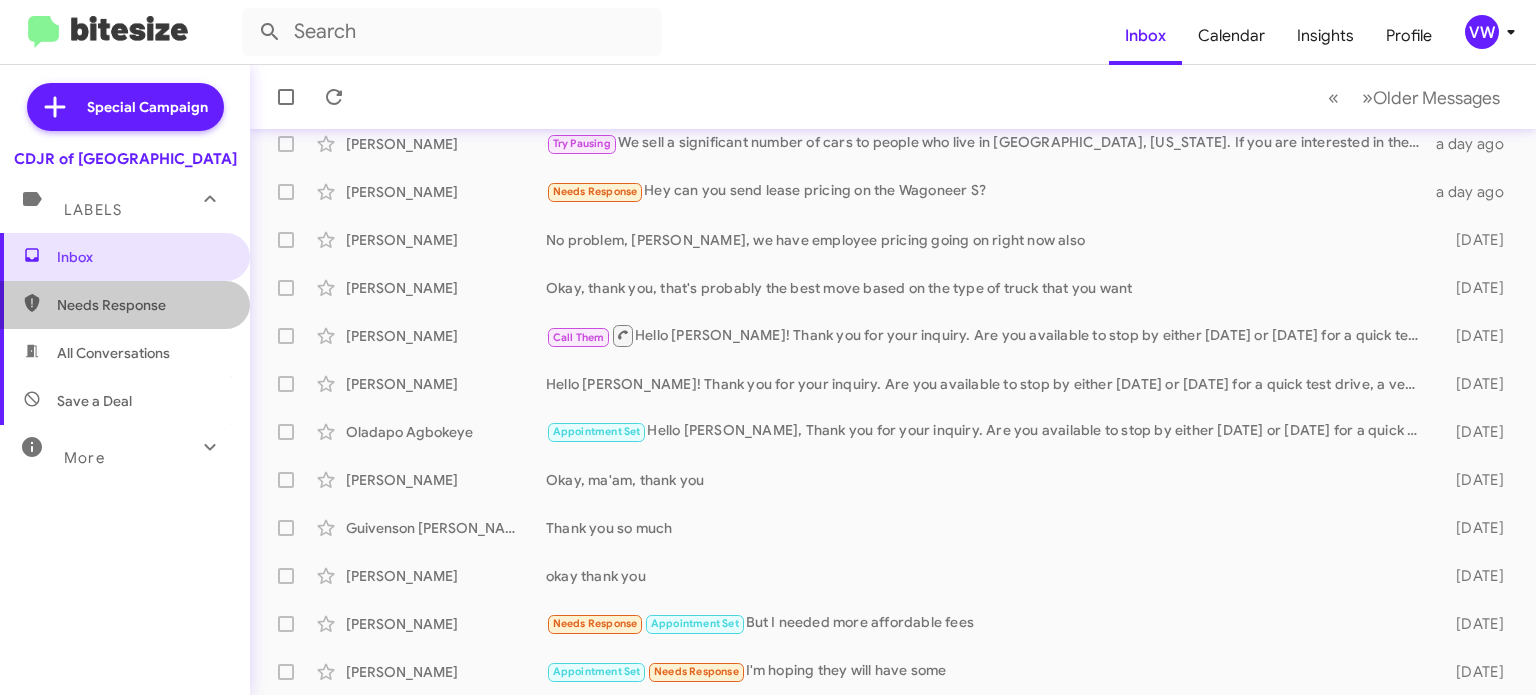 click on "Needs Response" at bounding box center [125, 305] 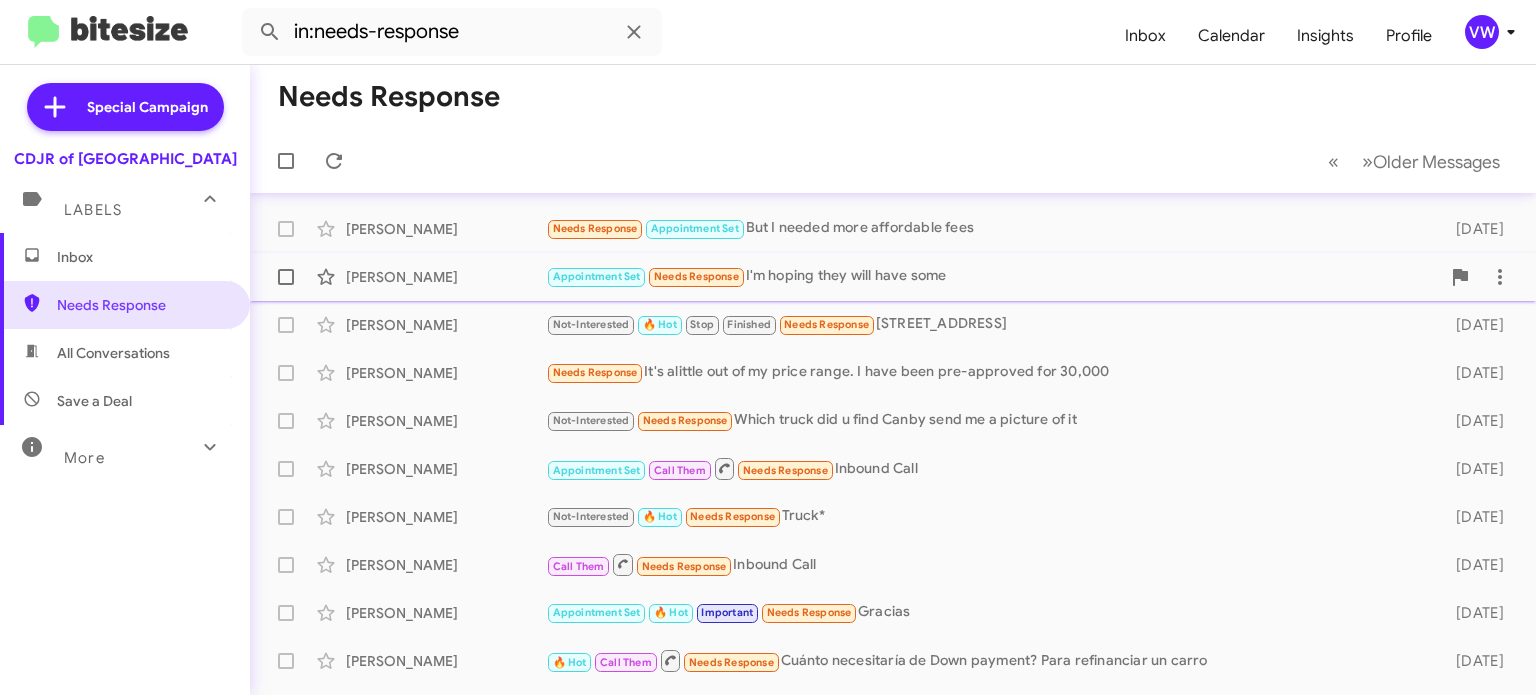 scroll, scrollTop: 0, scrollLeft: 0, axis: both 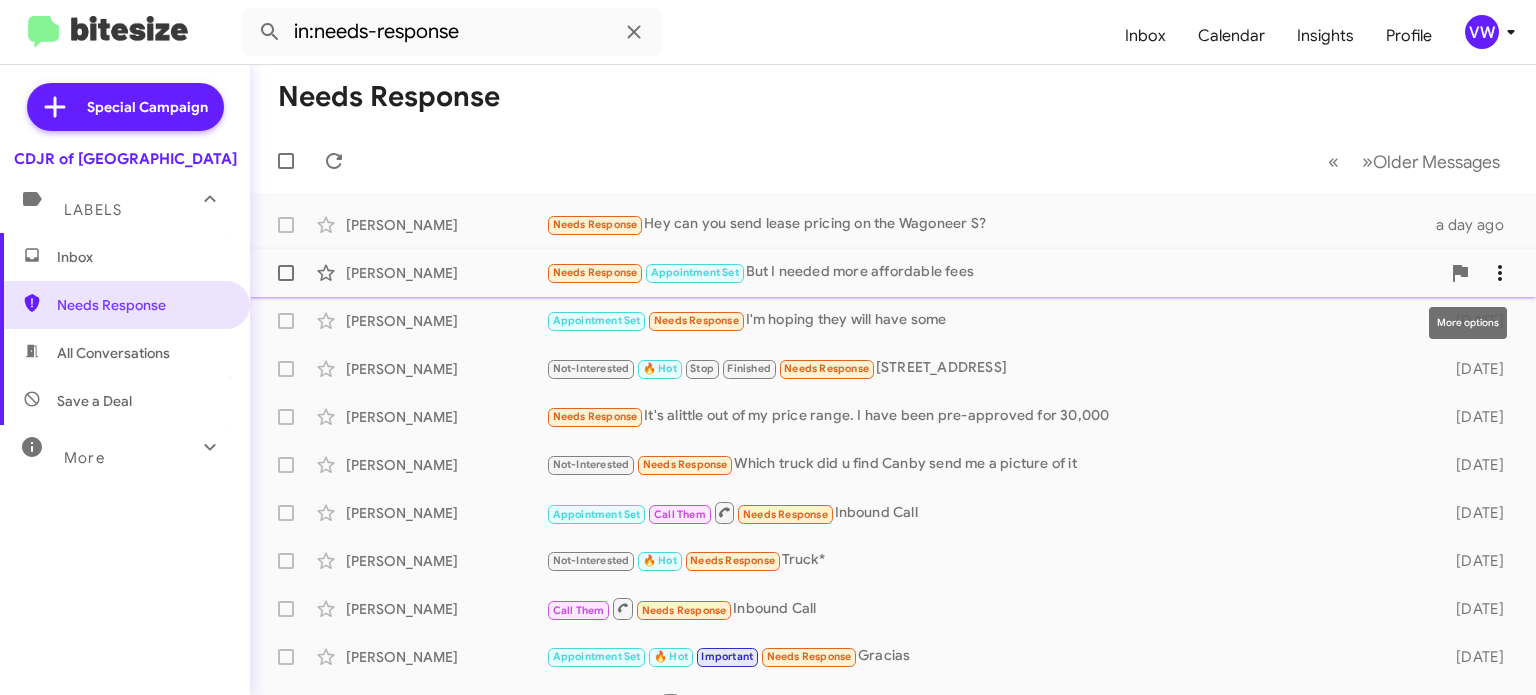 click 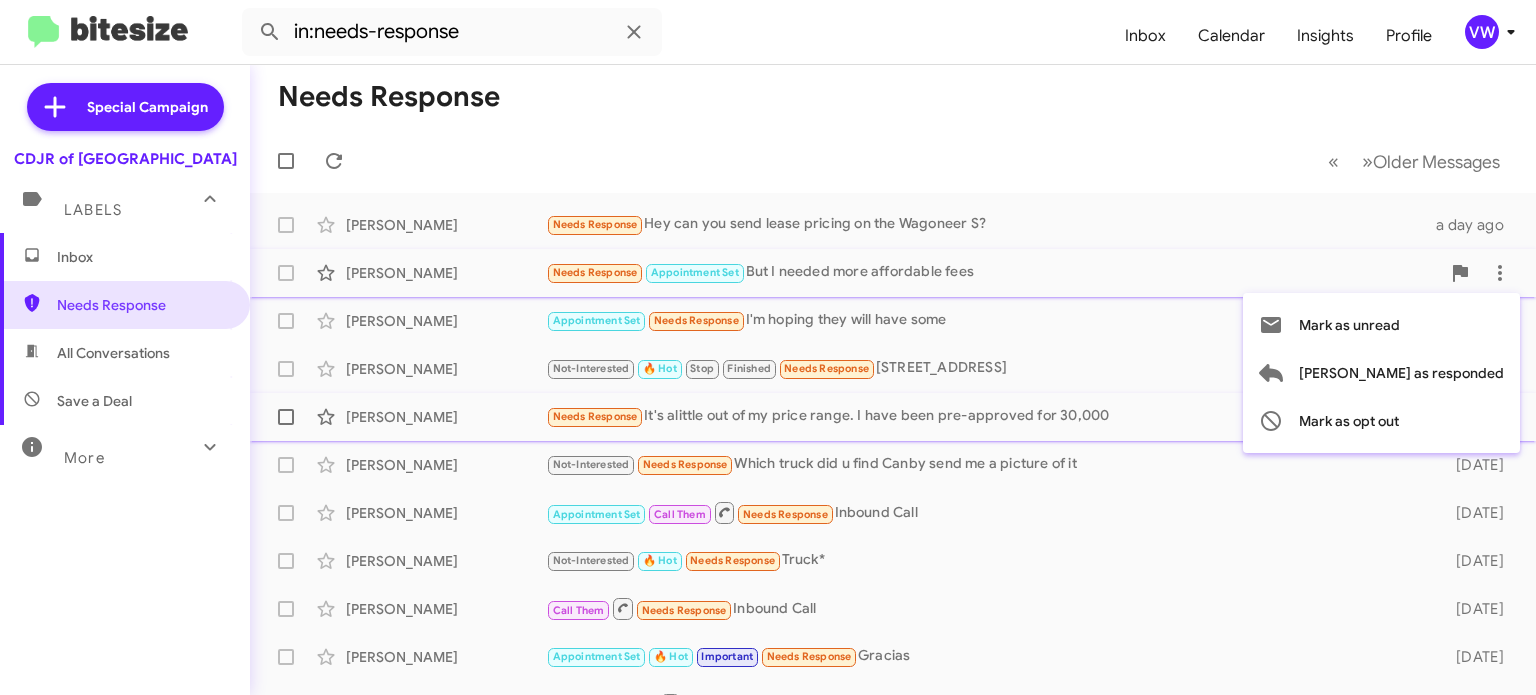 drag, startPoint x: 1203, startPoint y: 404, endPoint x: 1193, endPoint y: 393, distance: 14.866069 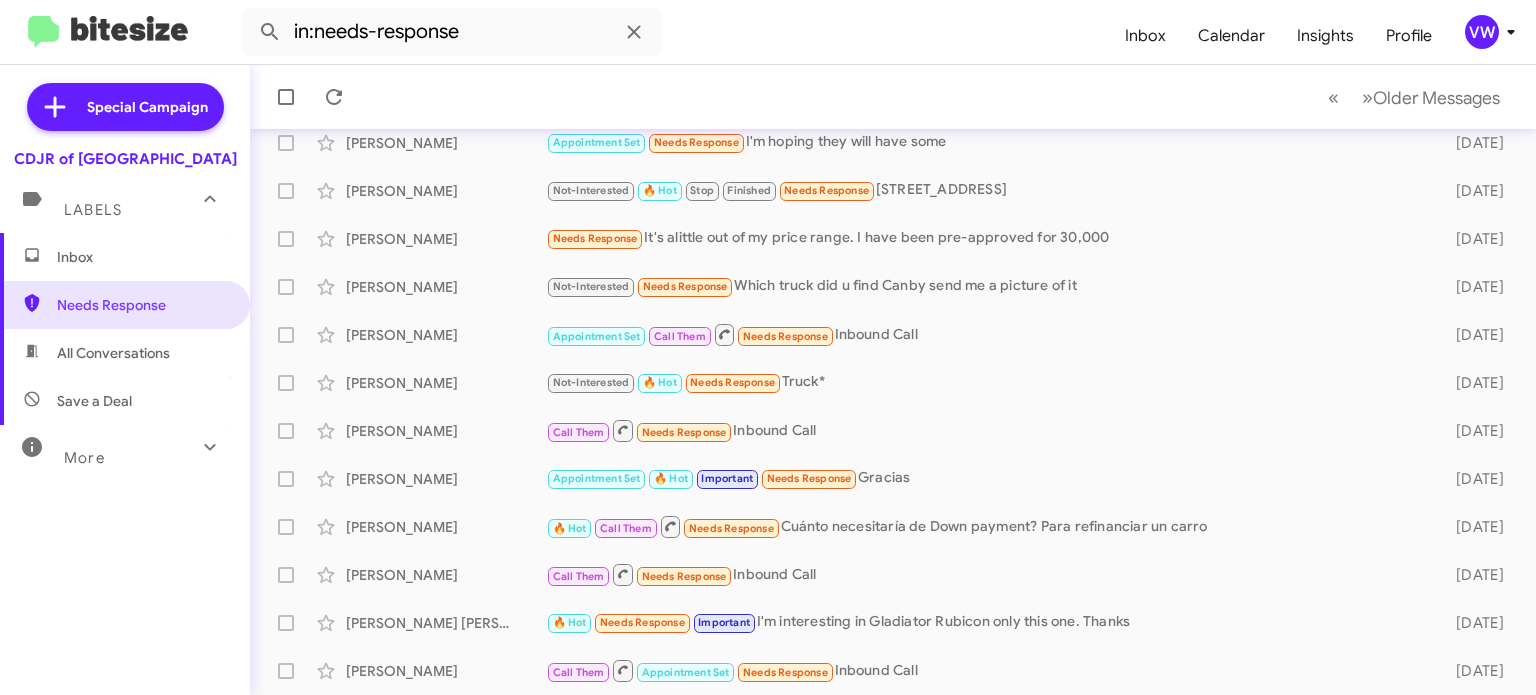 scroll, scrollTop: 182, scrollLeft: 0, axis: vertical 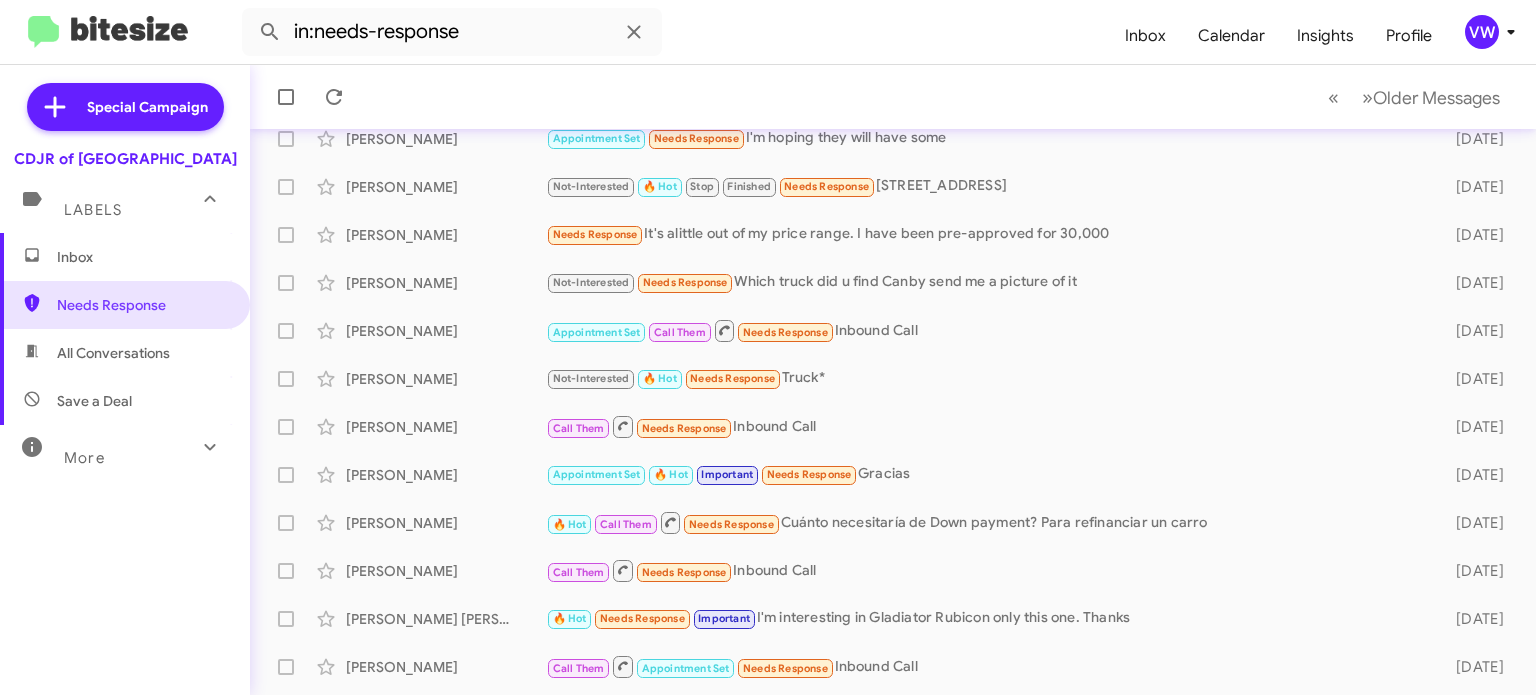 click 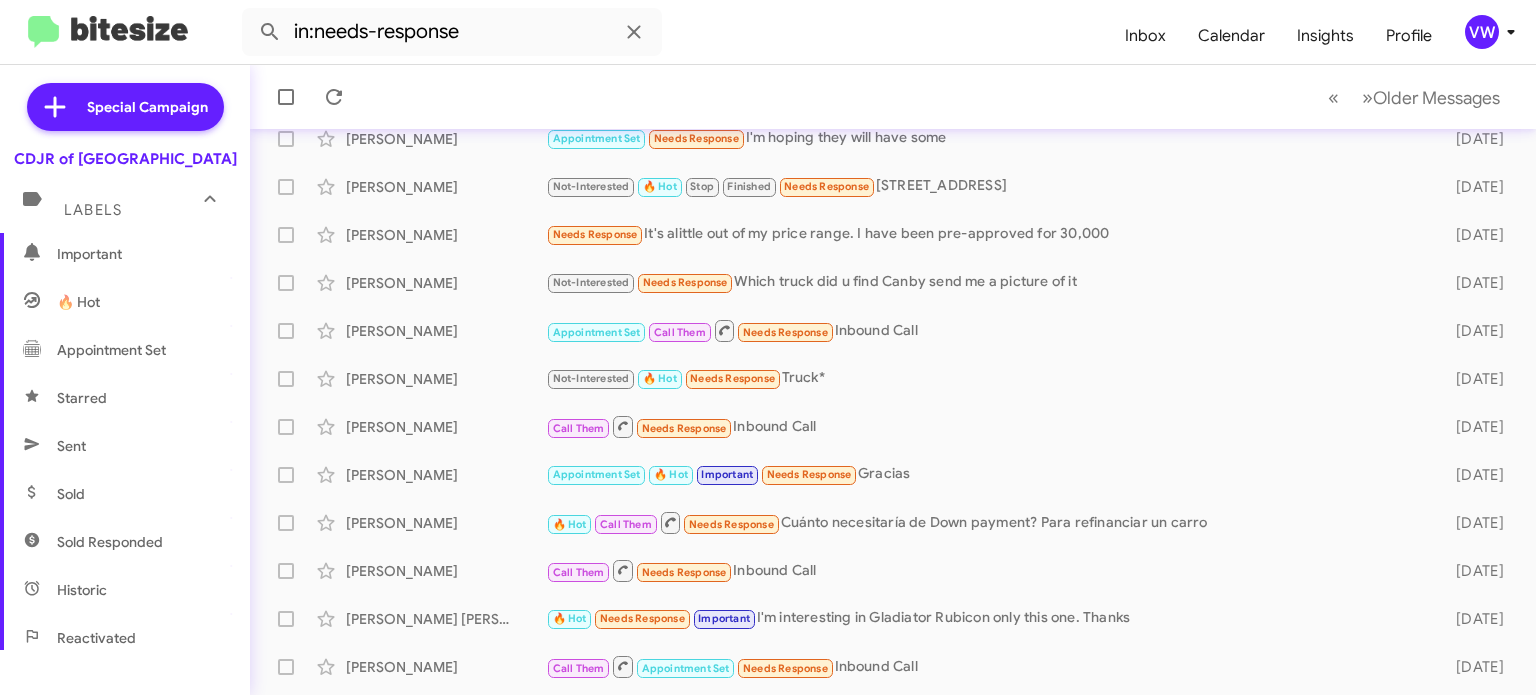 scroll, scrollTop: 258, scrollLeft: 0, axis: vertical 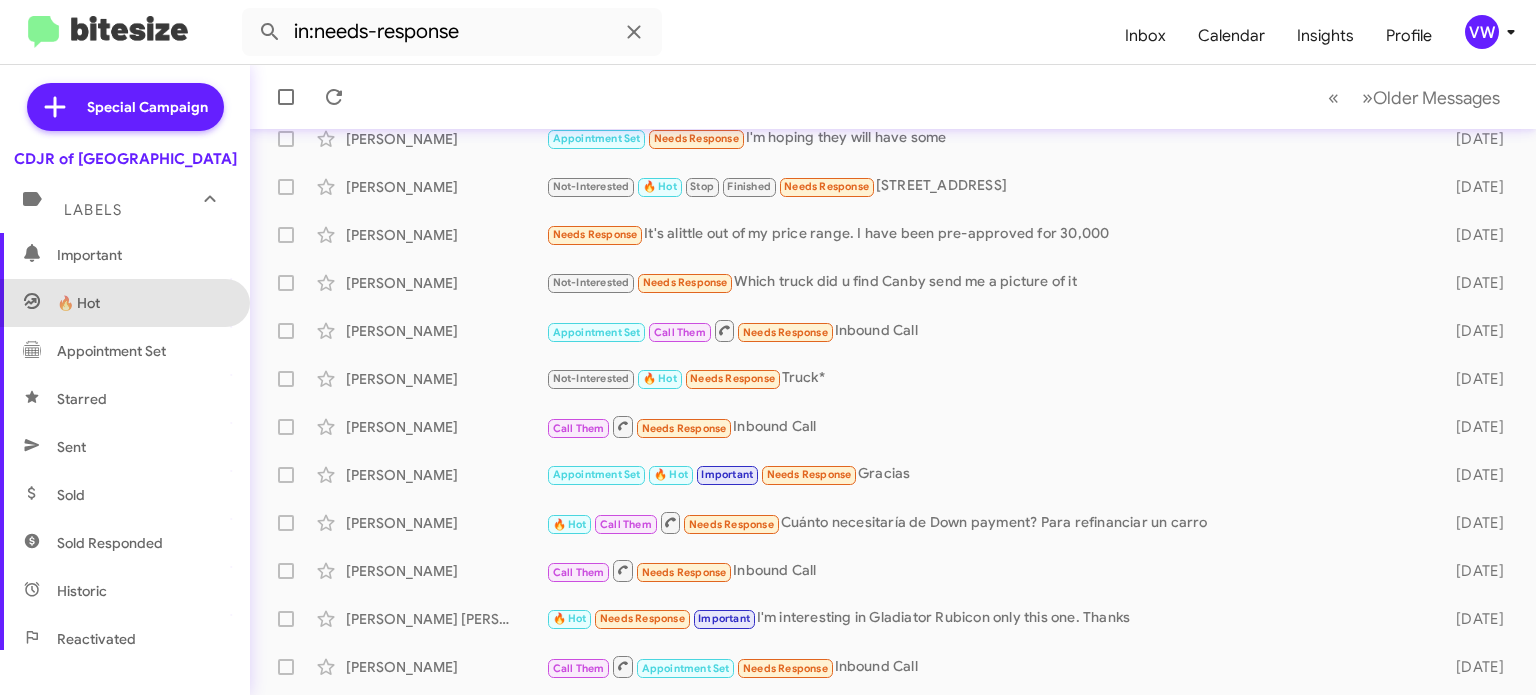 click on "🔥 Hot" at bounding box center (78, 303) 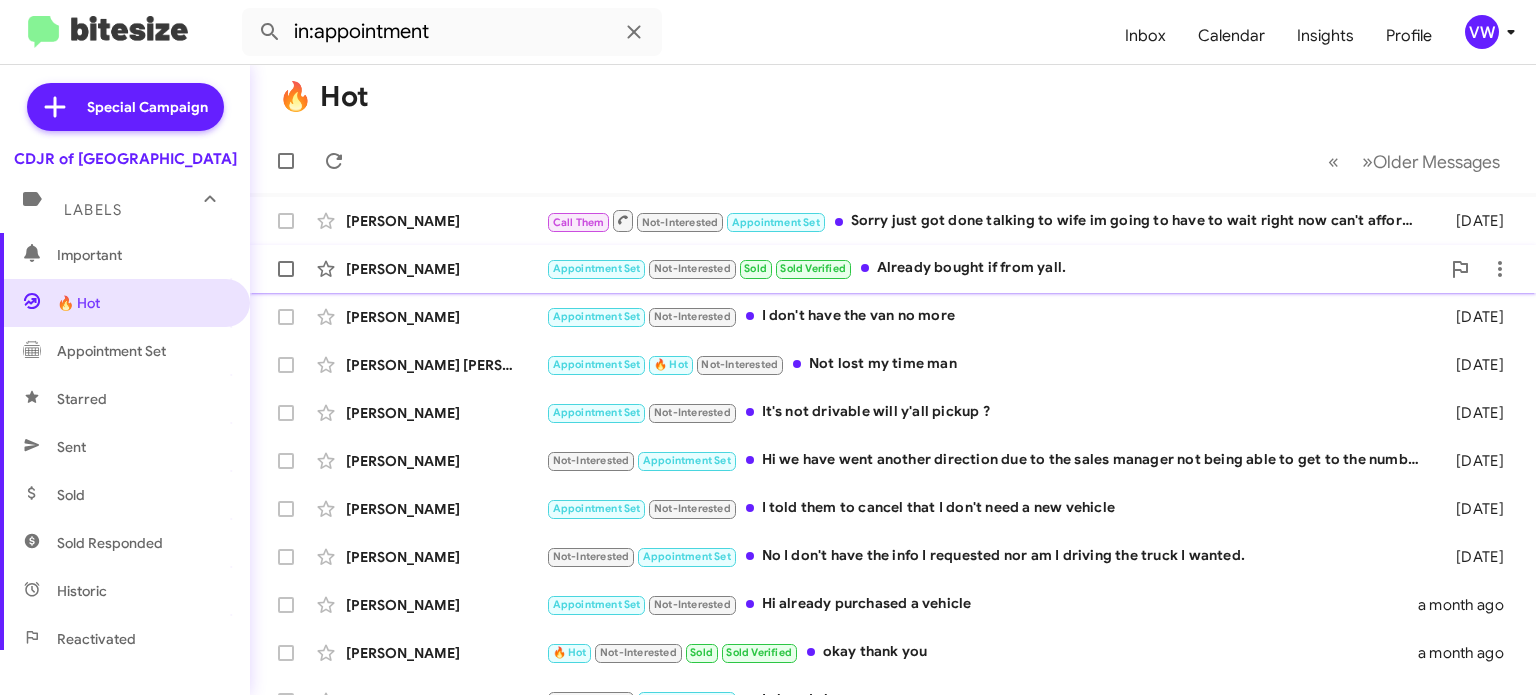 scroll, scrollTop: 0, scrollLeft: 0, axis: both 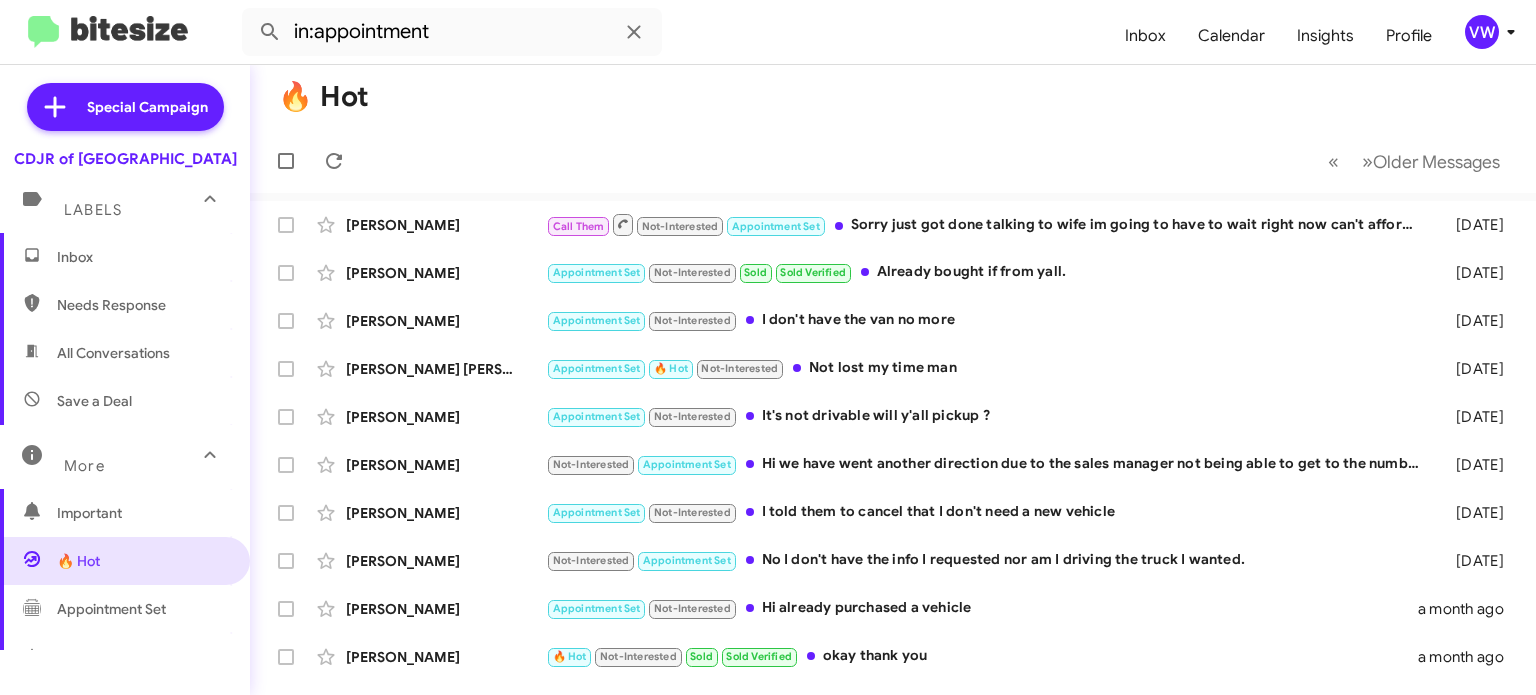 click on "All Conversations" at bounding box center [113, 353] 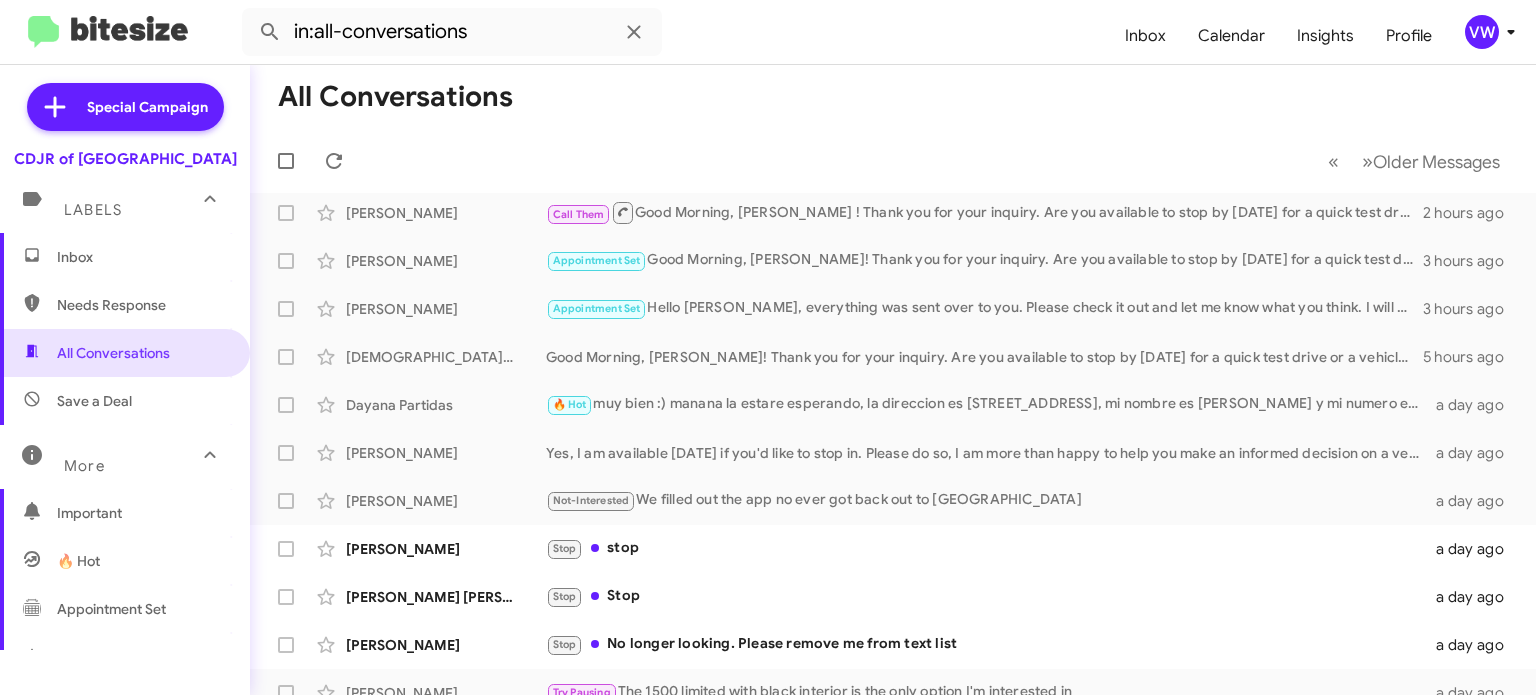 scroll, scrollTop: 0, scrollLeft: 0, axis: both 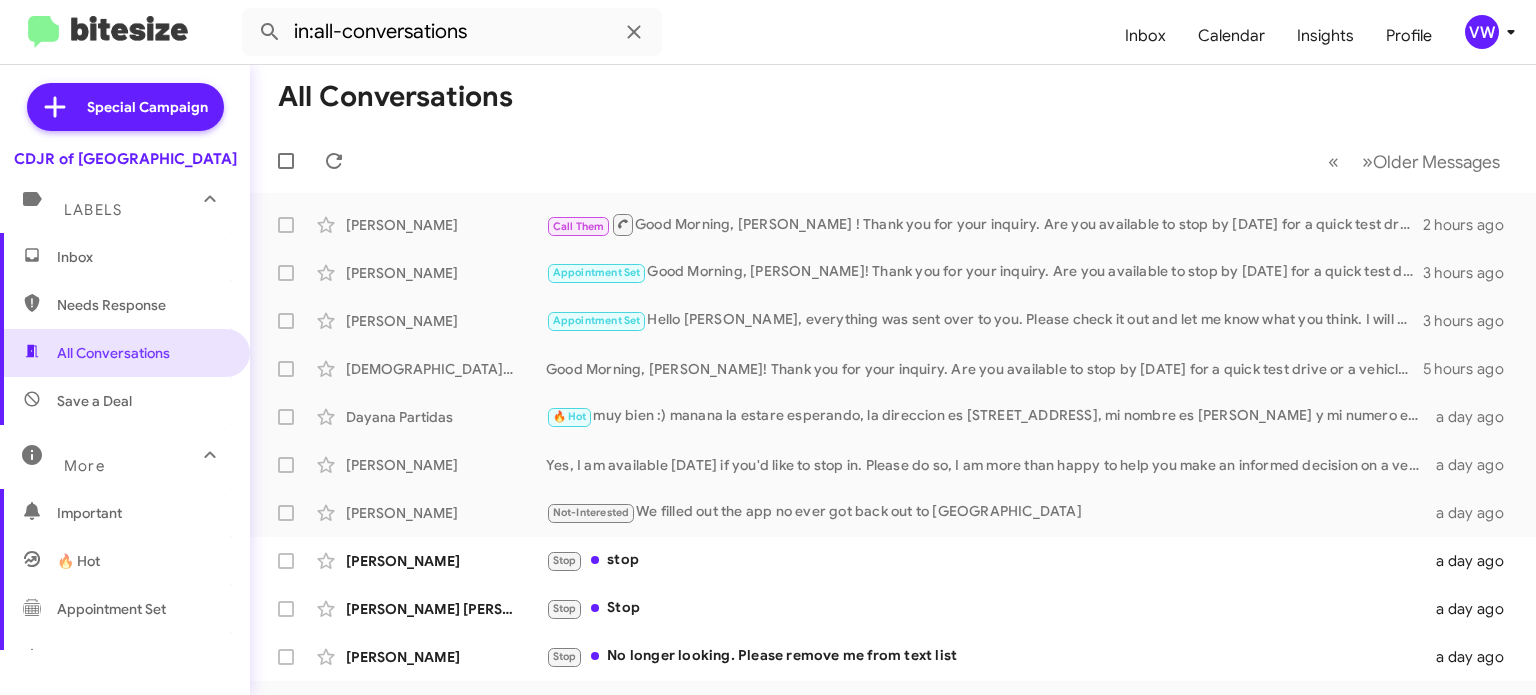 drag, startPoint x: 77, startPoint y: 475, endPoint x: 106, endPoint y: 467, distance: 30.083218 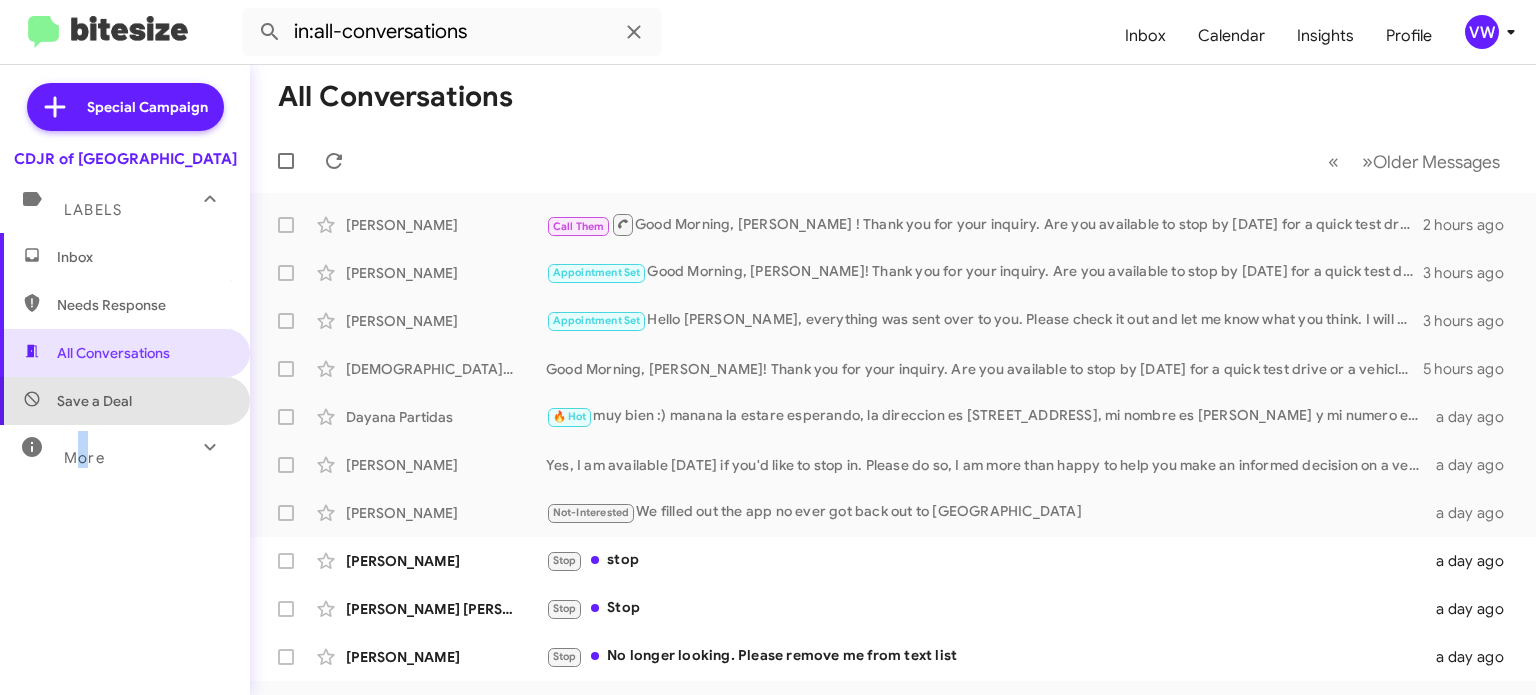 click on "Save a Deal" at bounding box center (125, 401) 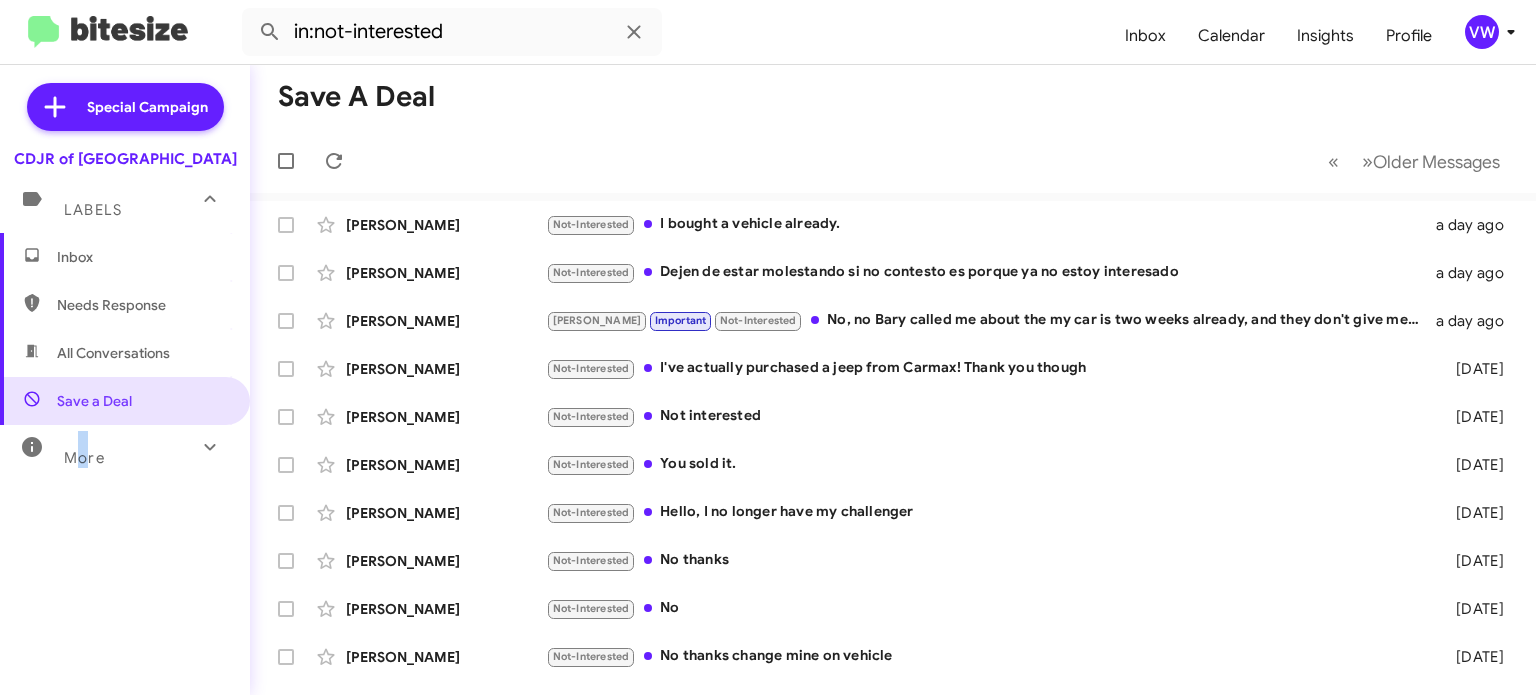click on "Inbox" at bounding box center [142, 257] 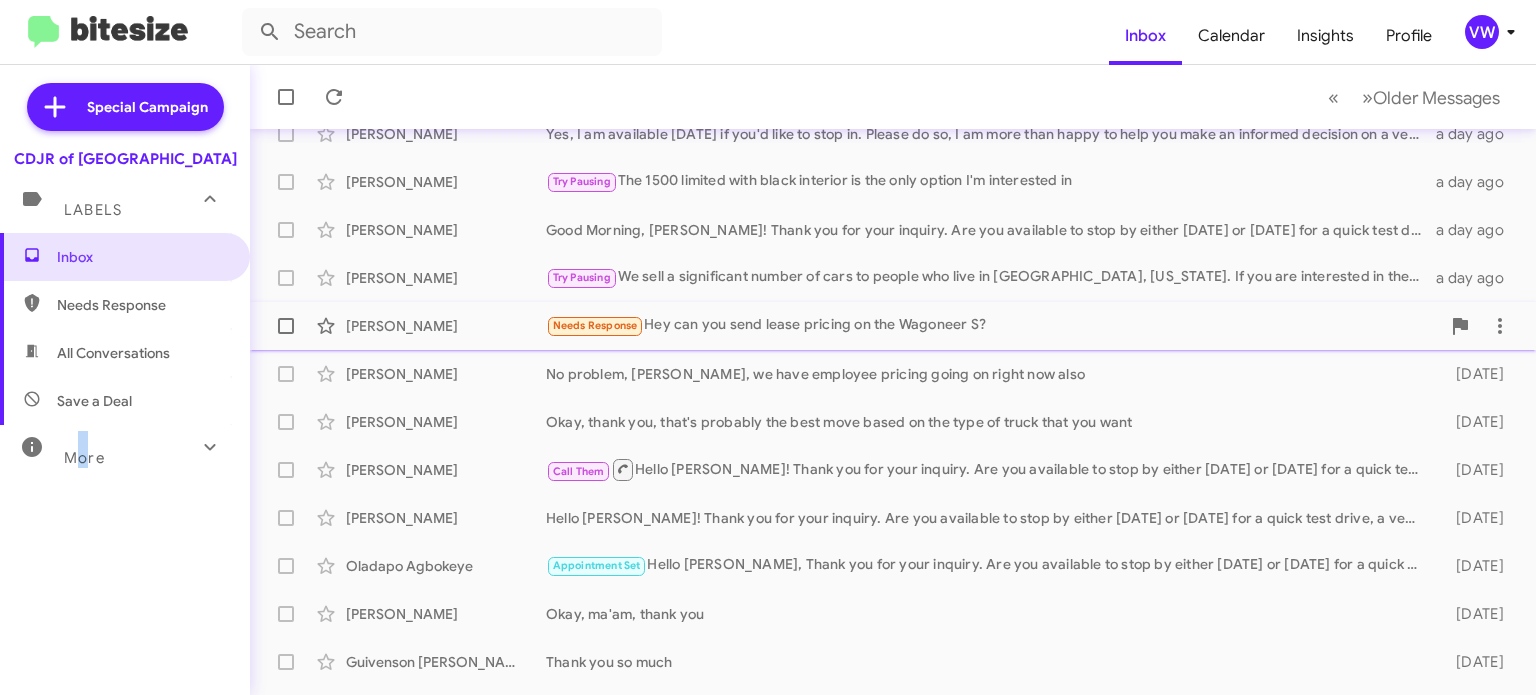 scroll, scrollTop: 465, scrollLeft: 0, axis: vertical 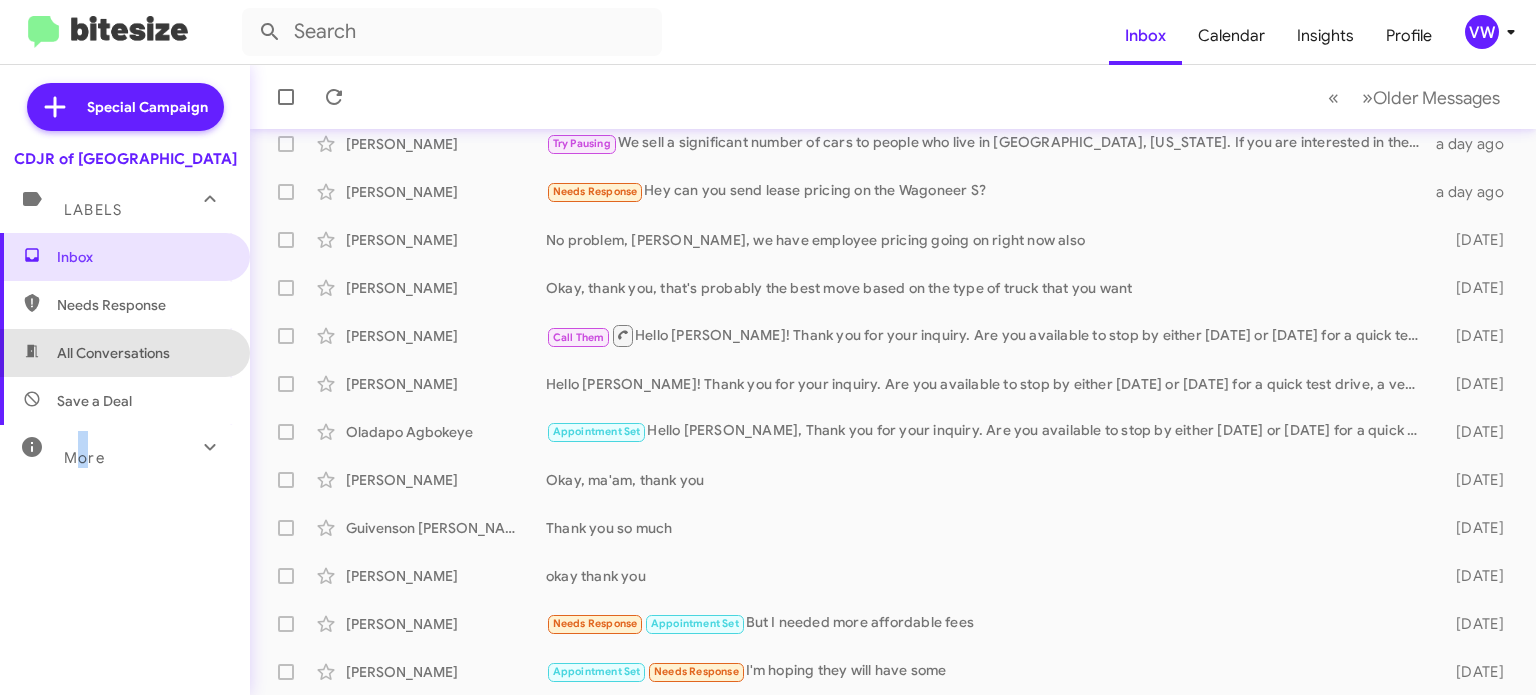 click on "All Conversations" at bounding box center [113, 353] 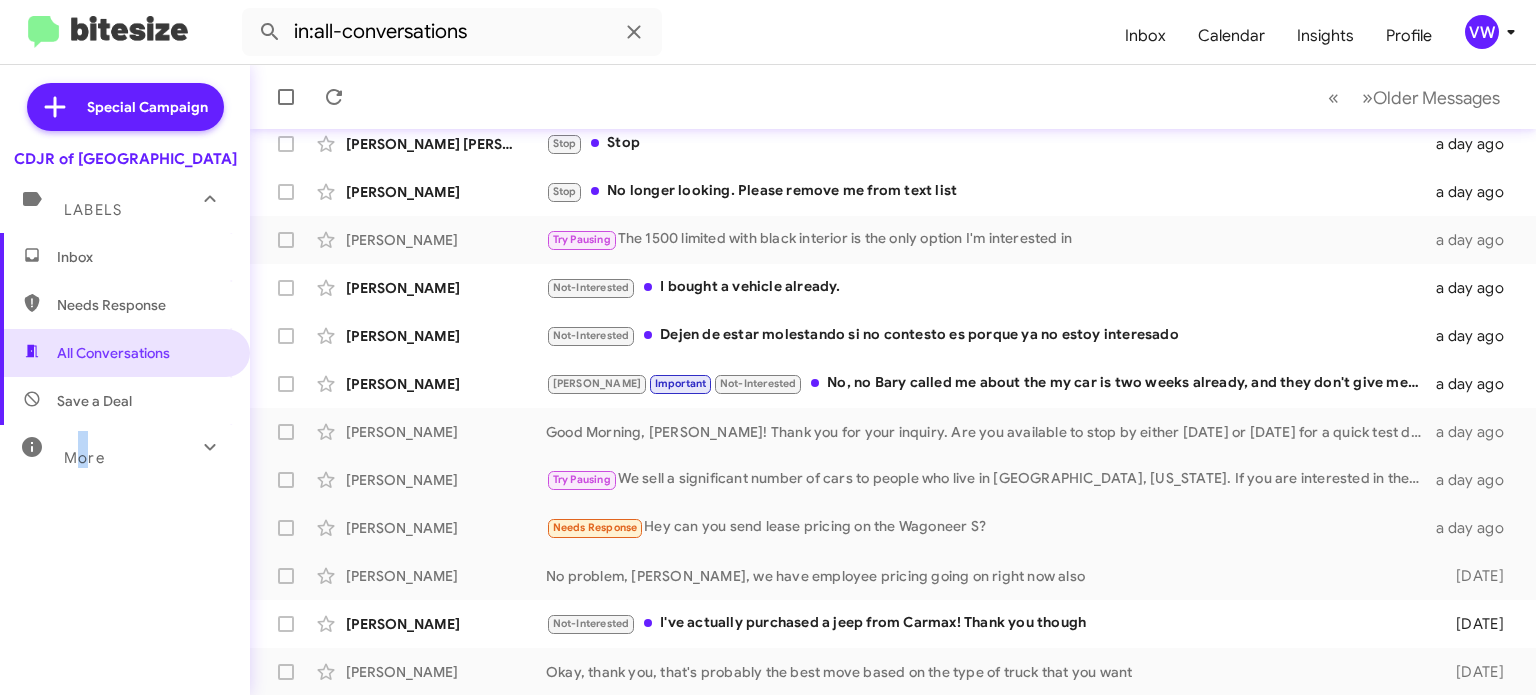 scroll, scrollTop: 101, scrollLeft: 0, axis: vertical 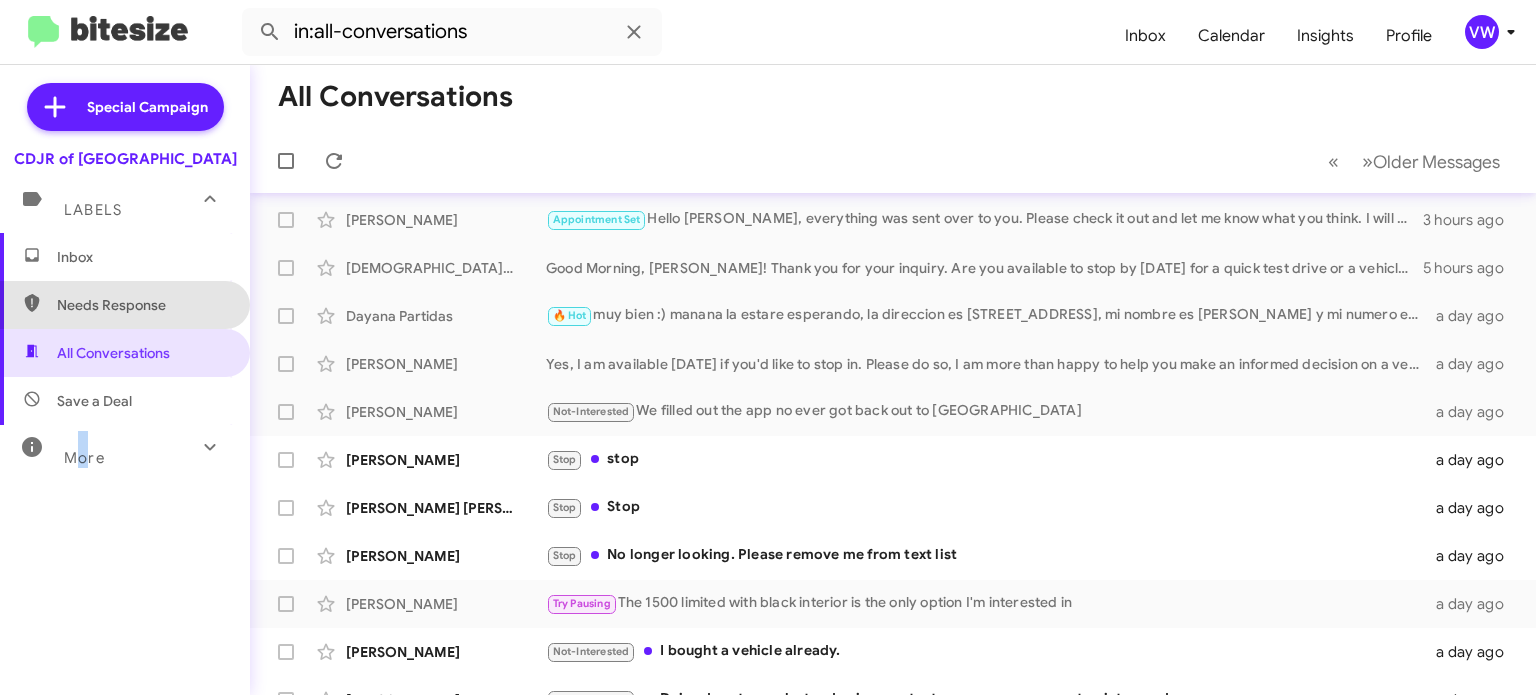 click on "Needs Response" at bounding box center (142, 305) 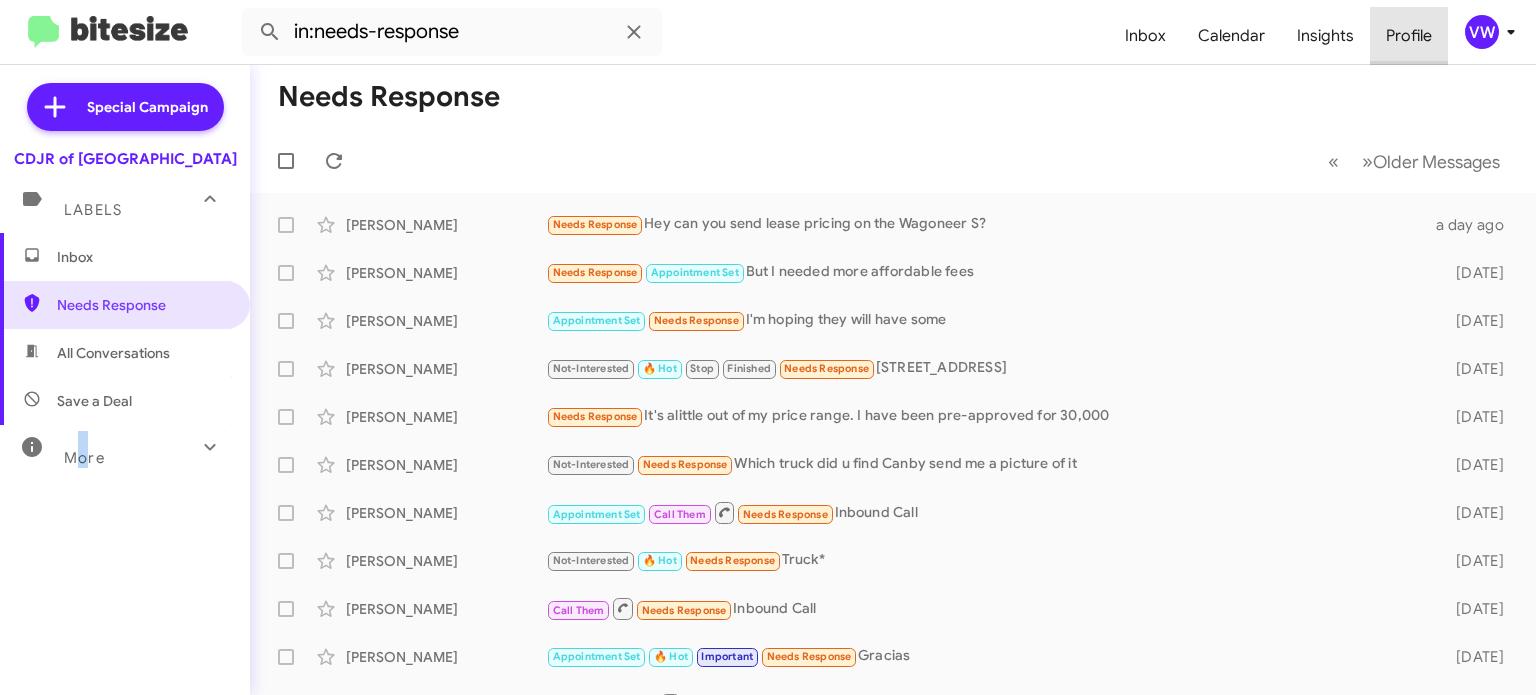 click on "Profile" 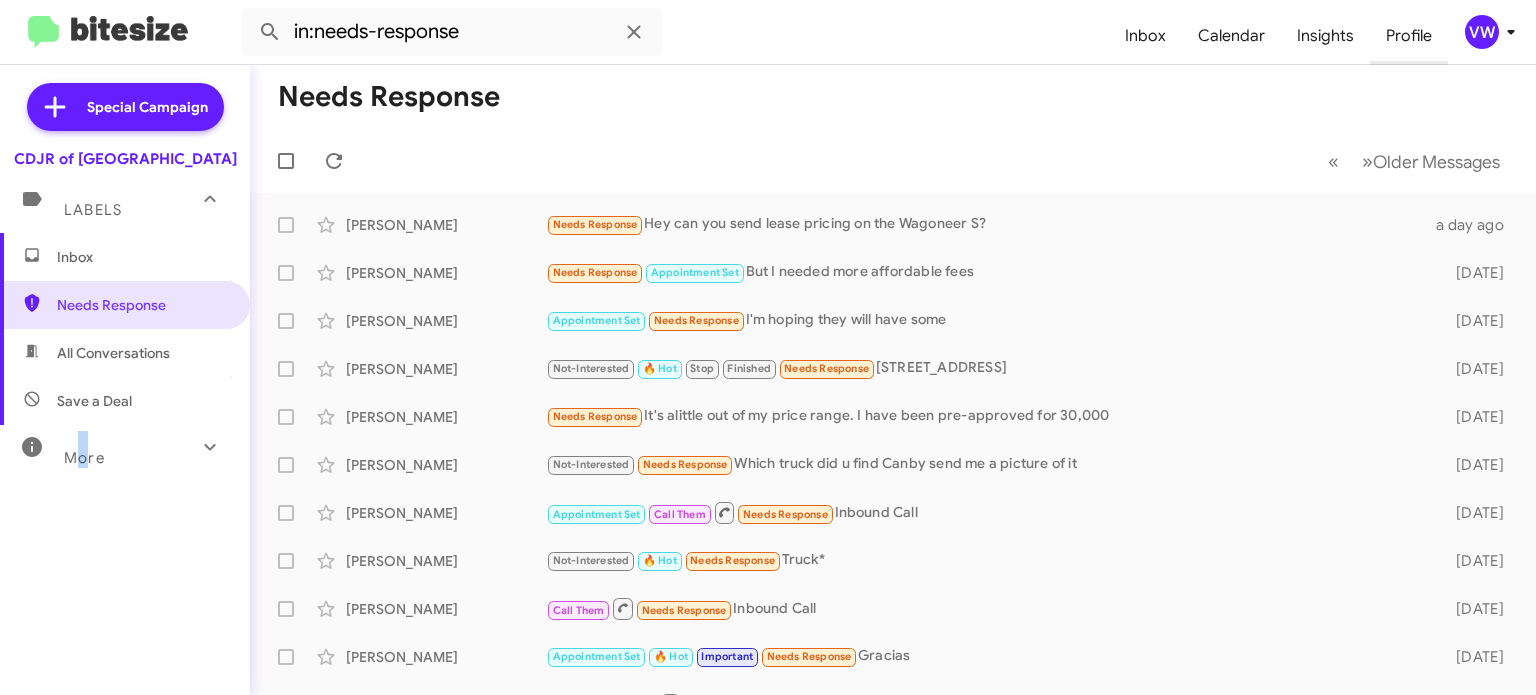 type 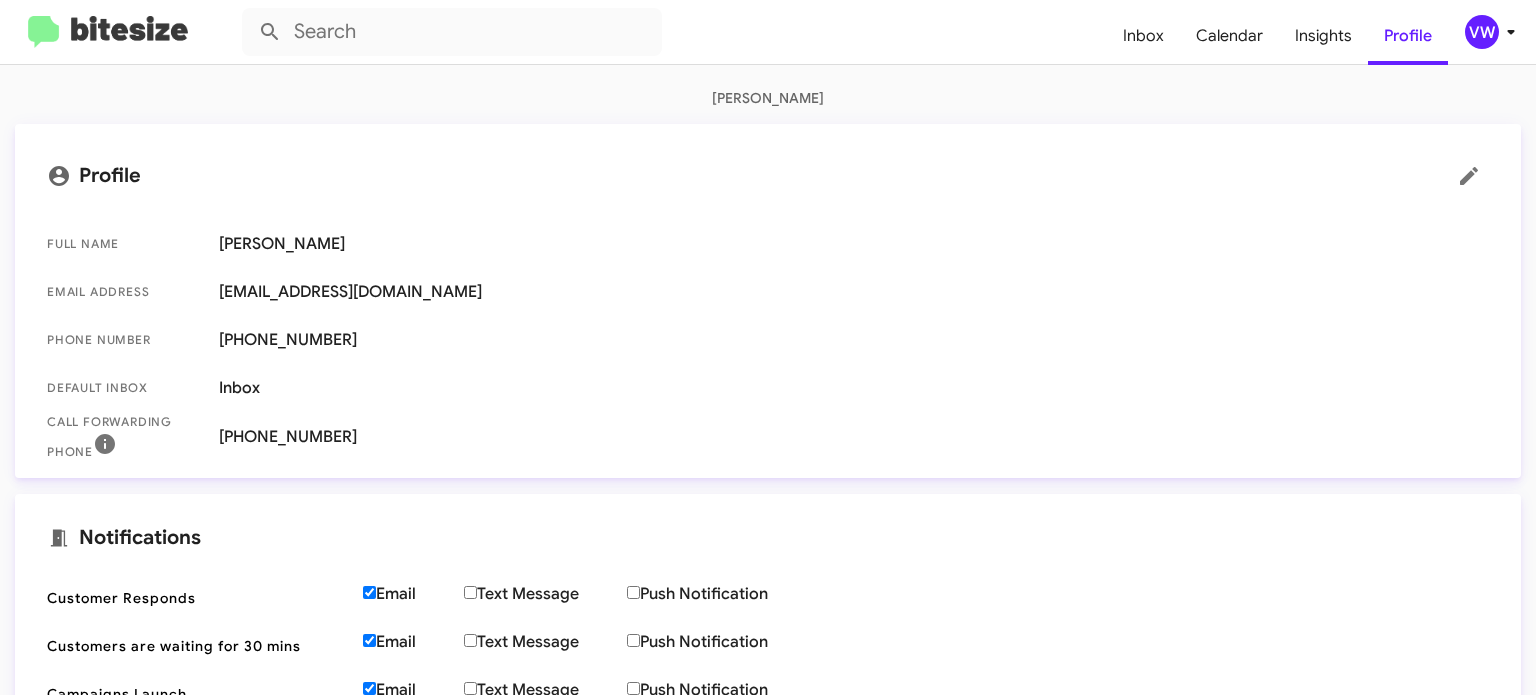 scroll, scrollTop: 0, scrollLeft: 0, axis: both 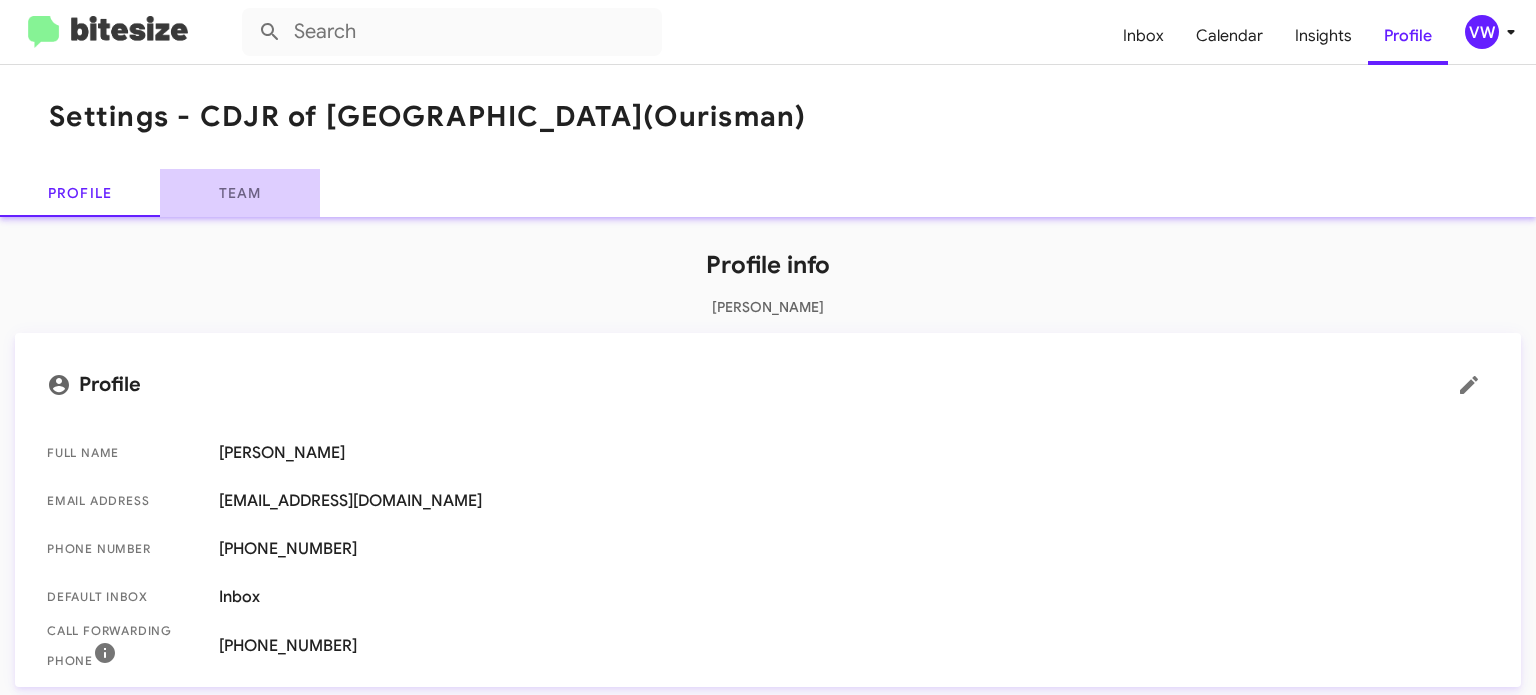 click on "Team" at bounding box center [240, 193] 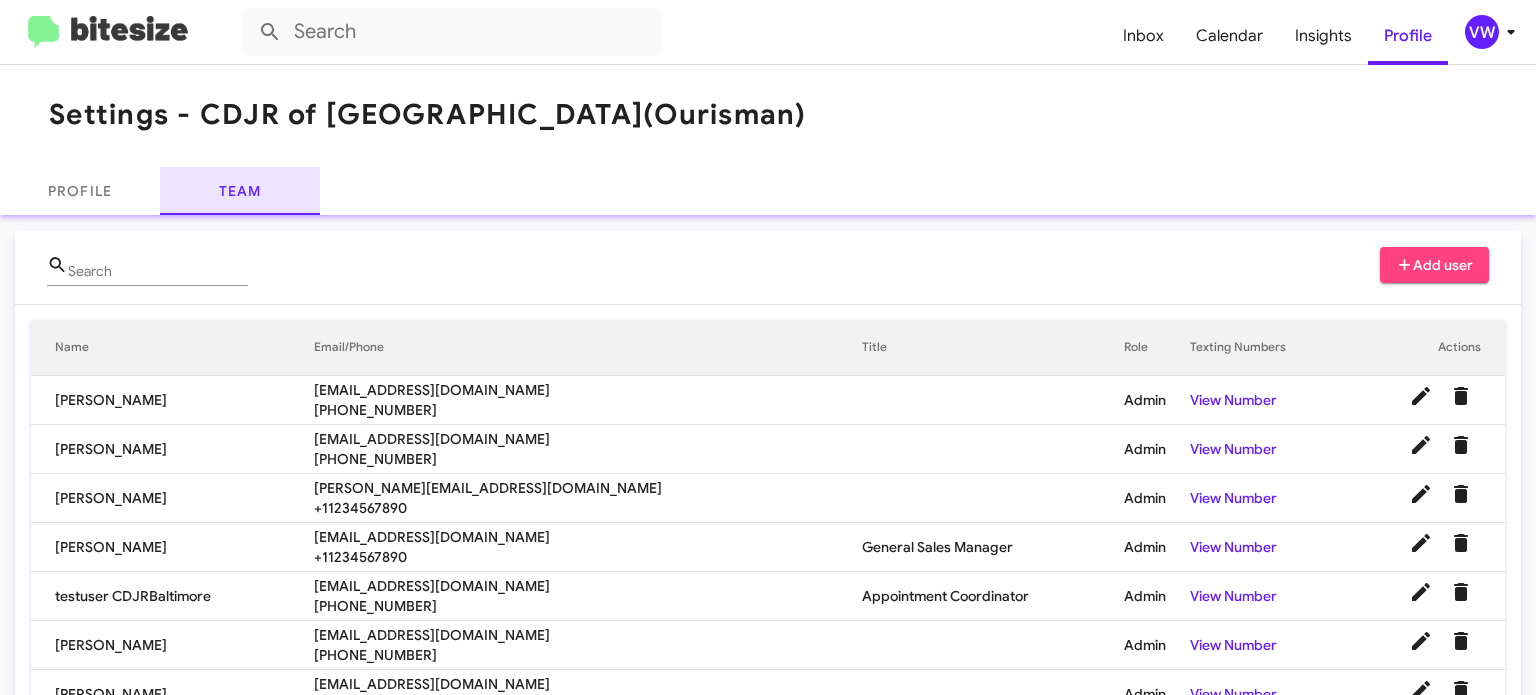 scroll, scrollTop: 0, scrollLeft: 0, axis: both 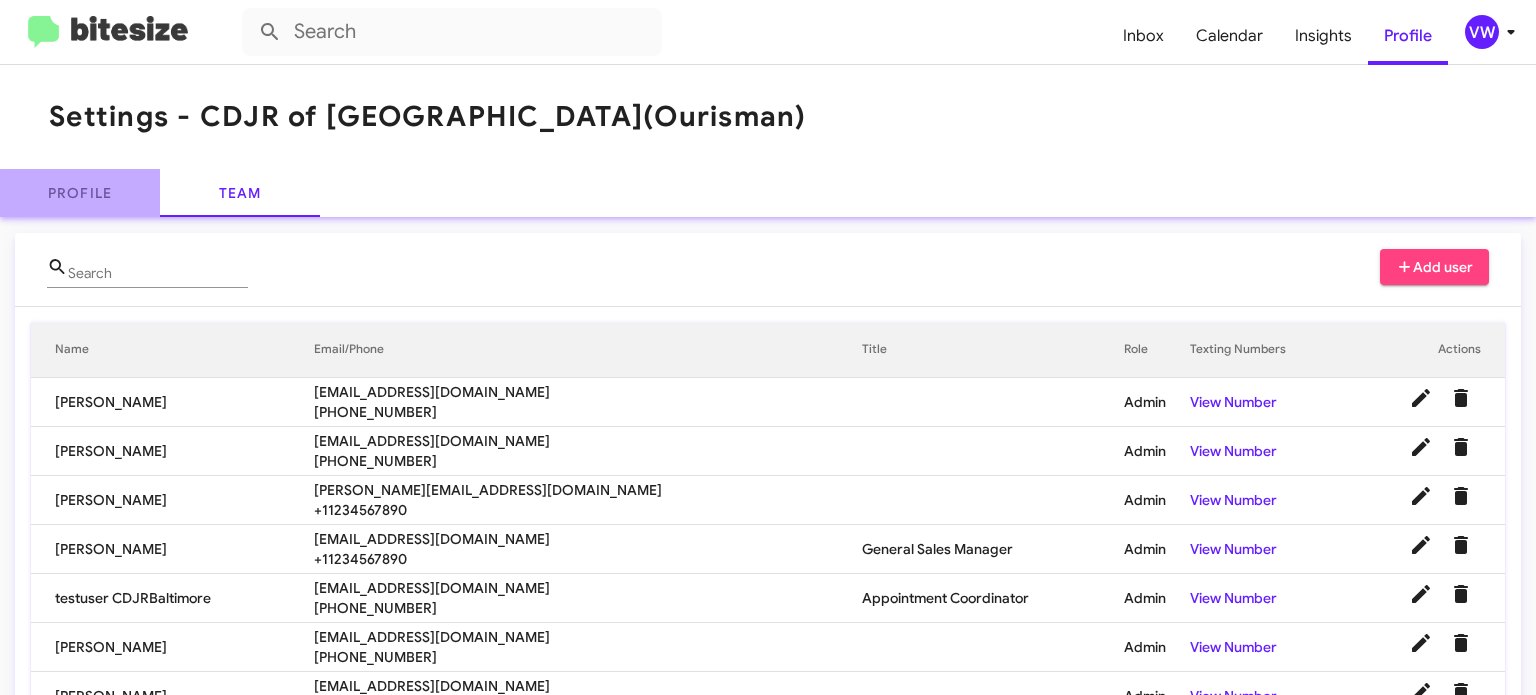 click on "Profile" at bounding box center [80, 193] 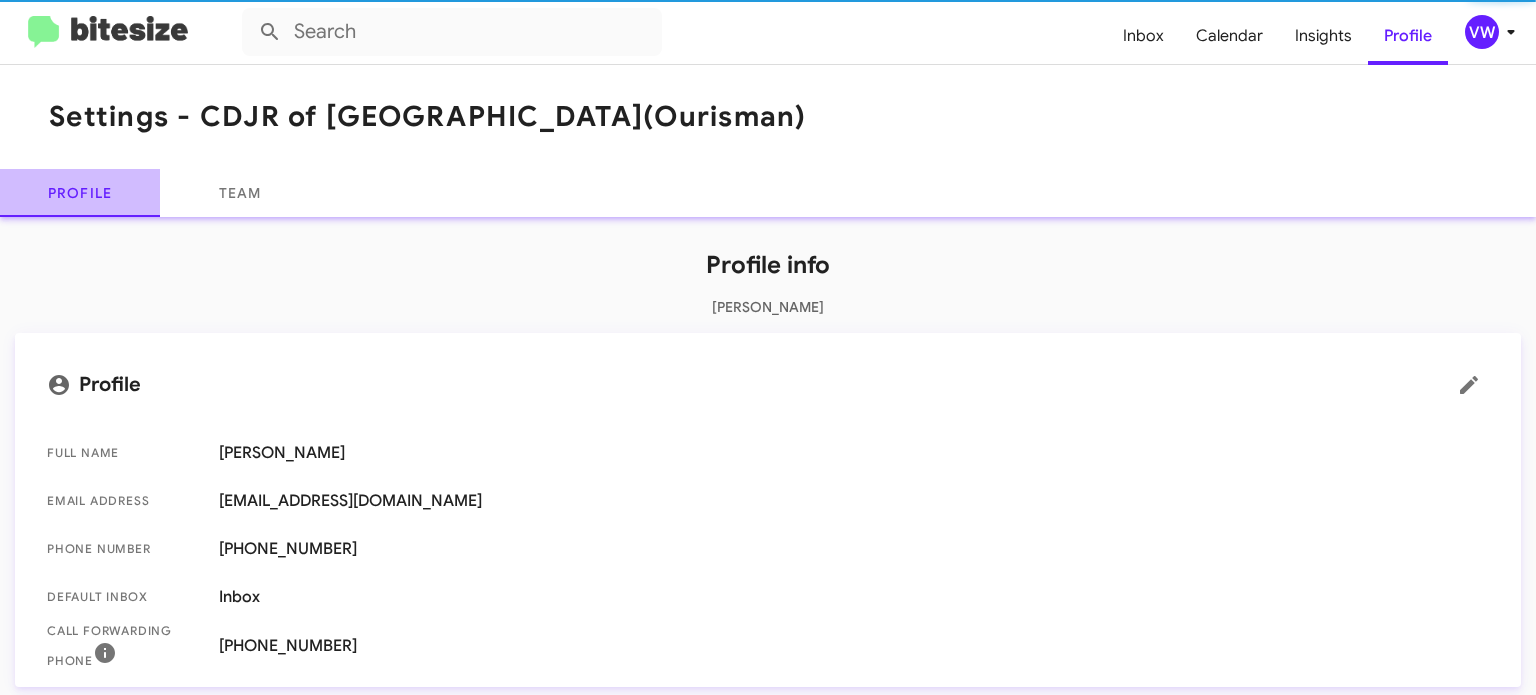 click on "Profile" at bounding box center [80, 193] 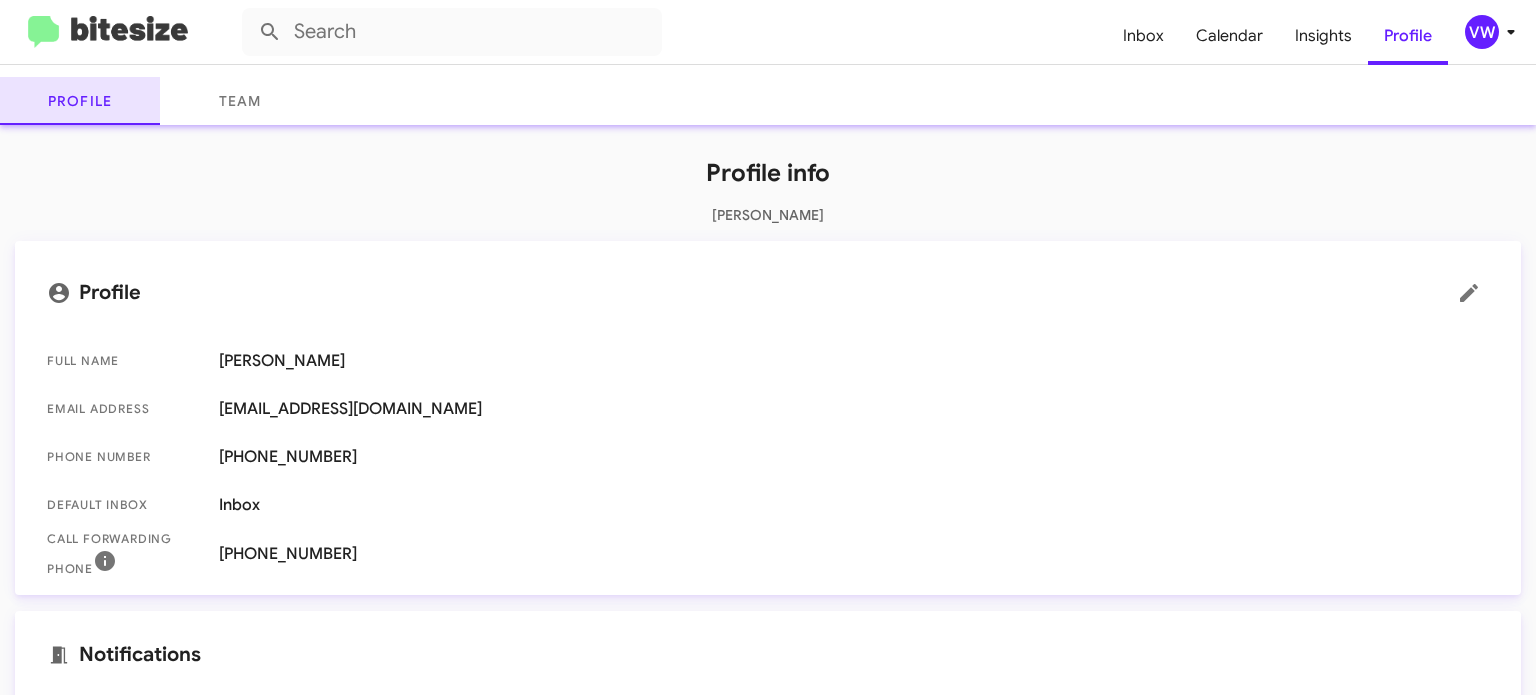 scroll, scrollTop: 0, scrollLeft: 0, axis: both 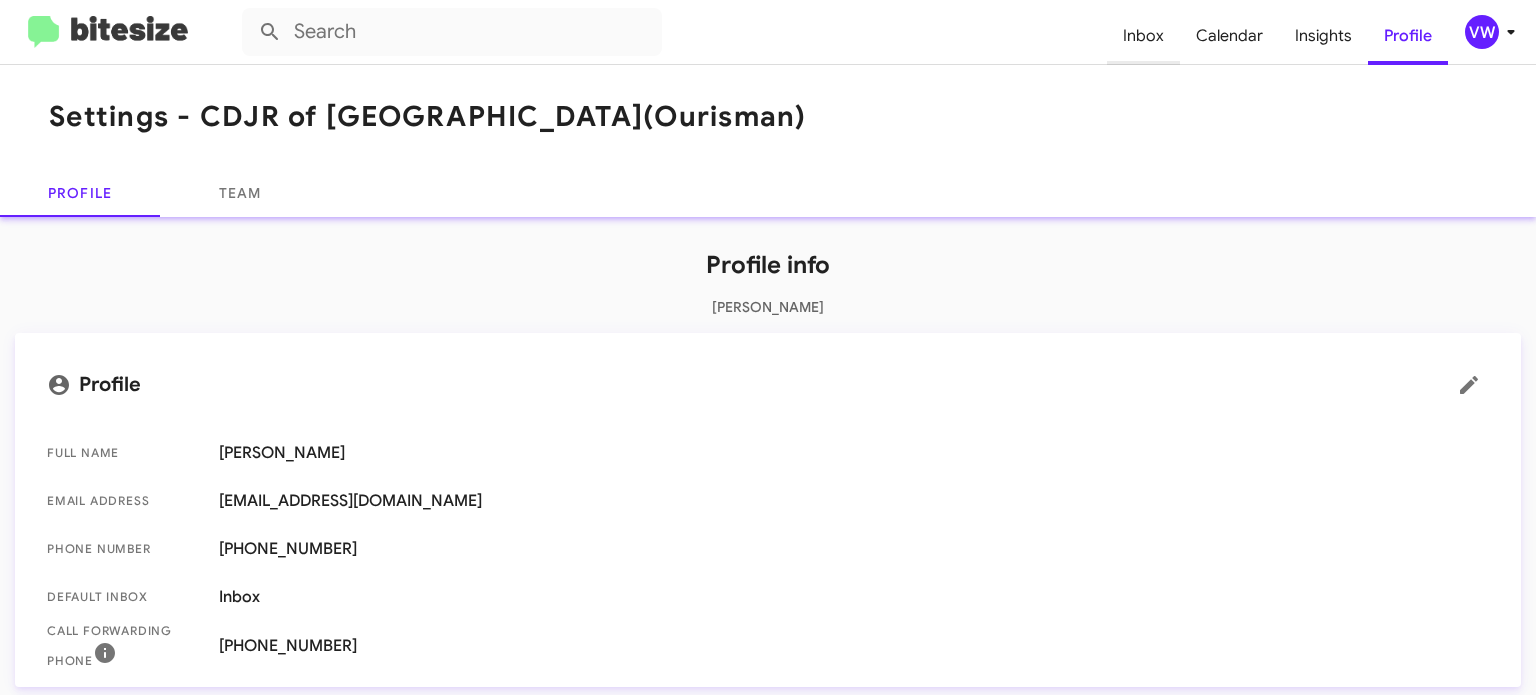 click on "Inbox" 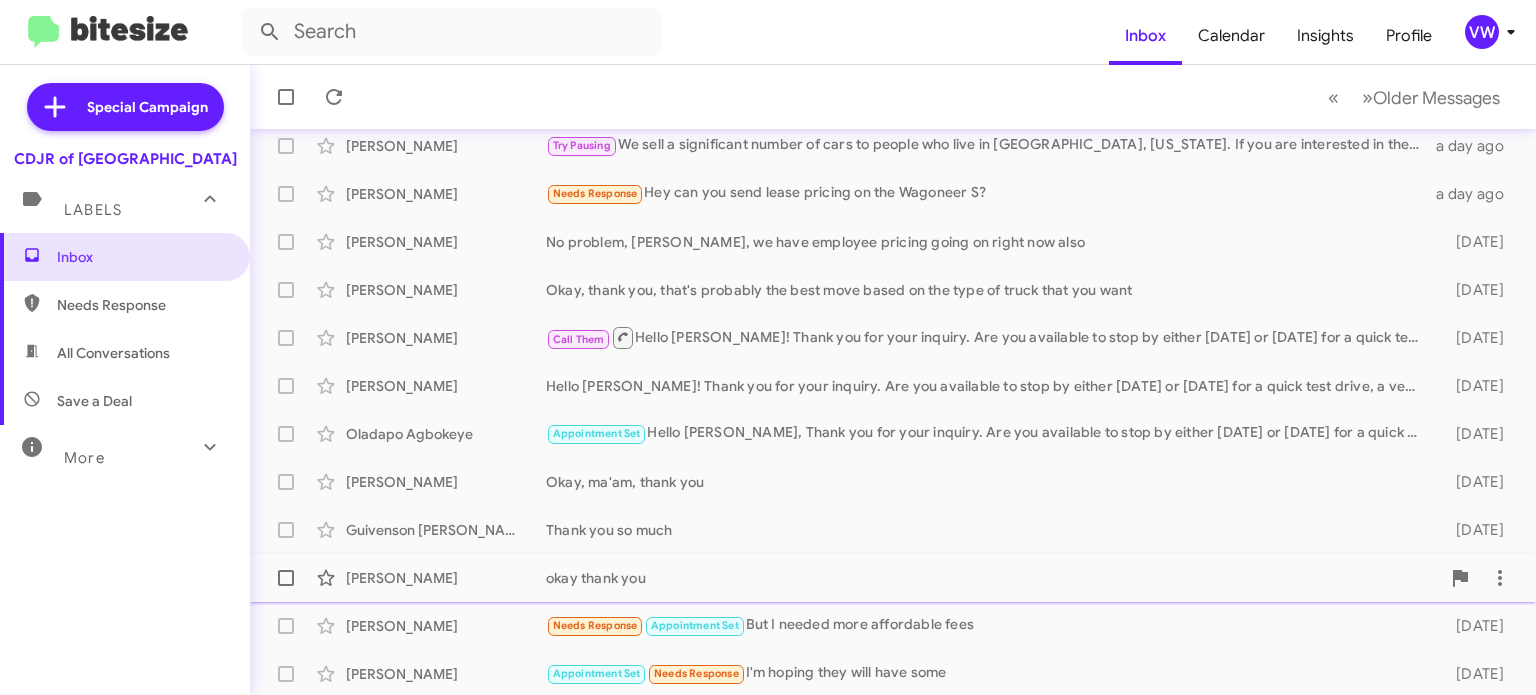 scroll, scrollTop: 465, scrollLeft: 0, axis: vertical 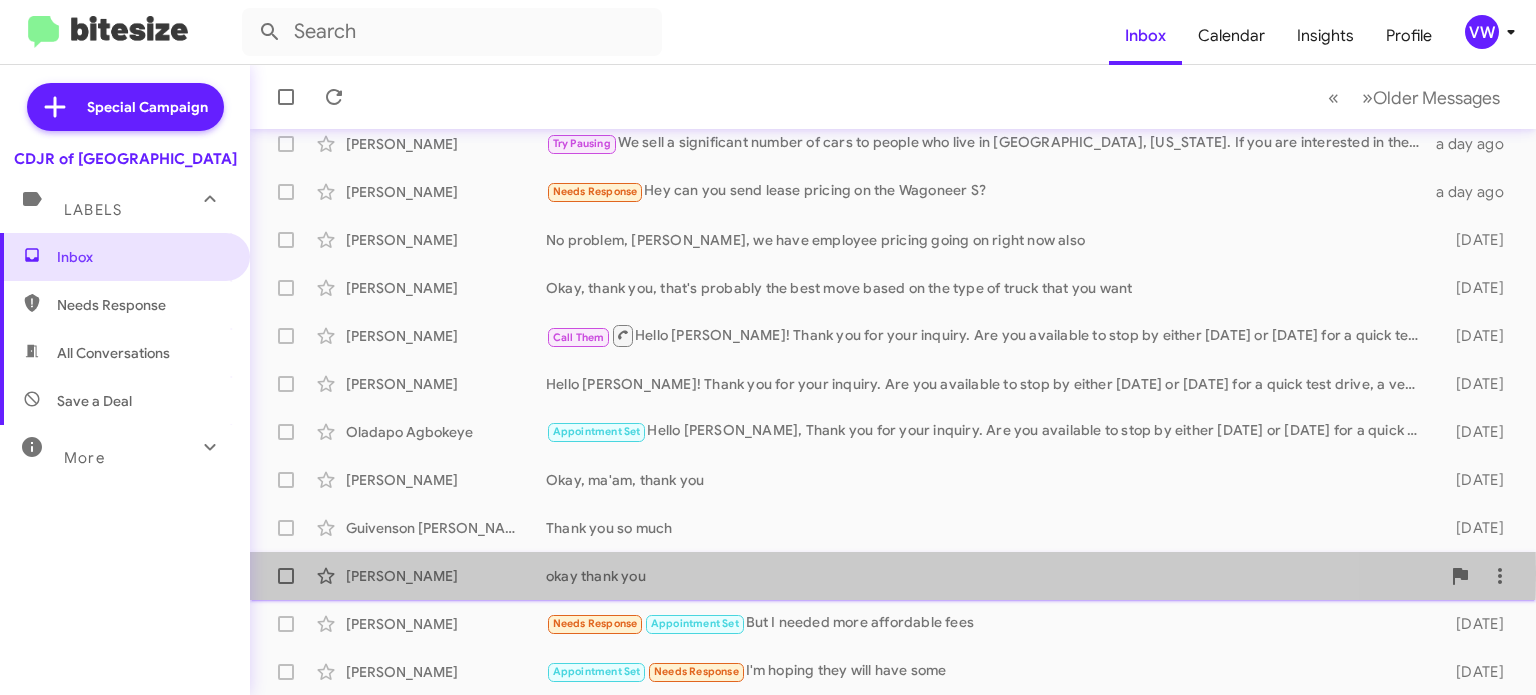drag, startPoint x: 684, startPoint y: 574, endPoint x: 761, endPoint y: 574, distance: 77 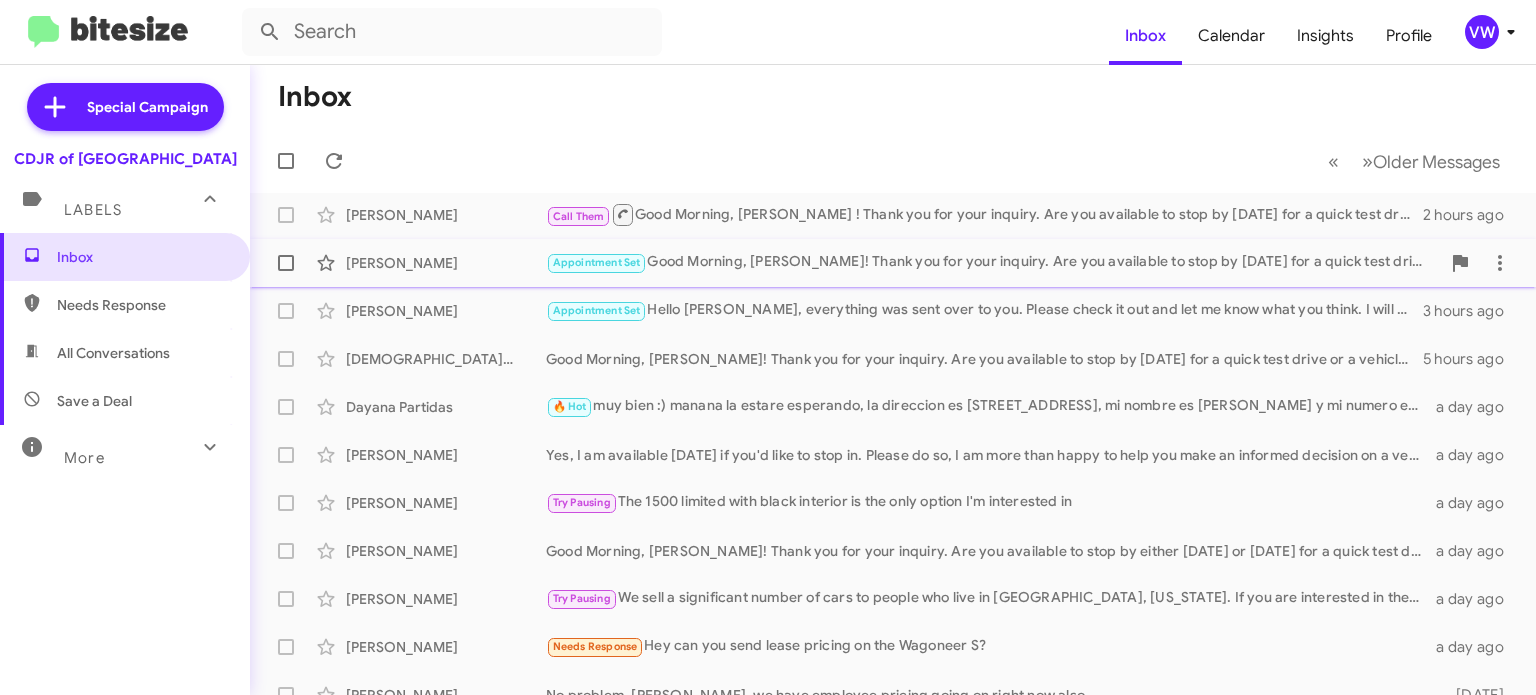 scroll, scrollTop: 0, scrollLeft: 0, axis: both 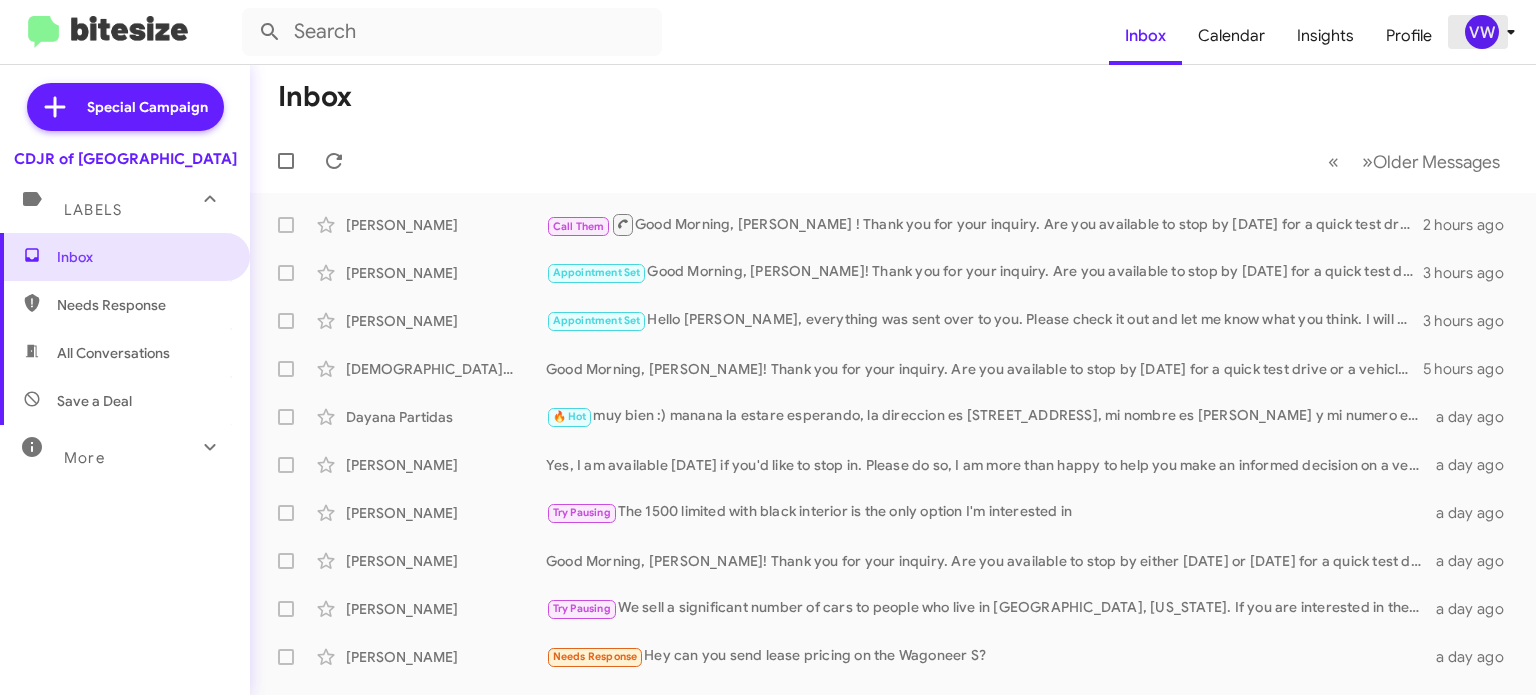 click 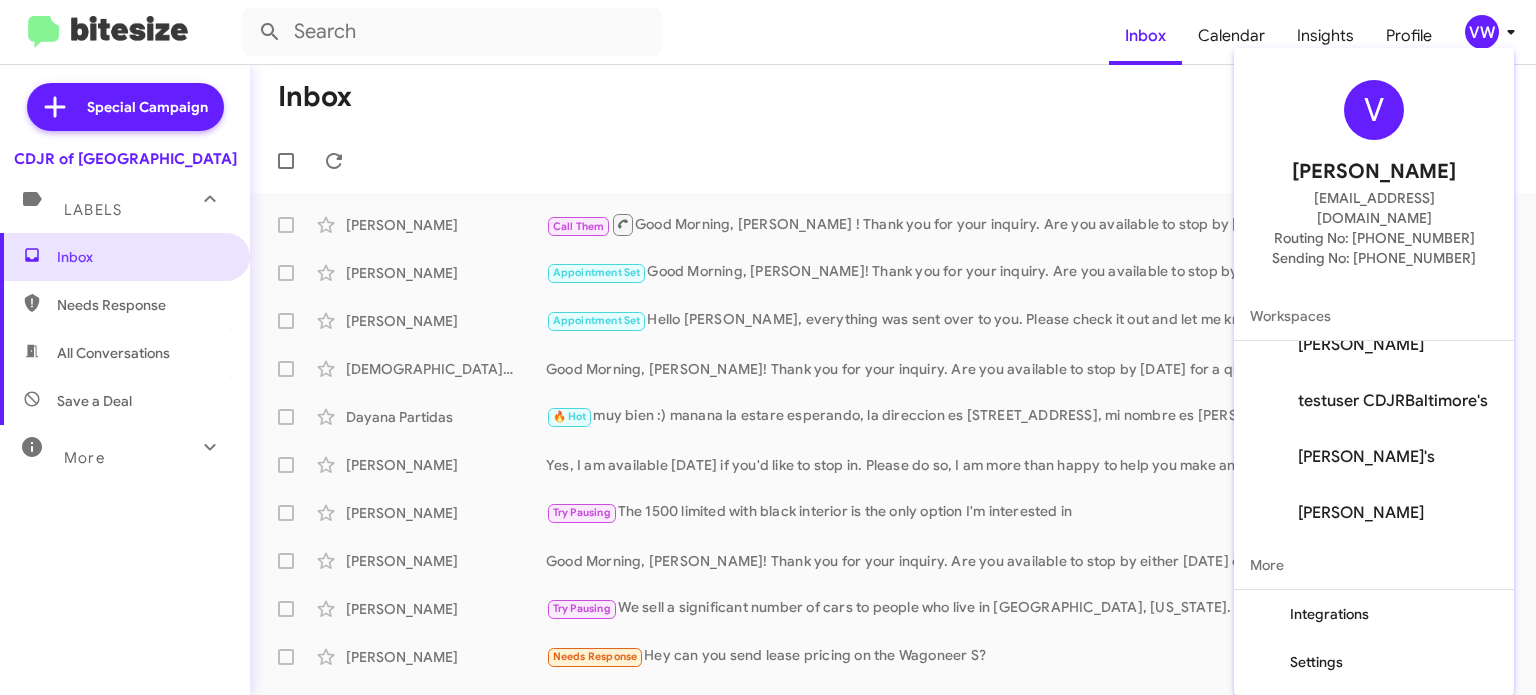scroll, scrollTop: 0, scrollLeft: 0, axis: both 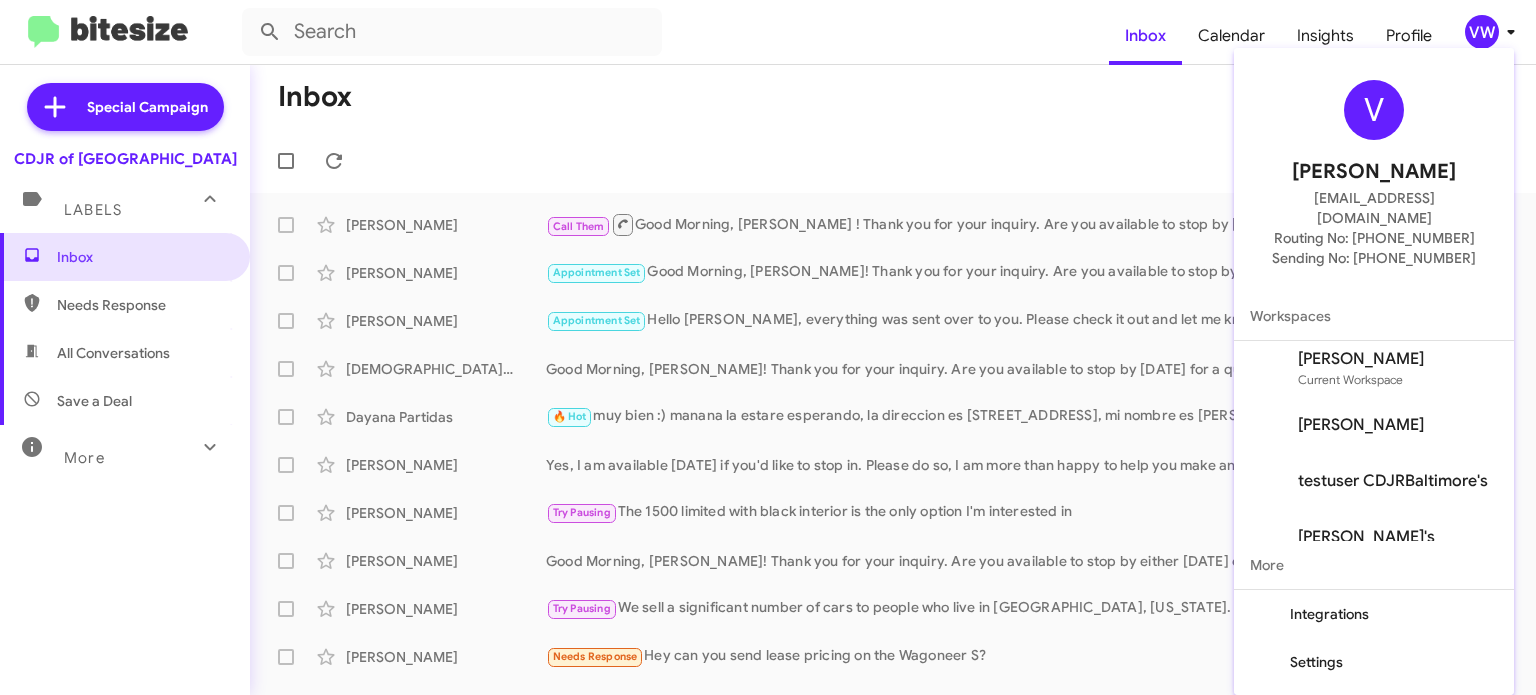 click at bounding box center [768, 347] 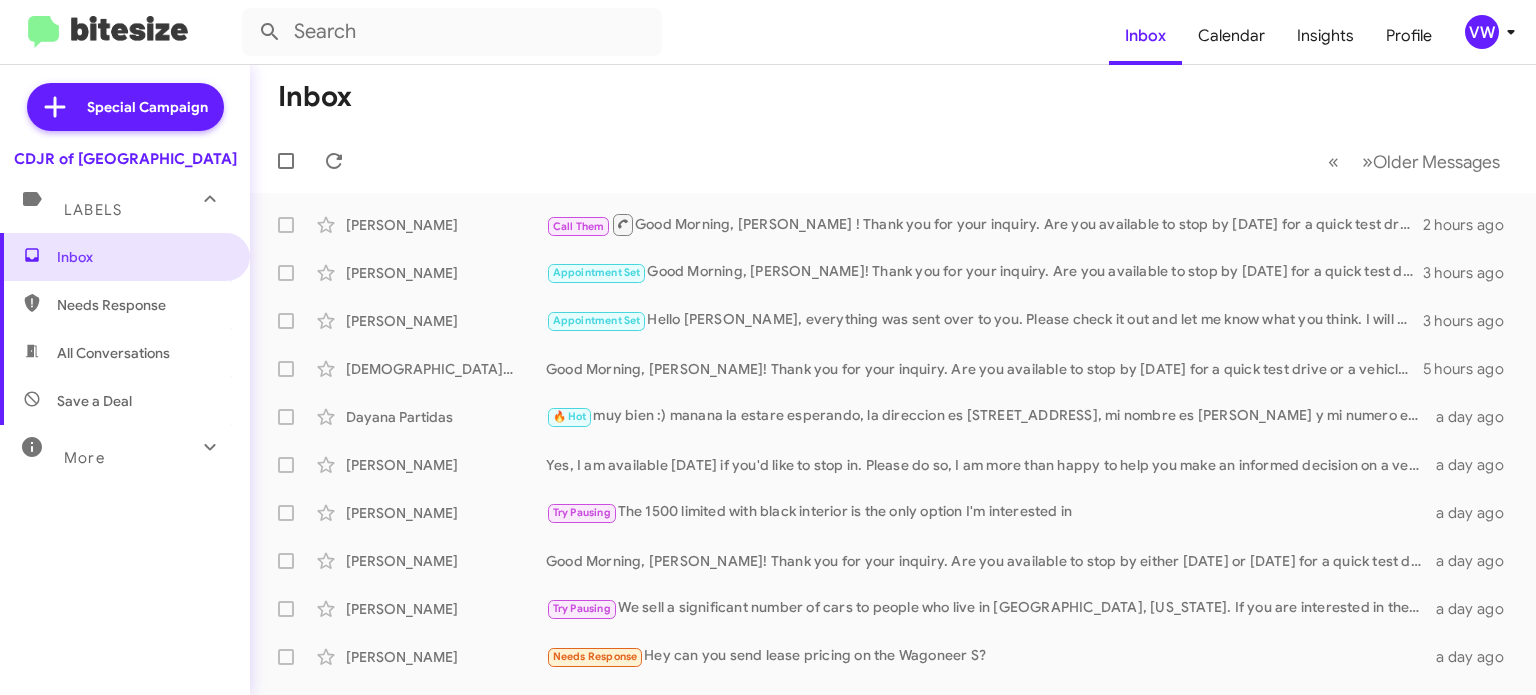 click 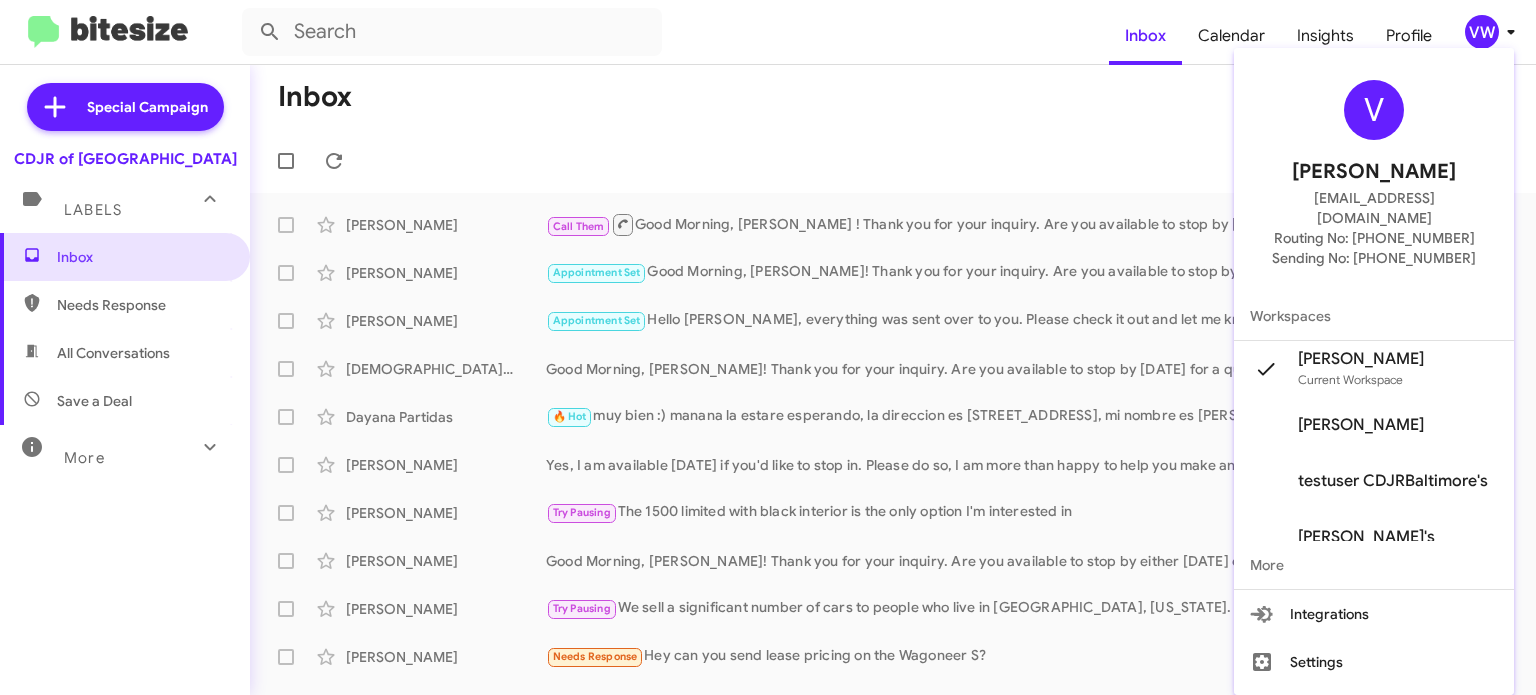 click at bounding box center (768, 347) 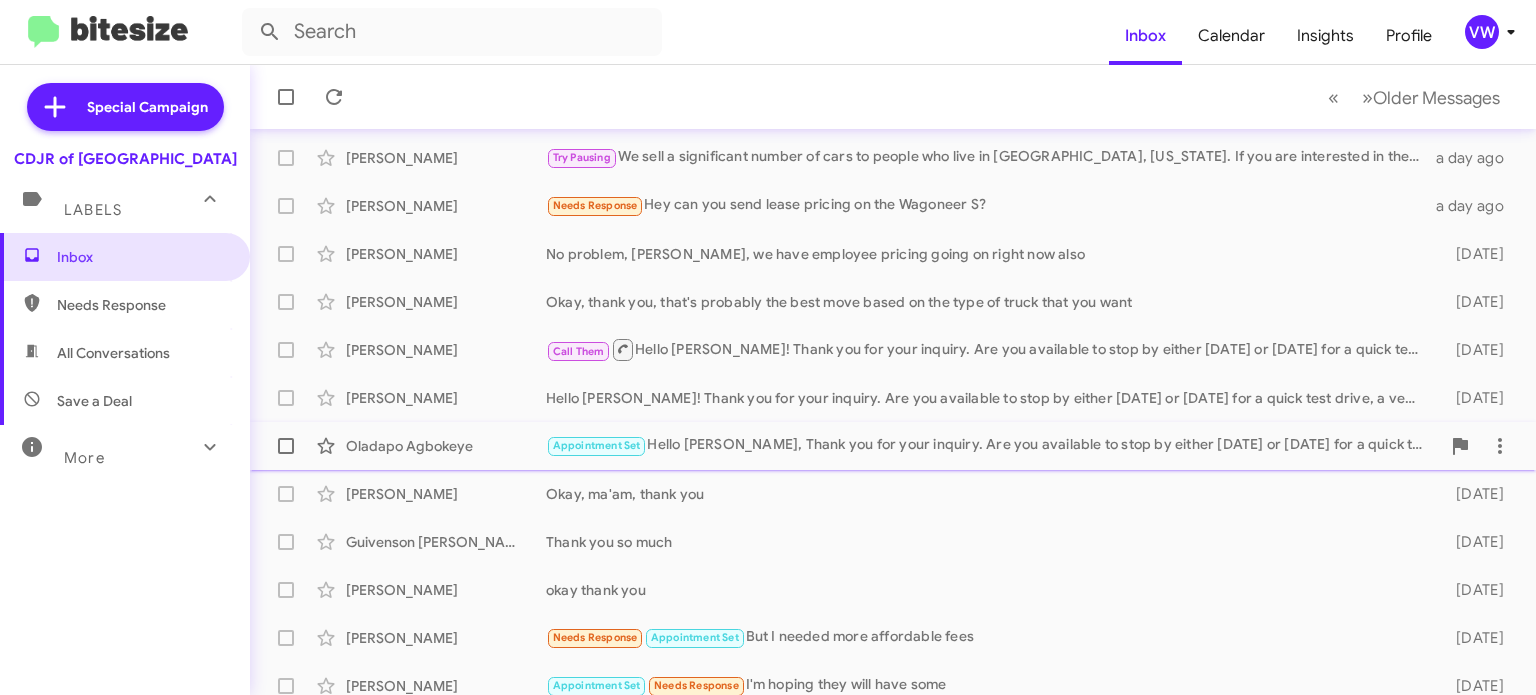 scroll, scrollTop: 465, scrollLeft: 0, axis: vertical 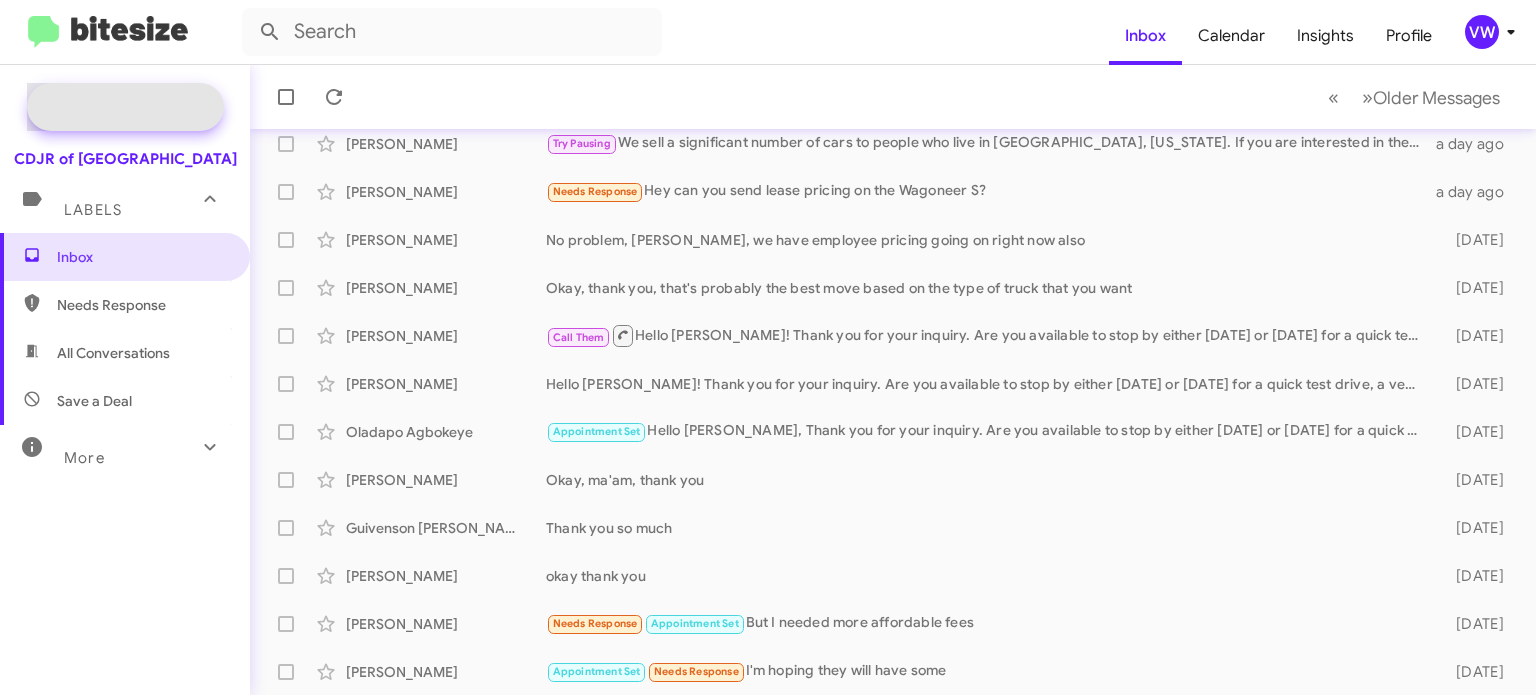 click on "Special Campaign" 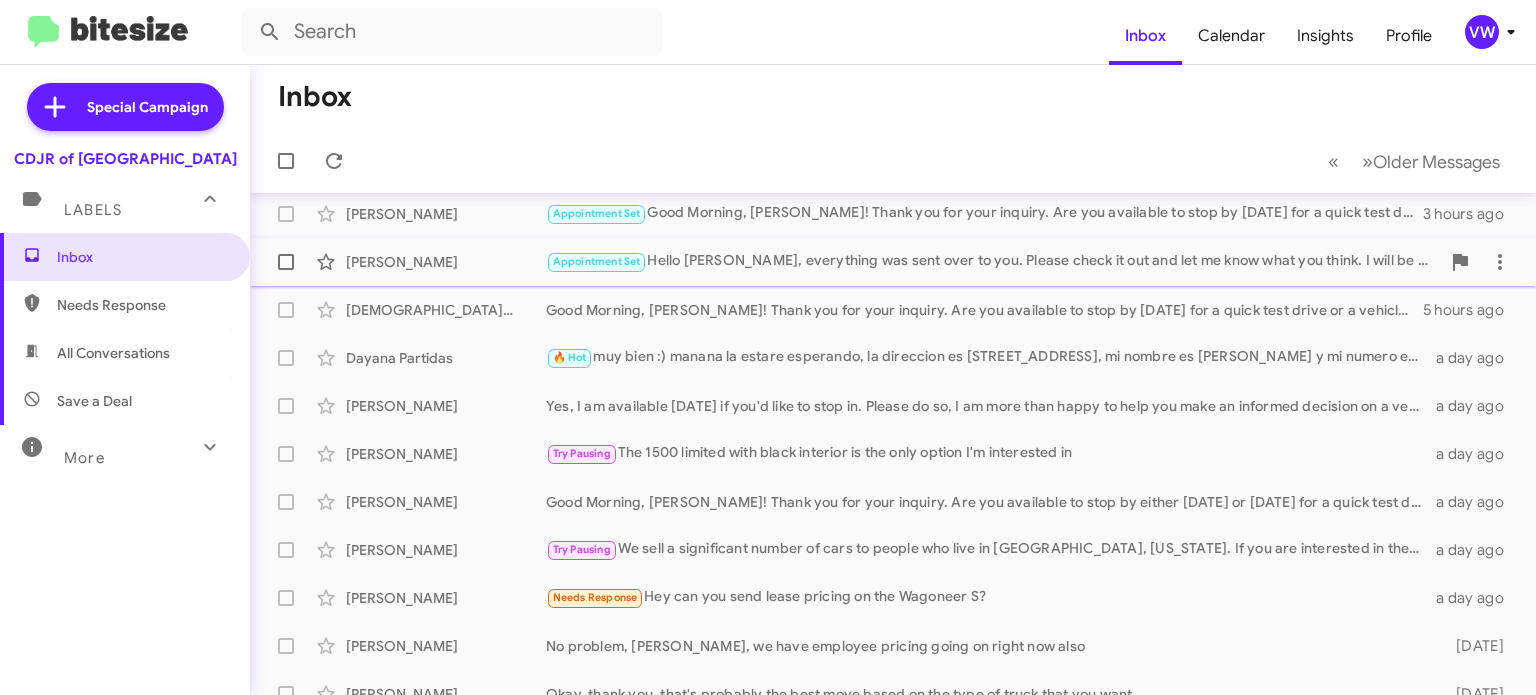 scroll, scrollTop: 0, scrollLeft: 0, axis: both 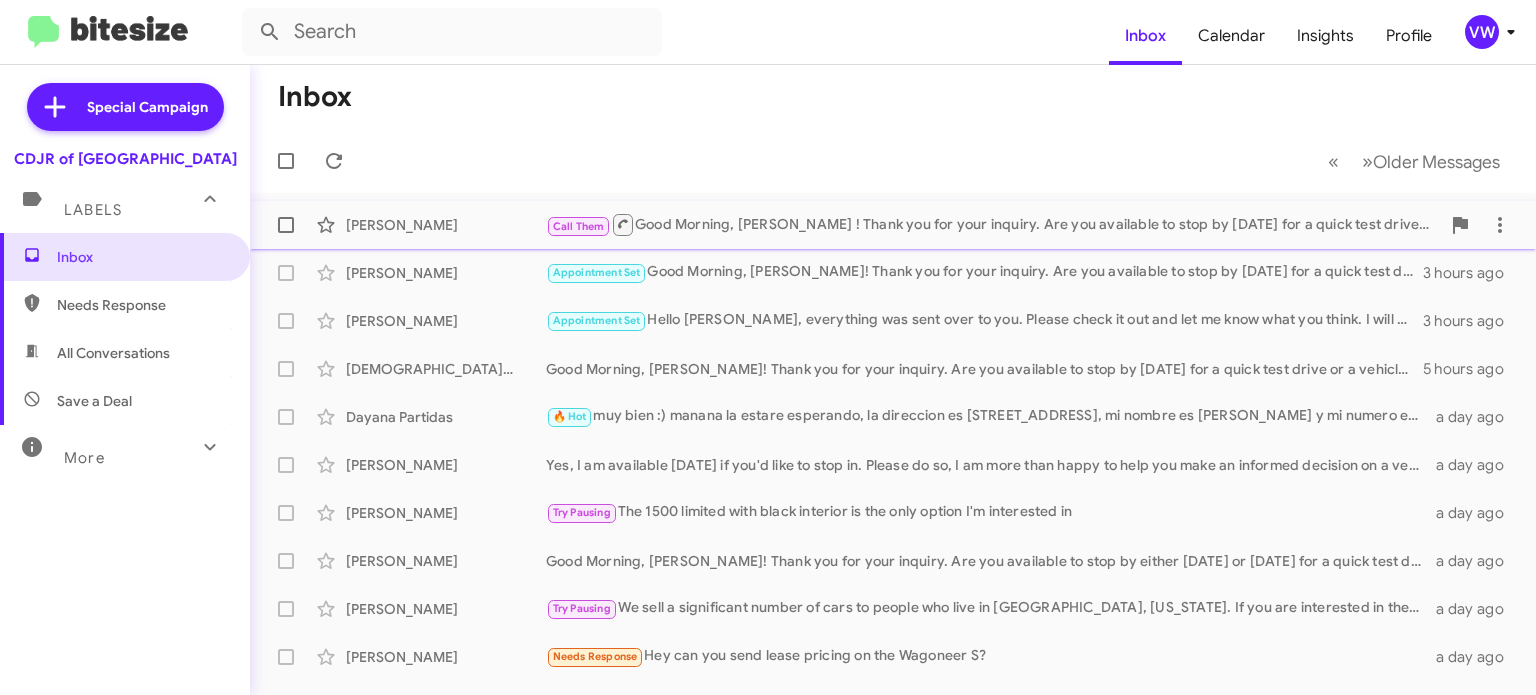 click on "Call Them" 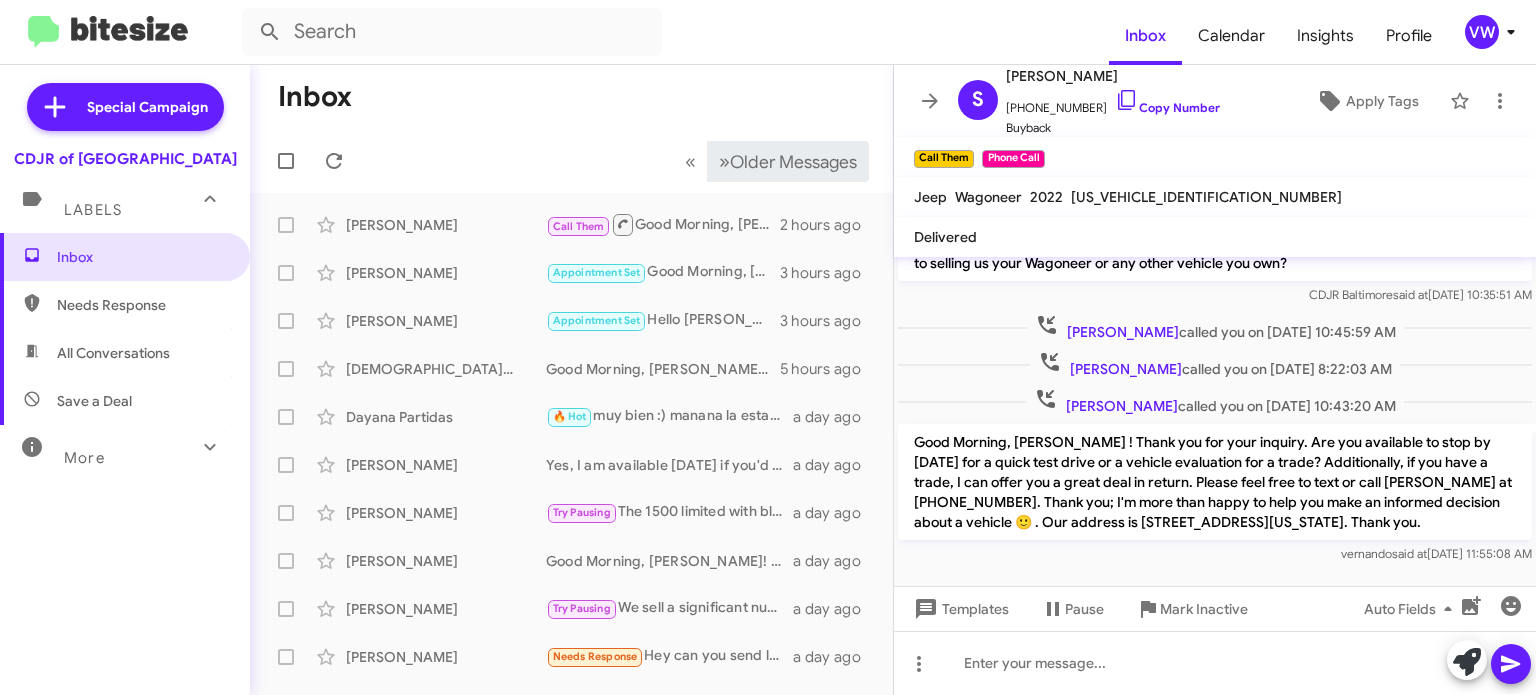 scroll, scrollTop: 85, scrollLeft: 0, axis: vertical 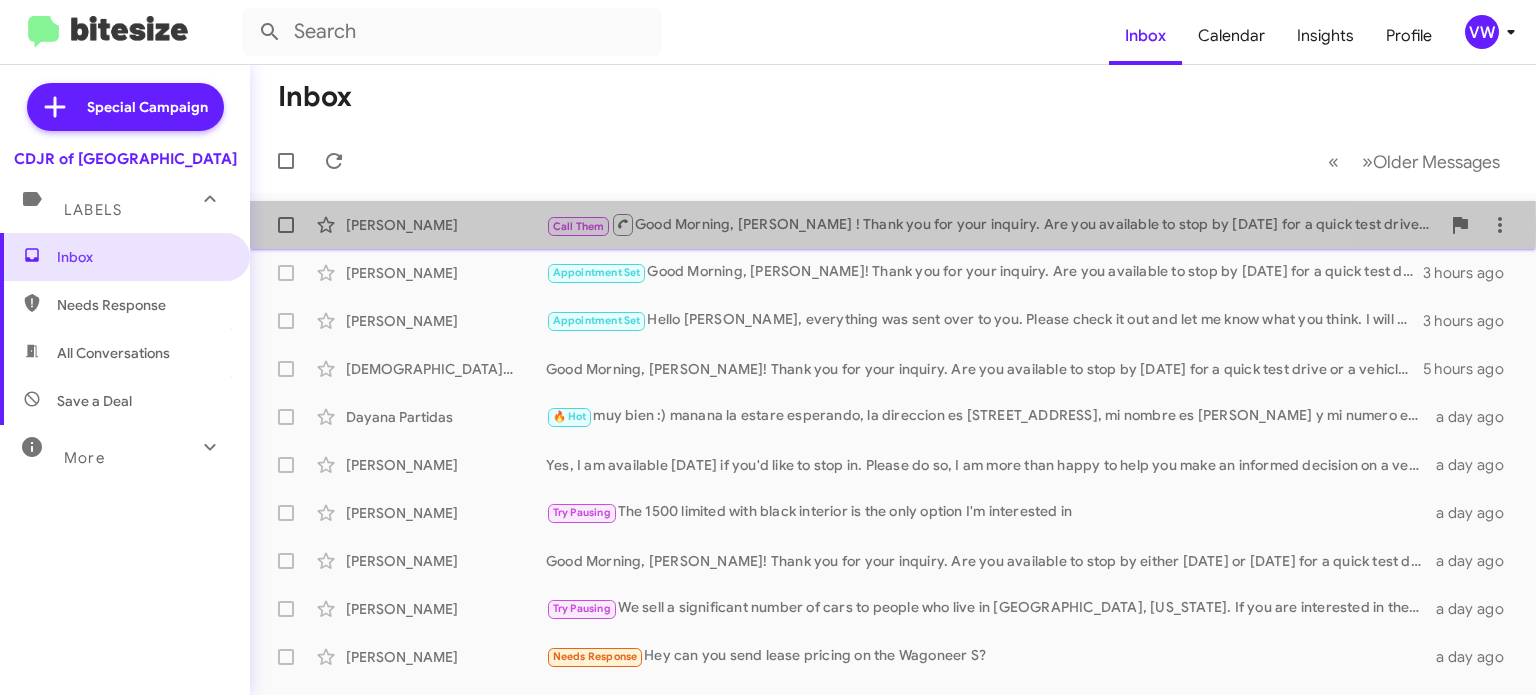 click on "Call Them" 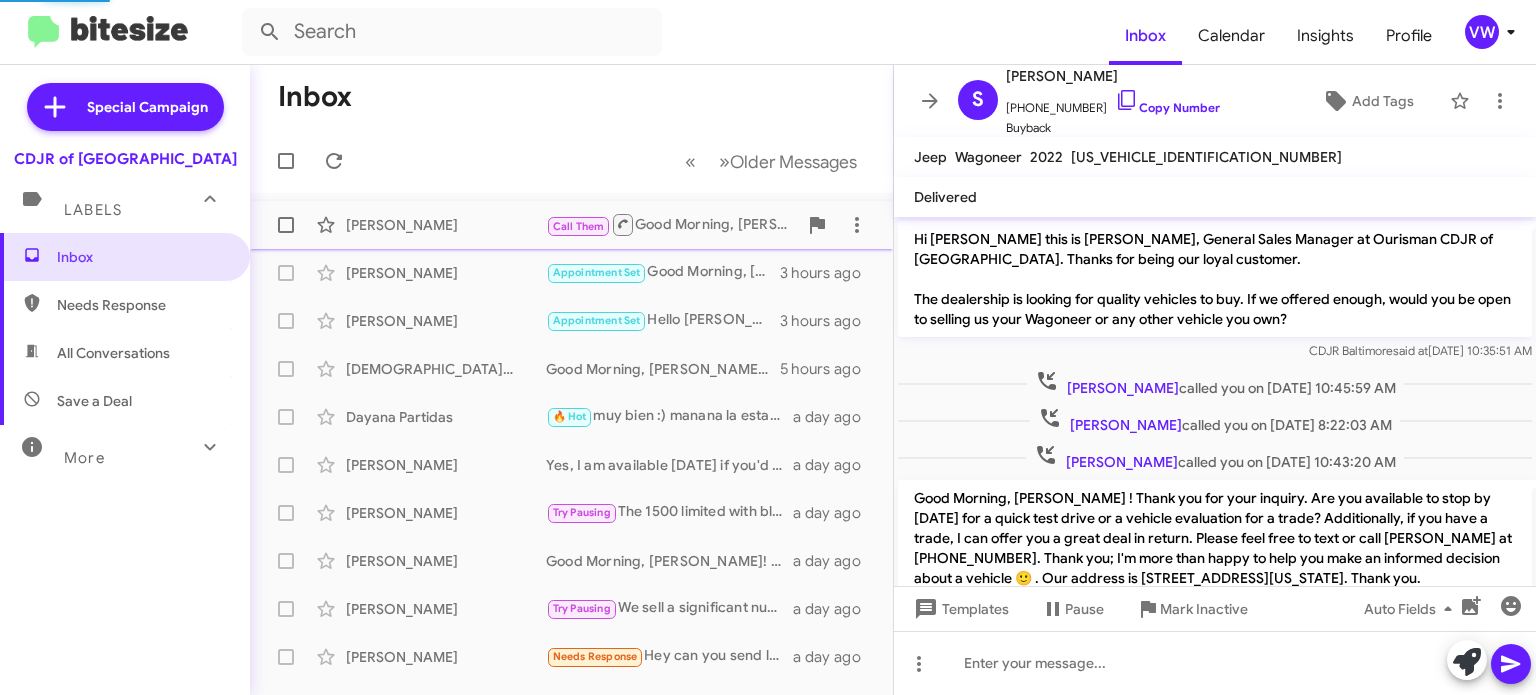 scroll, scrollTop: 66, scrollLeft: 0, axis: vertical 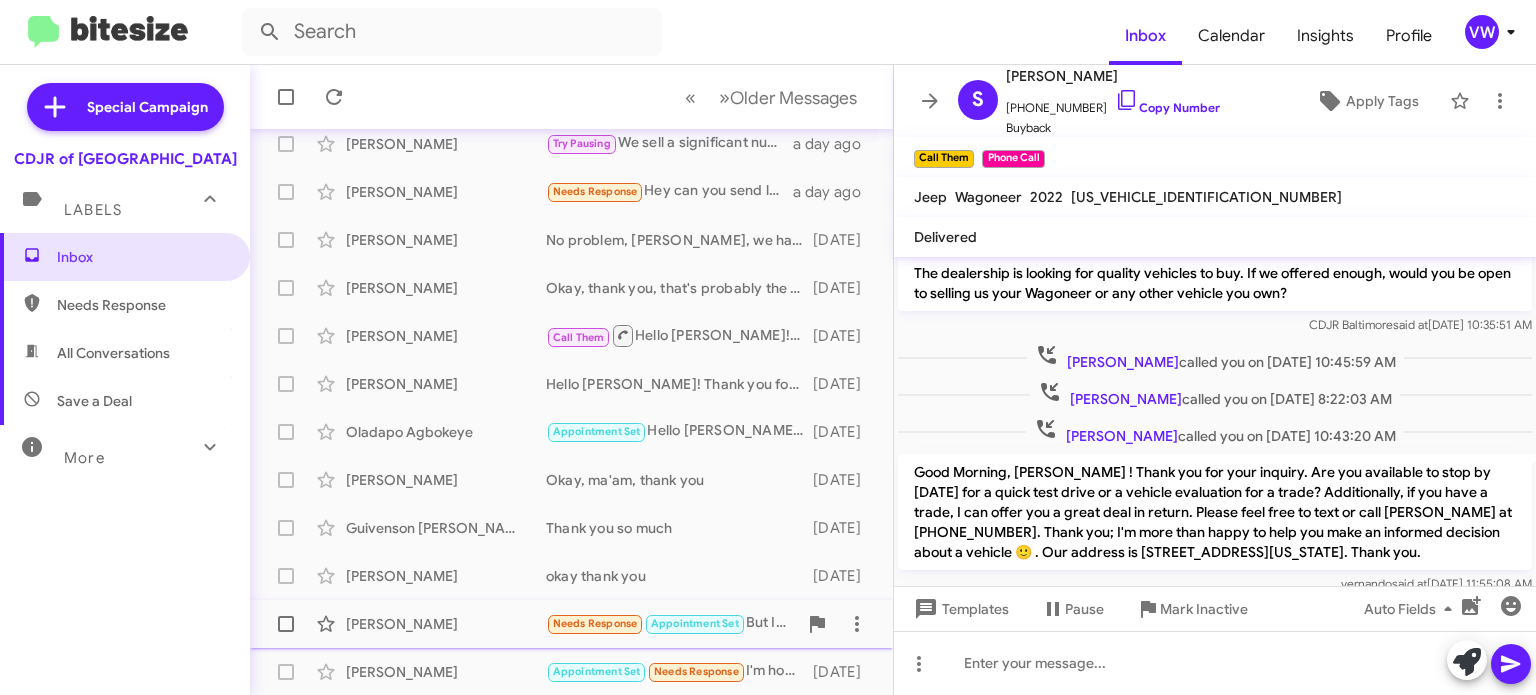 click on "[PERSON_NAME]" 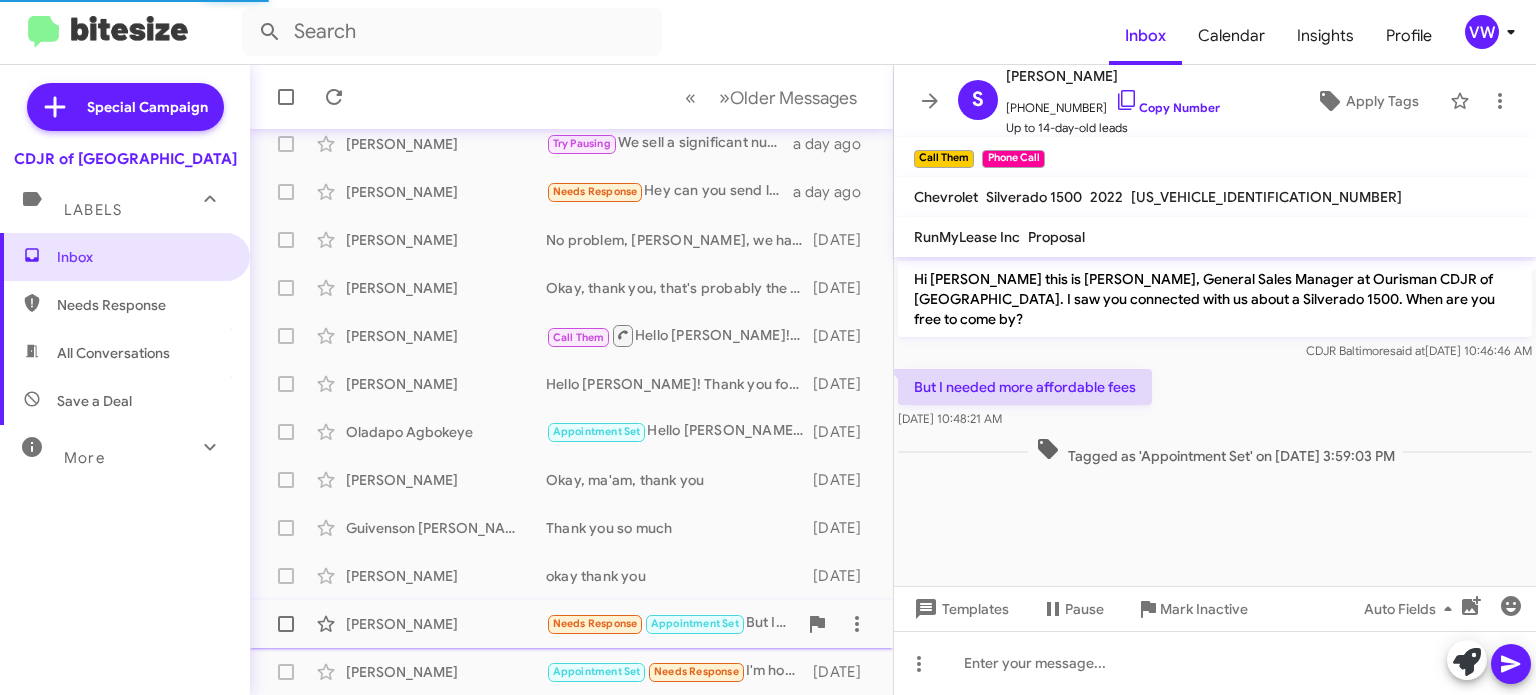 scroll, scrollTop: 0, scrollLeft: 0, axis: both 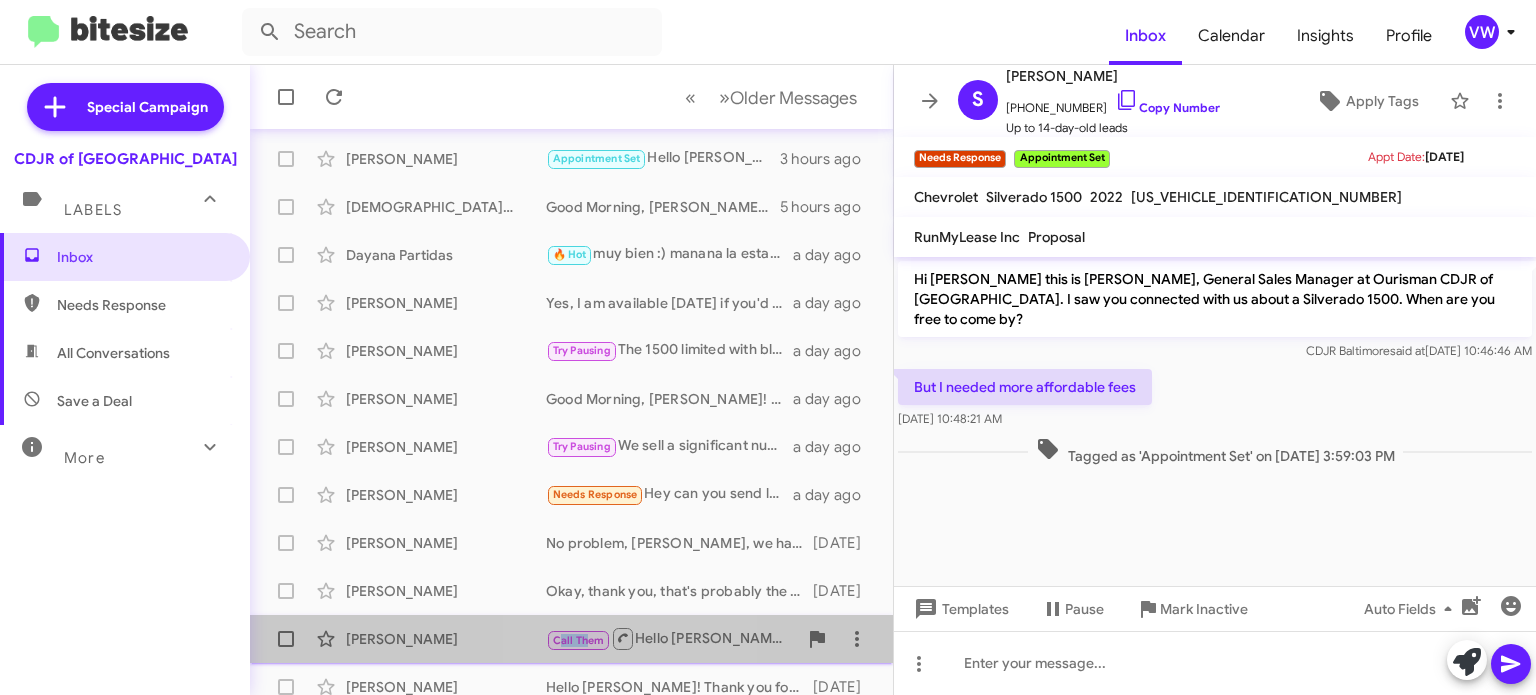 click on "Call Them" 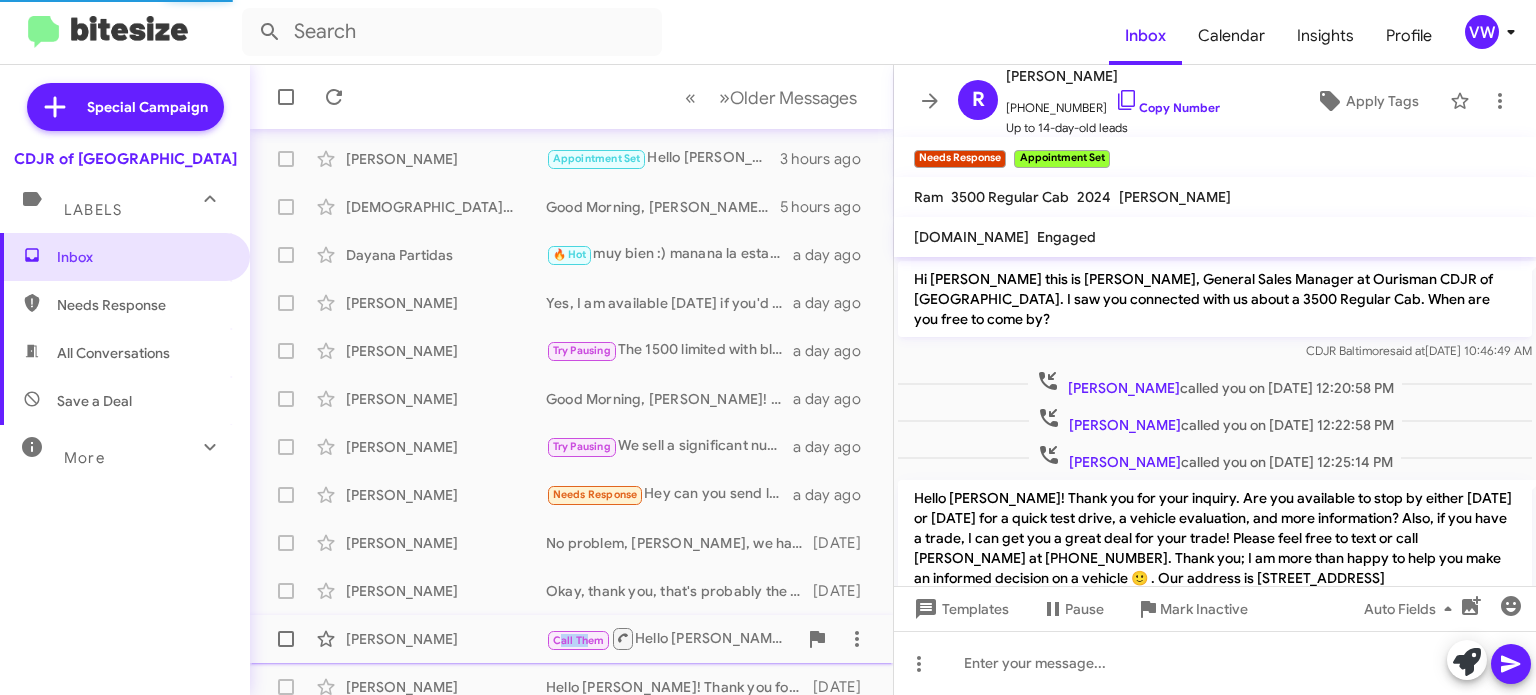 scroll, scrollTop: 46, scrollLeft: 0, axis: vertical 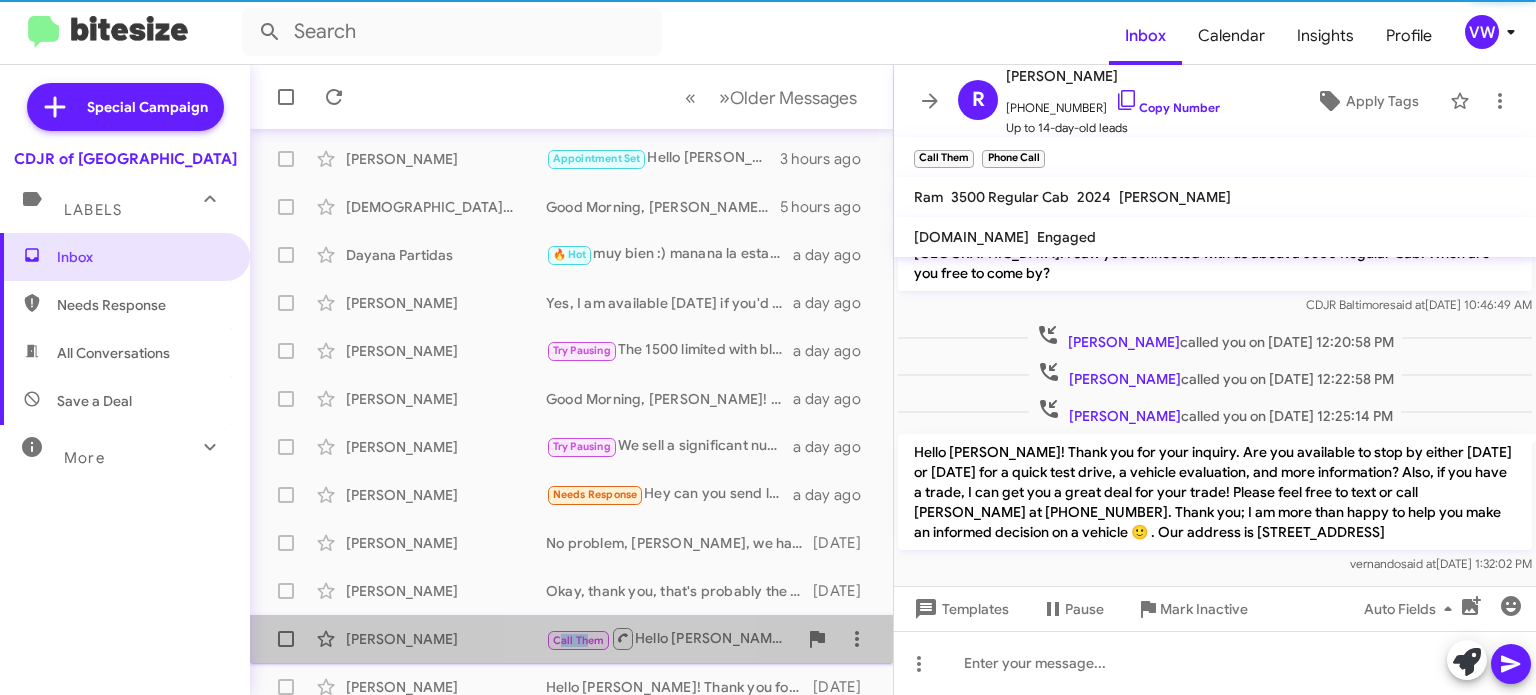 click on "Call Them" 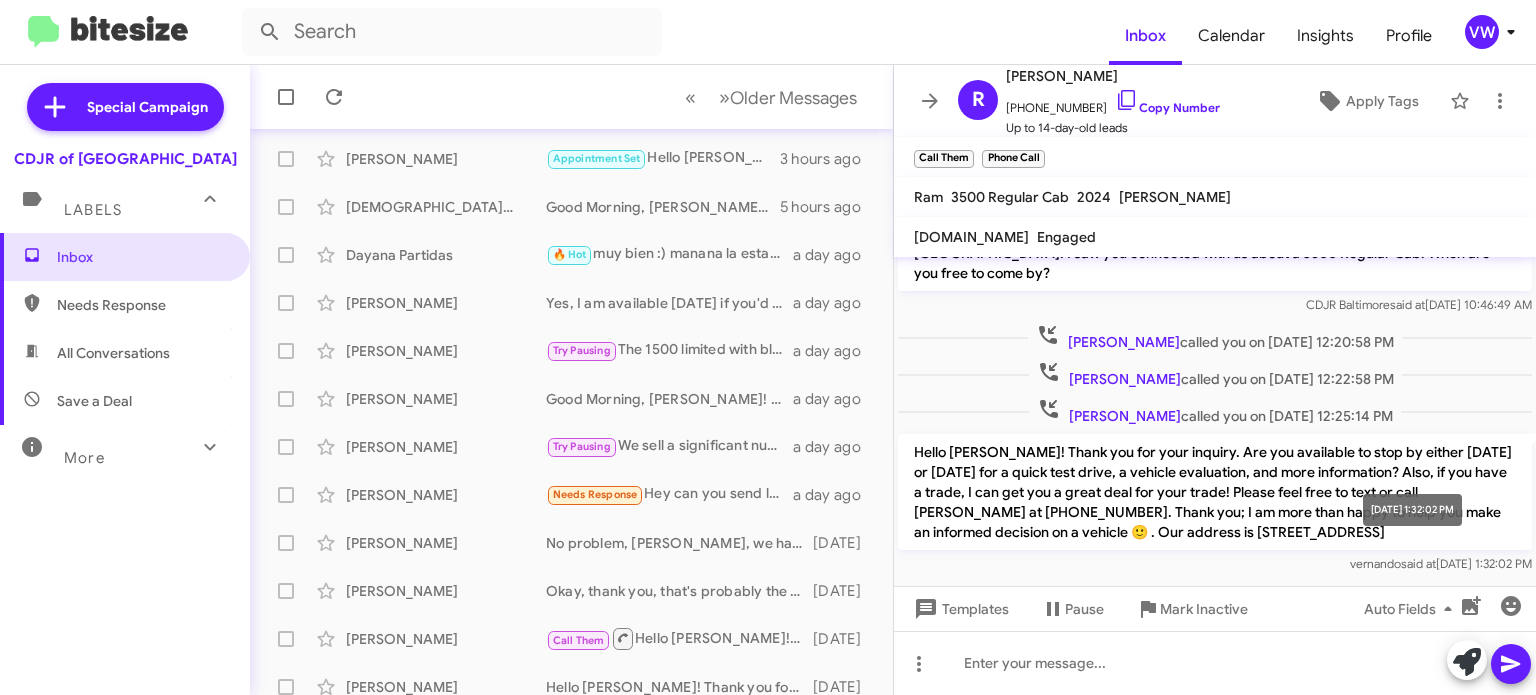 click on "vernando   said at   [DATE] 1:32:02 PM" 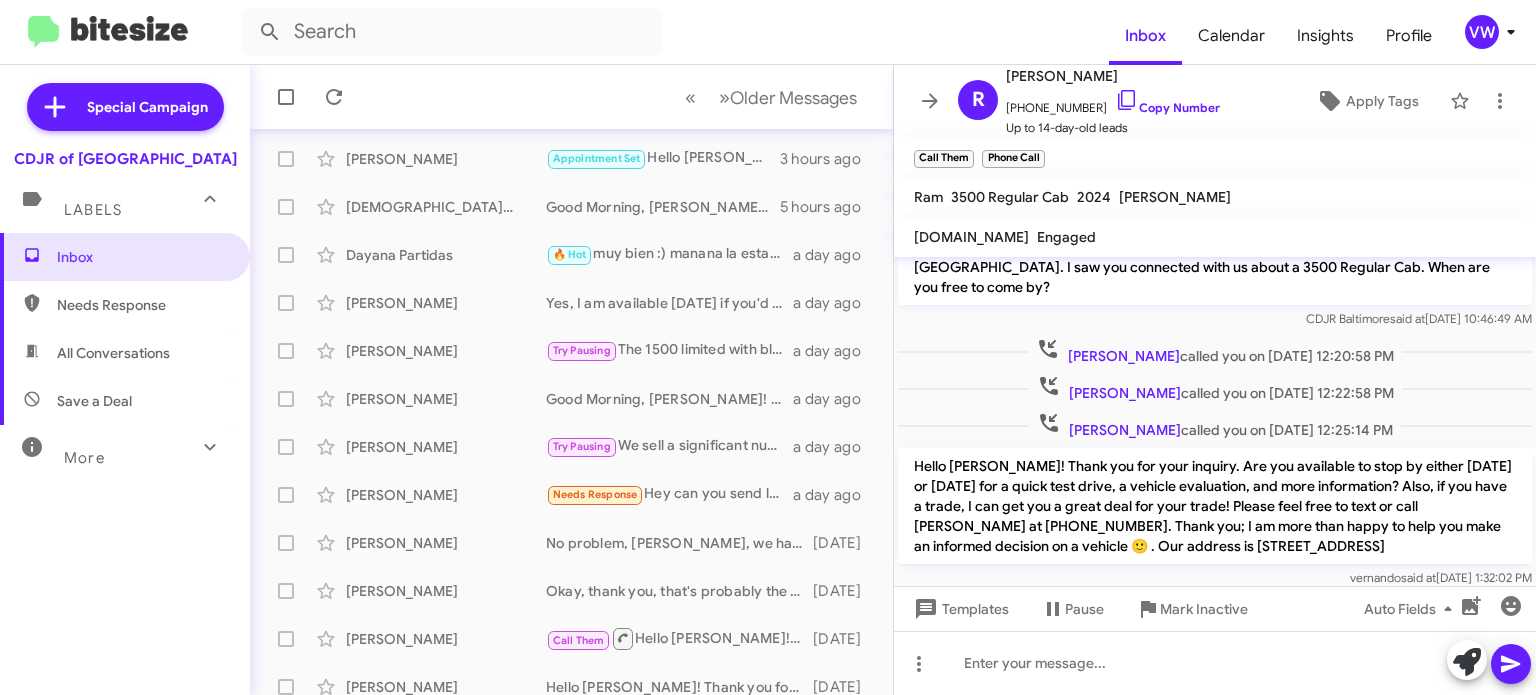 scroll, scrollTop: 26, scrollLeft: 0, axis: vertical 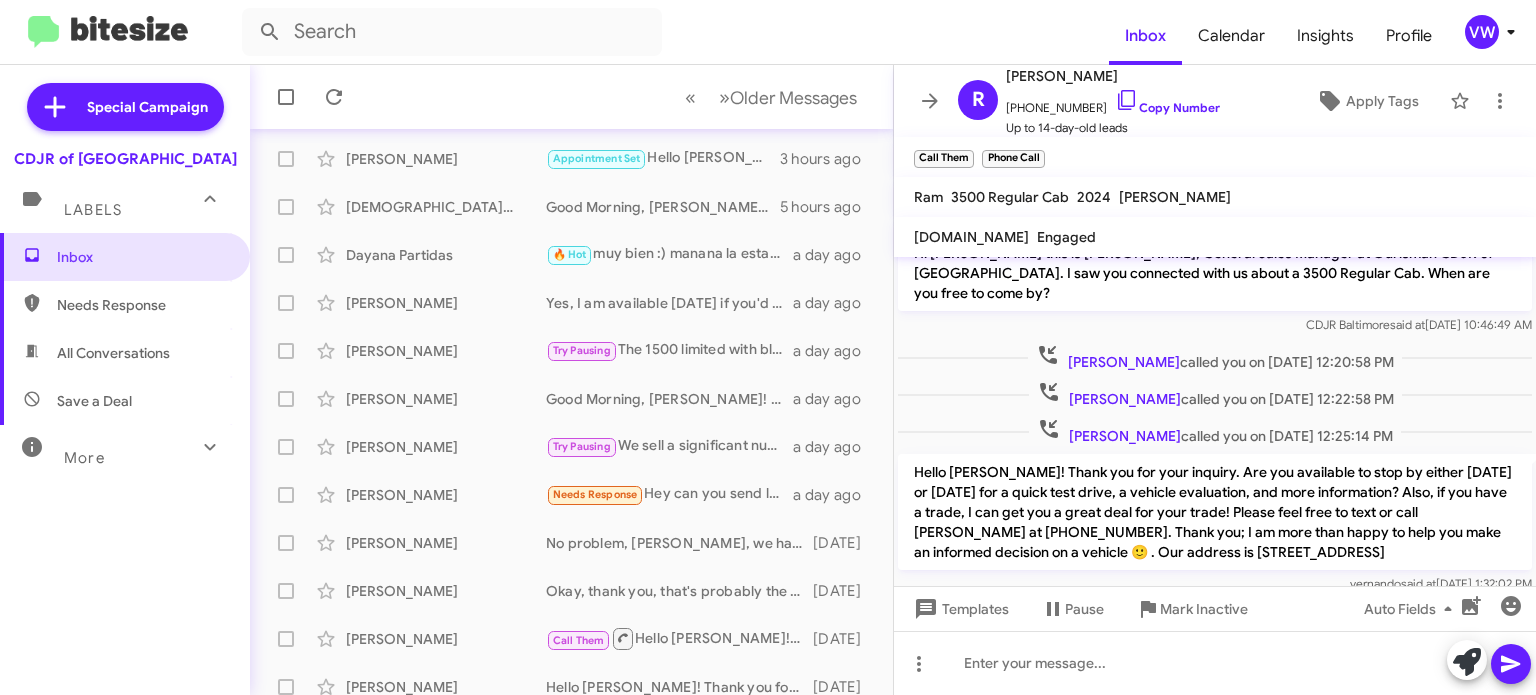 click on "[PERSON_NAME]   [PHONE_NUMBER]   Copy Number   Up to 14-day-old leads  Apply Tags  Call Them   ×   Phone Call   ×  Ram 3500 Regular Cab 2024 [PERSON_NAME] [DOMAIN_NAME] Engaged Hi [PERSON_NAME] this is [PERSON_NAME], General Sales Manager at Ourisman CDJR of [GEOGRAPHIC_DATA]. I saw you connected with us about a 3500 Regular Cab. When are you free to come by? CDJR Baltimore   said at   [DATE] 10:46:49 AM  [PERSON_NAME]  called you on [DATE] 12:20:58 PM  [PERSON_NAME]  called you on [DATE] 12:22:58 PM  [PERSON_NAME]  called you on [DATE] 12:25:14 PM  Hello [PERSON_NAME]! Thank you for your inquiry. Are you available to stop by either [DATE] or [DATE] for a quick test drive, a vehicle evaluation, and more information? Also, if you have a trade, I can get you a great deal for your trade! Please feel free to text or call [PERSON_NAME] at [PHONE_NUMBER]. Thank you; I am more than happy to help you make an informed decision on a vehicle 🙂 . Our address is [STREET_ADDRESS] vernando   said at   Templates  Pause" 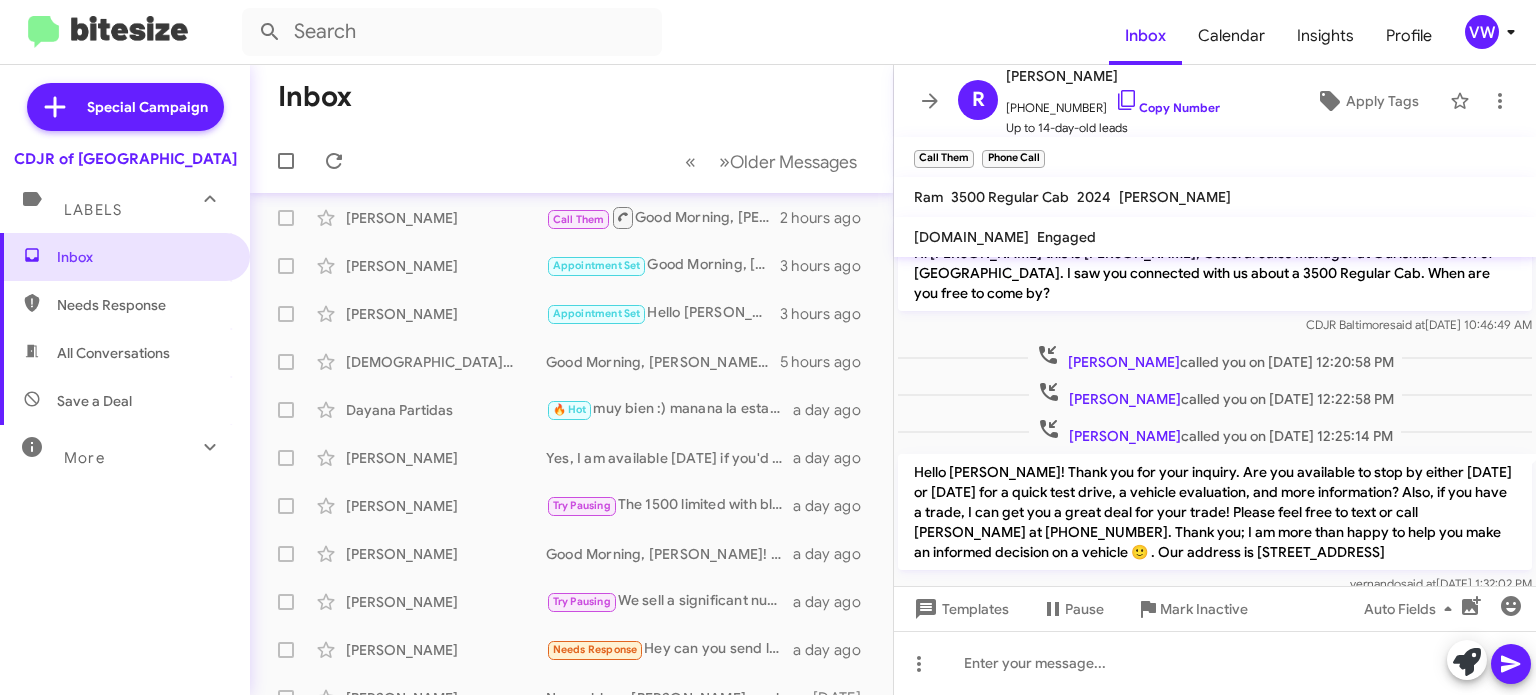 scroll, scrollTop: 0, scrollLeft: 0, axis: both 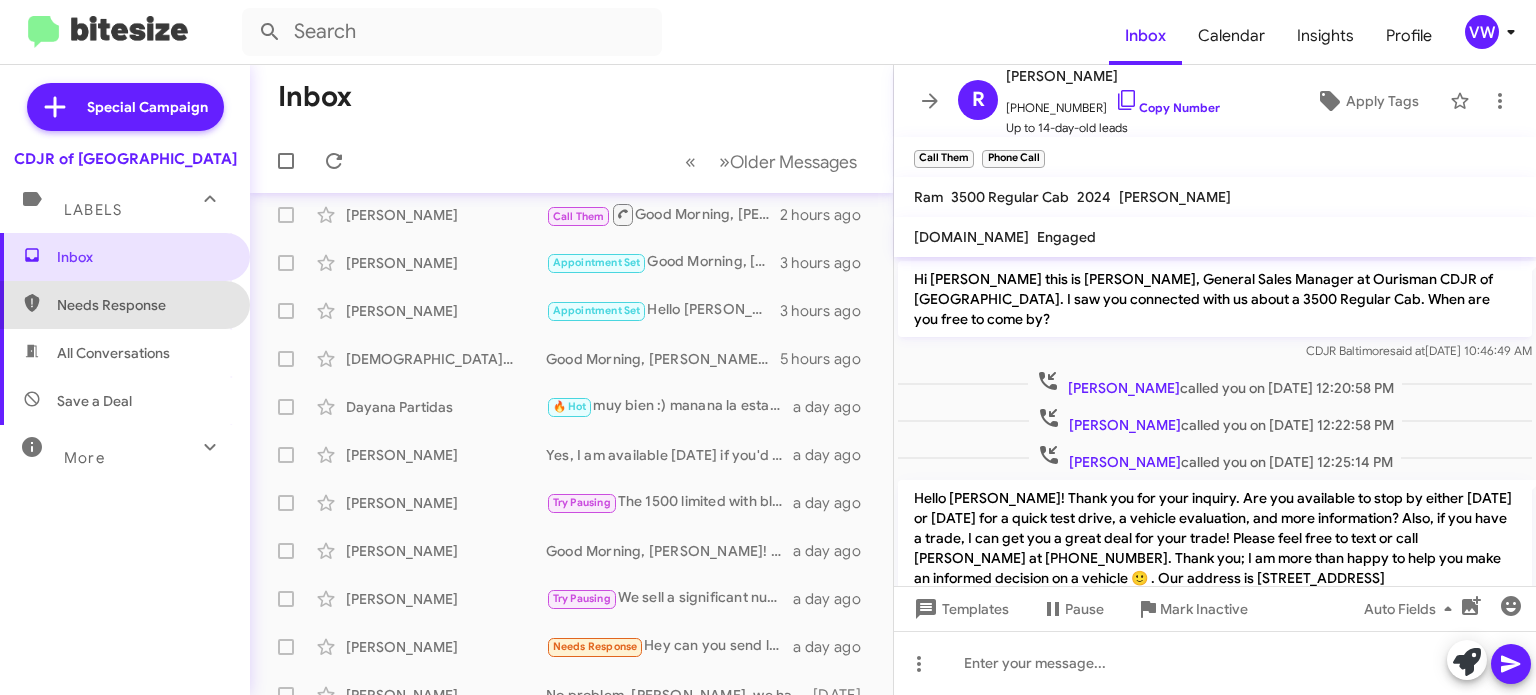 click on "Needs Response" at bounding box center [142, 305] 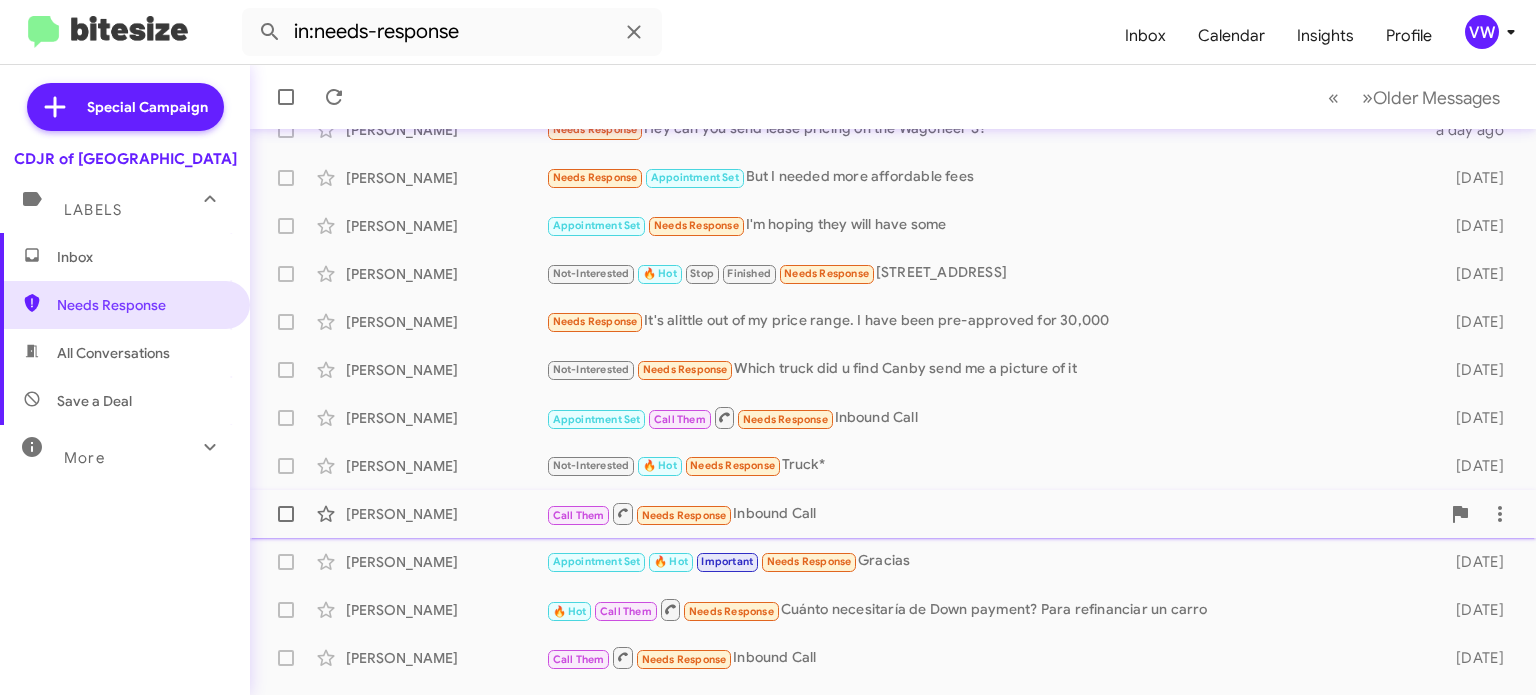 scroll, scrollTop: 96, scrollLeft: 0, axis: vertical 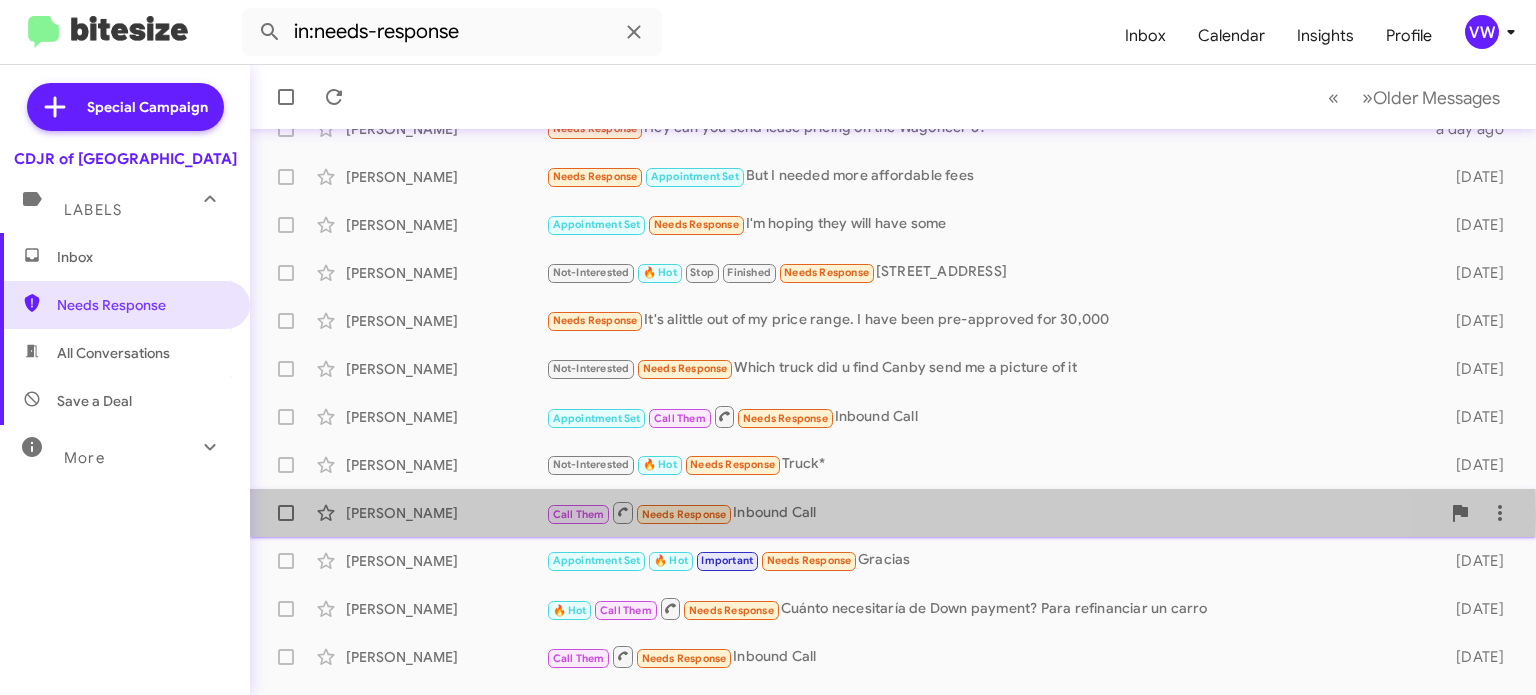 click on "Call Them" 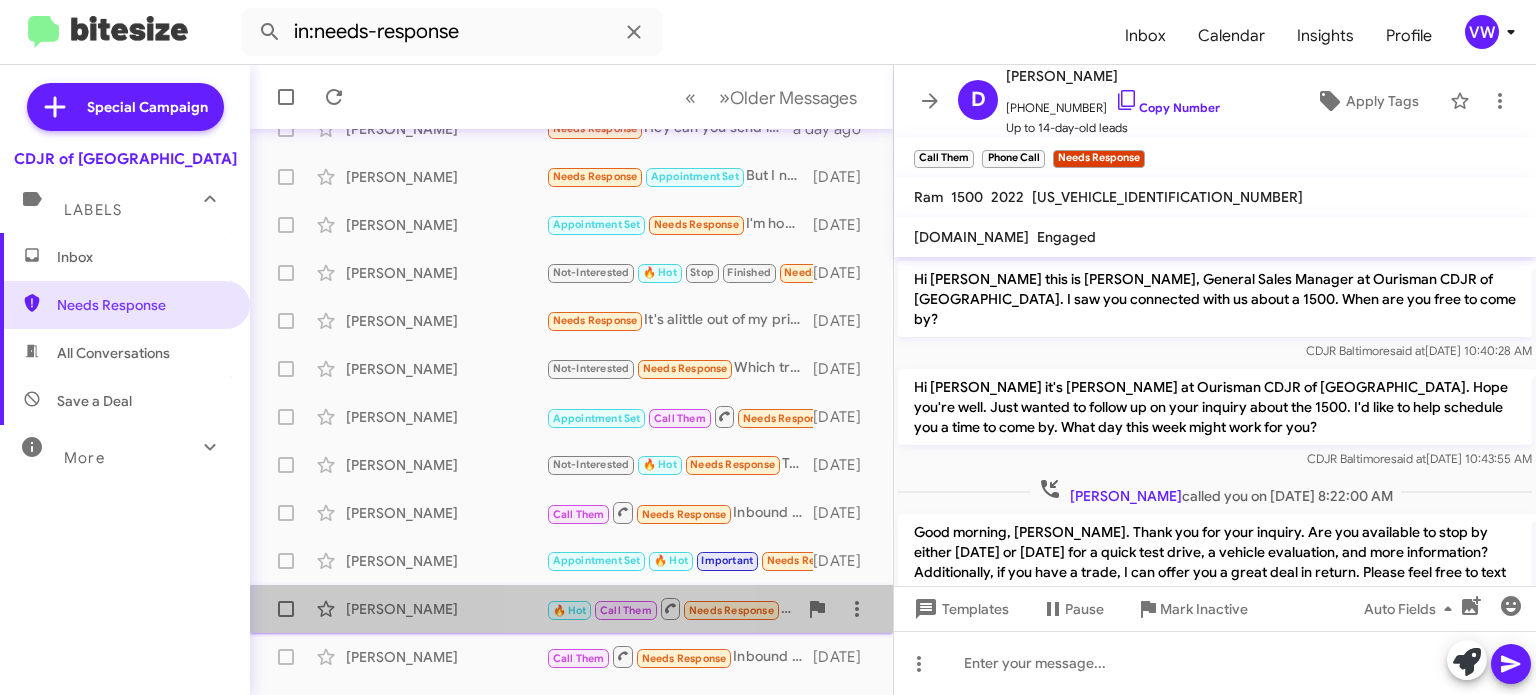 click on "Call Them" 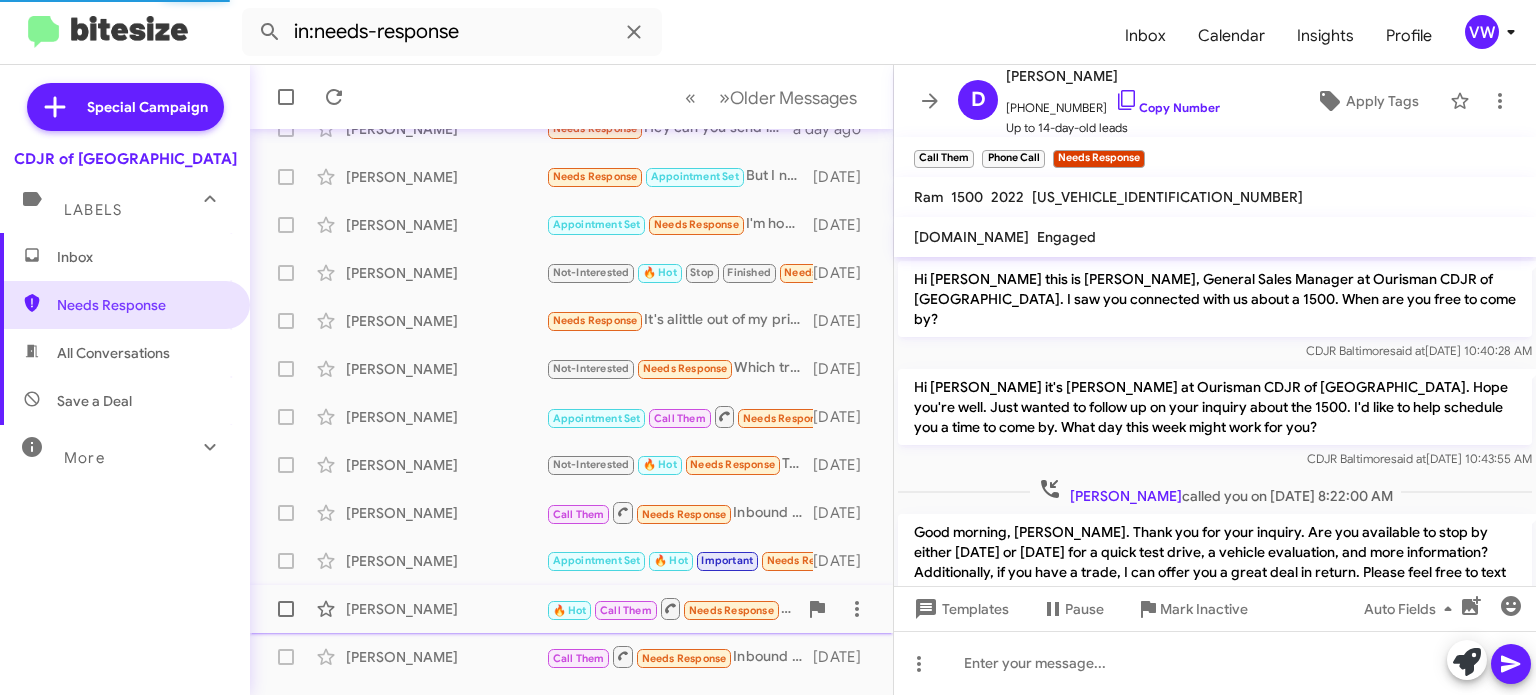 scroll, scrollTop: 1180, scrollLeft: 0, axis: vertical 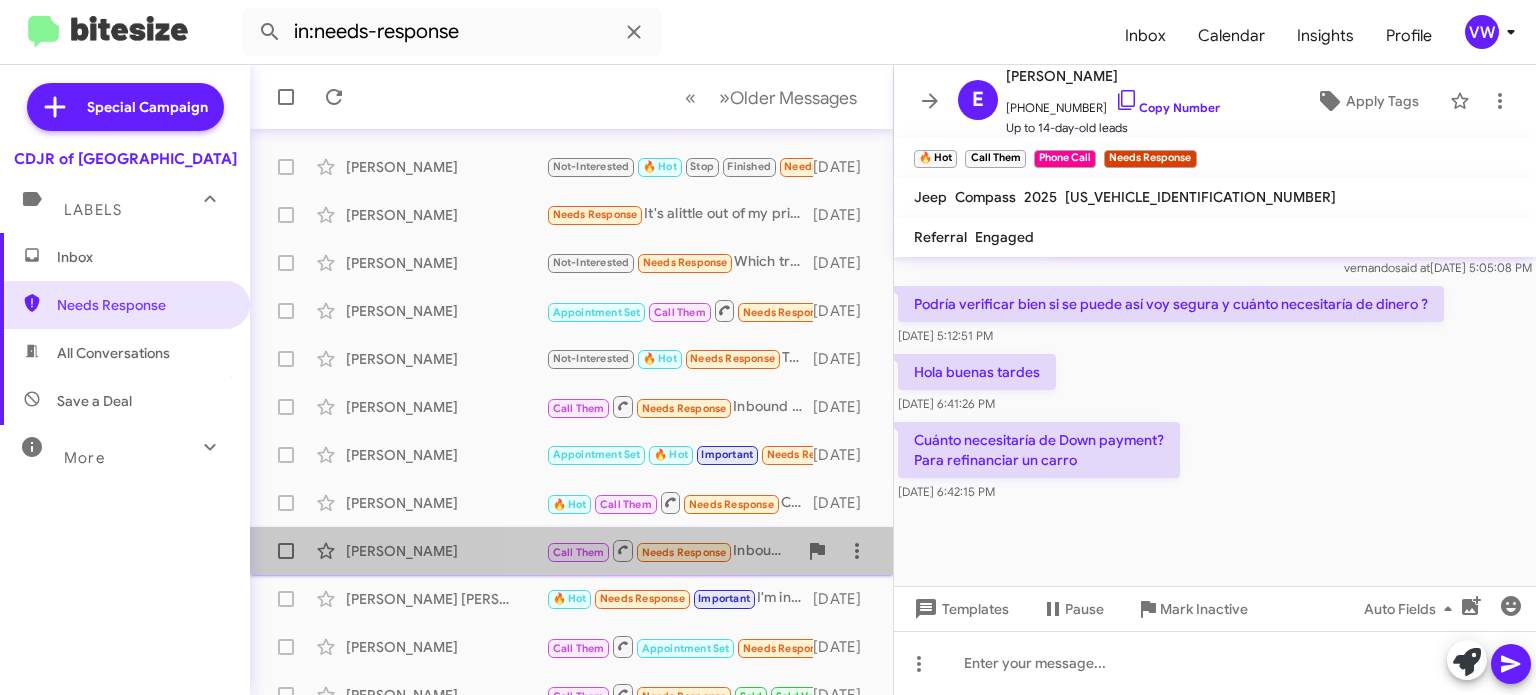 click on "Call Them" 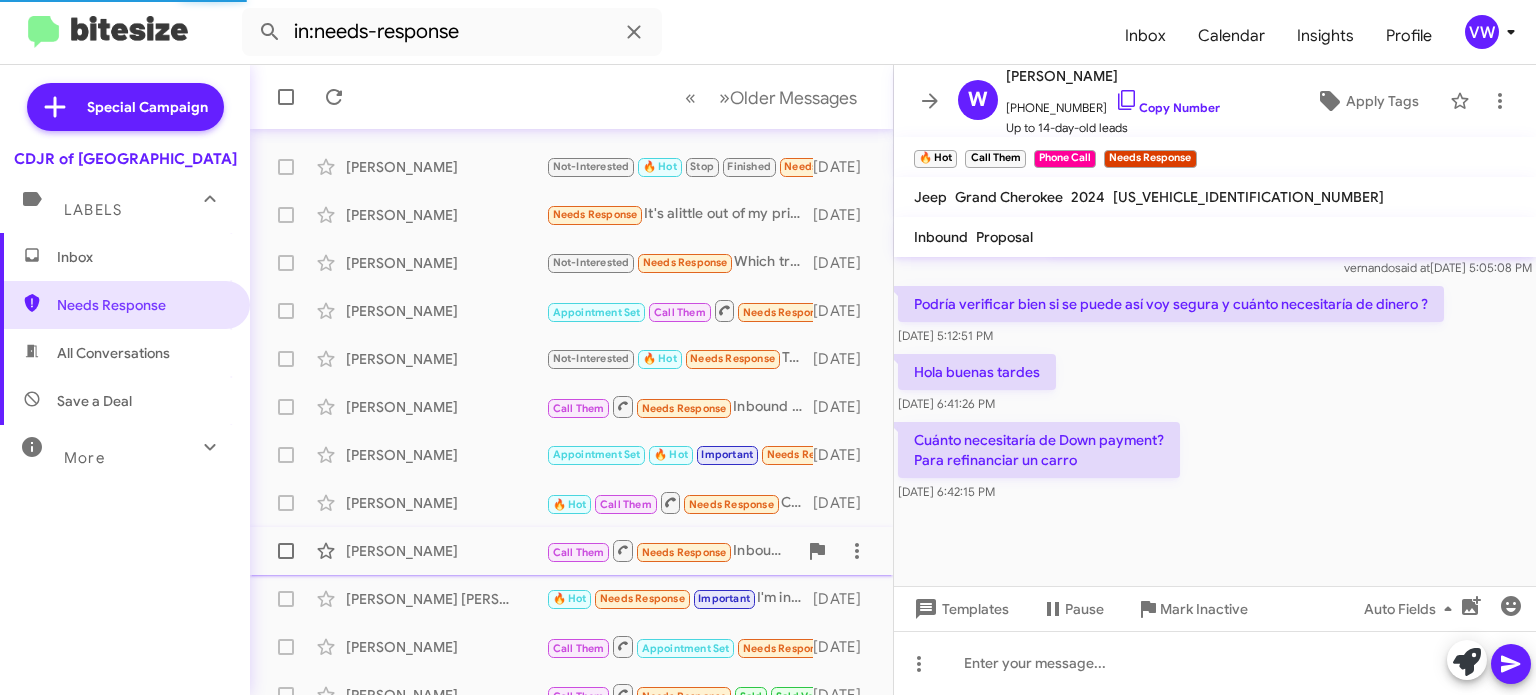 scroll, scrollTop: 0, scrollLeft: 0, axis: both 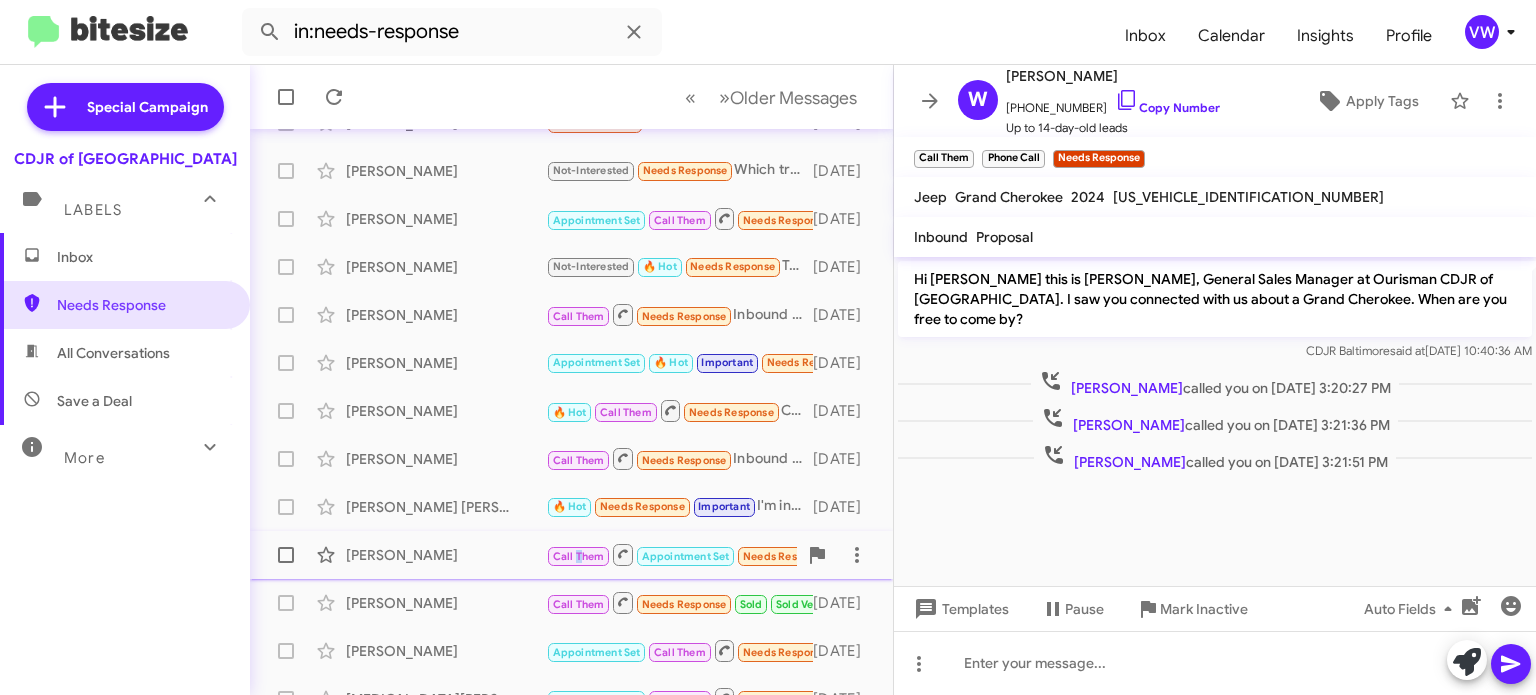 click on "Call Them" 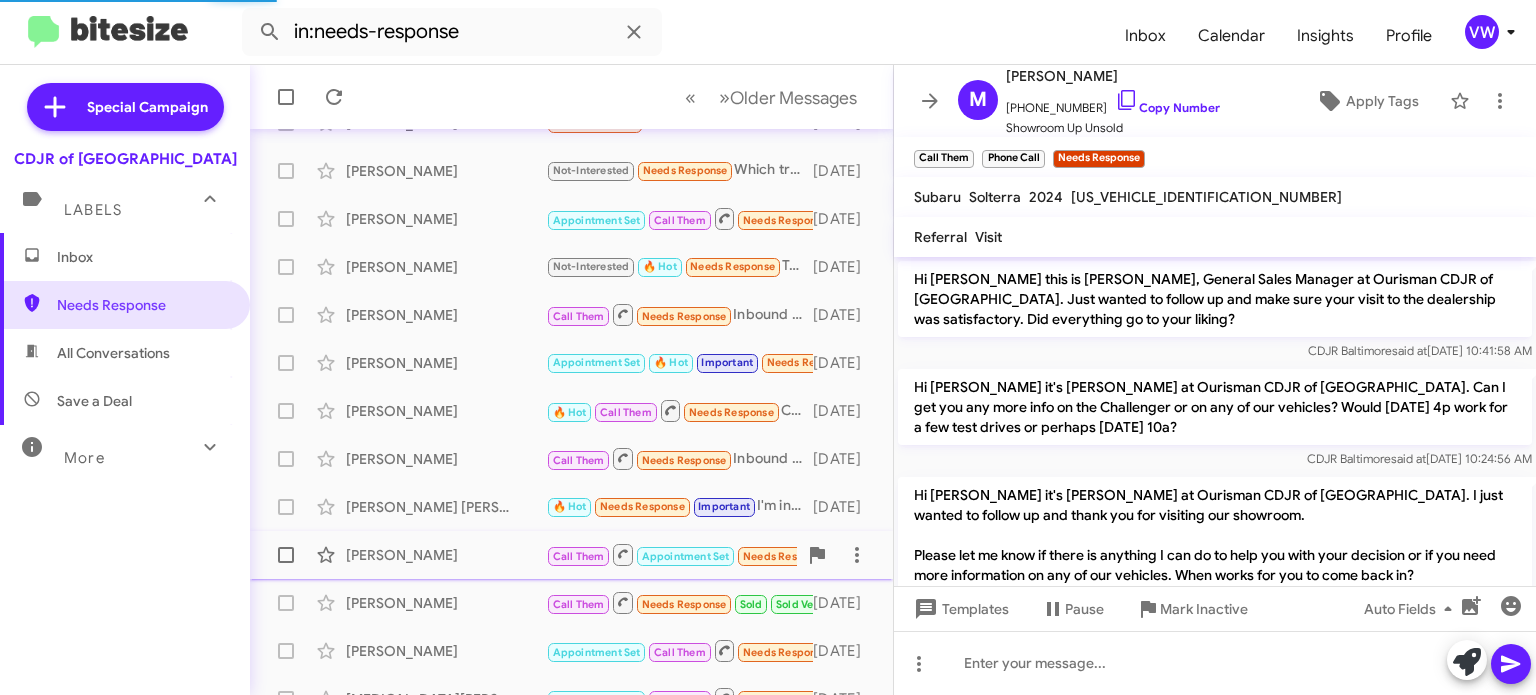 scroll, scrollTop: 545, scrollLeft: 0, axis: vertical 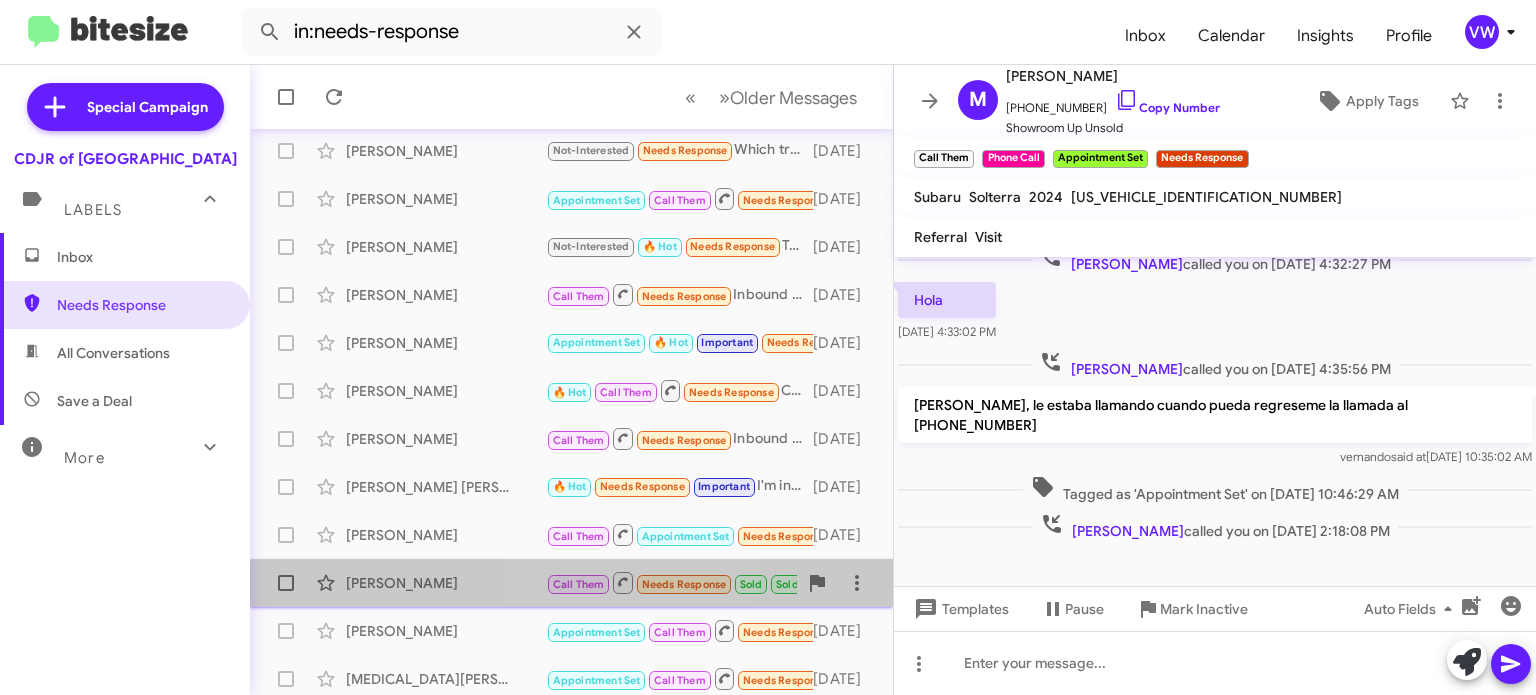 click on "Call Them" 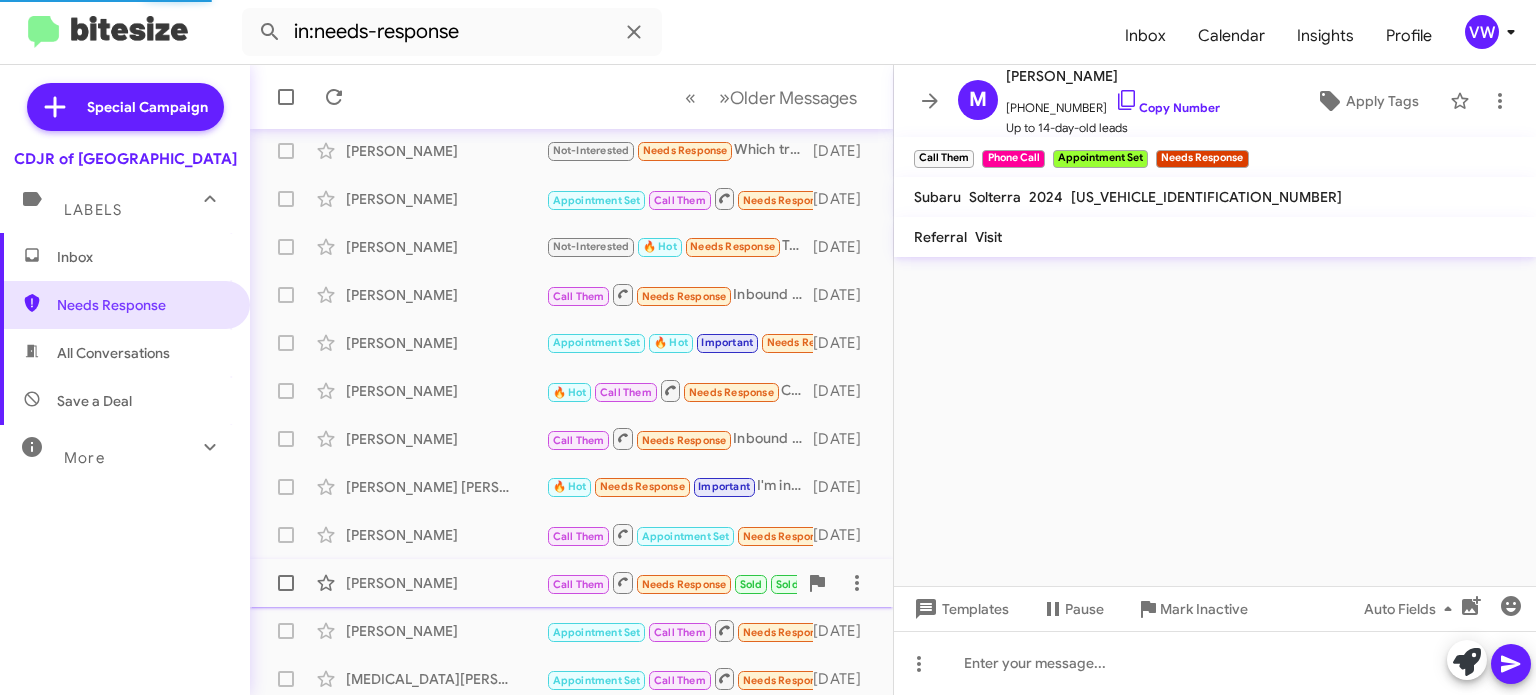 scroll, scrollTop: 588, scrollLeft: 0, axis: vertical 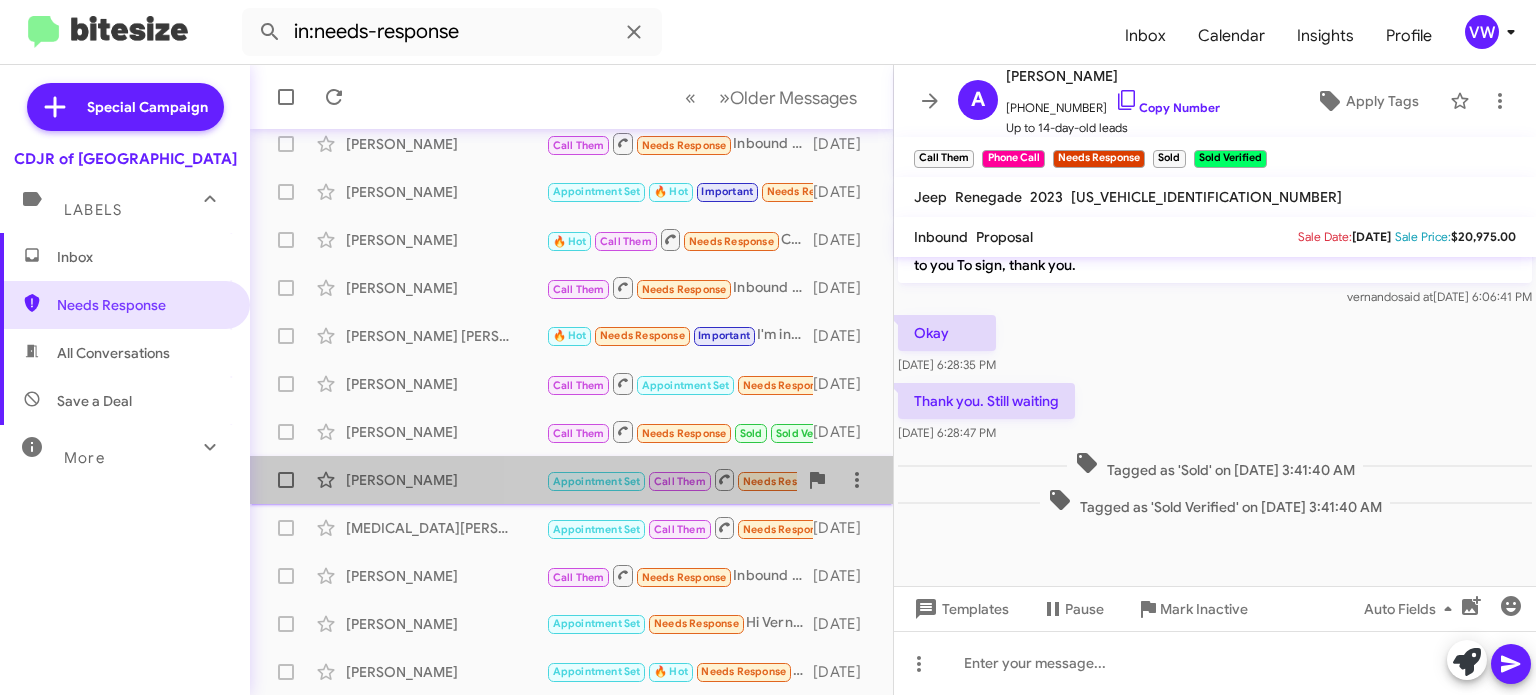 click on "Call Them" 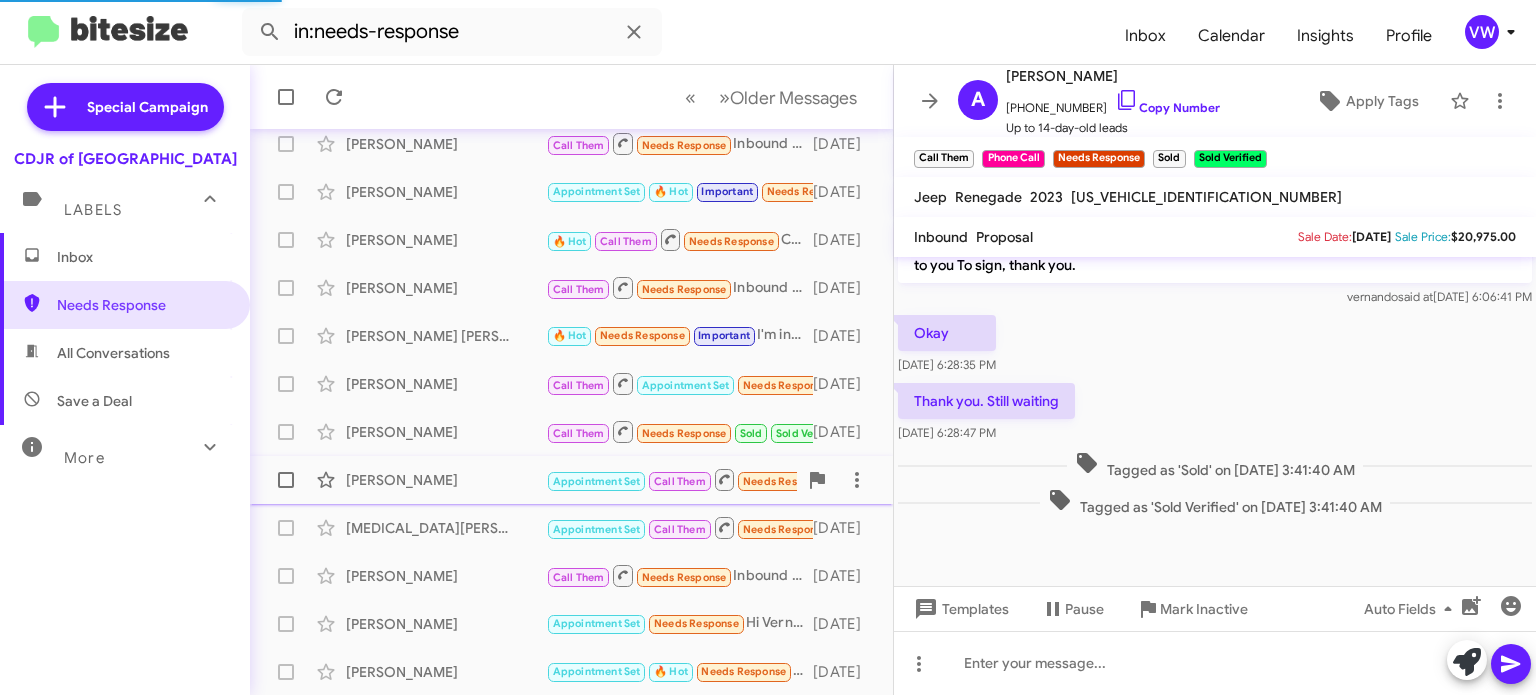 scroll, scrollTop: 934, scrollLeft: 0, axis: vertical 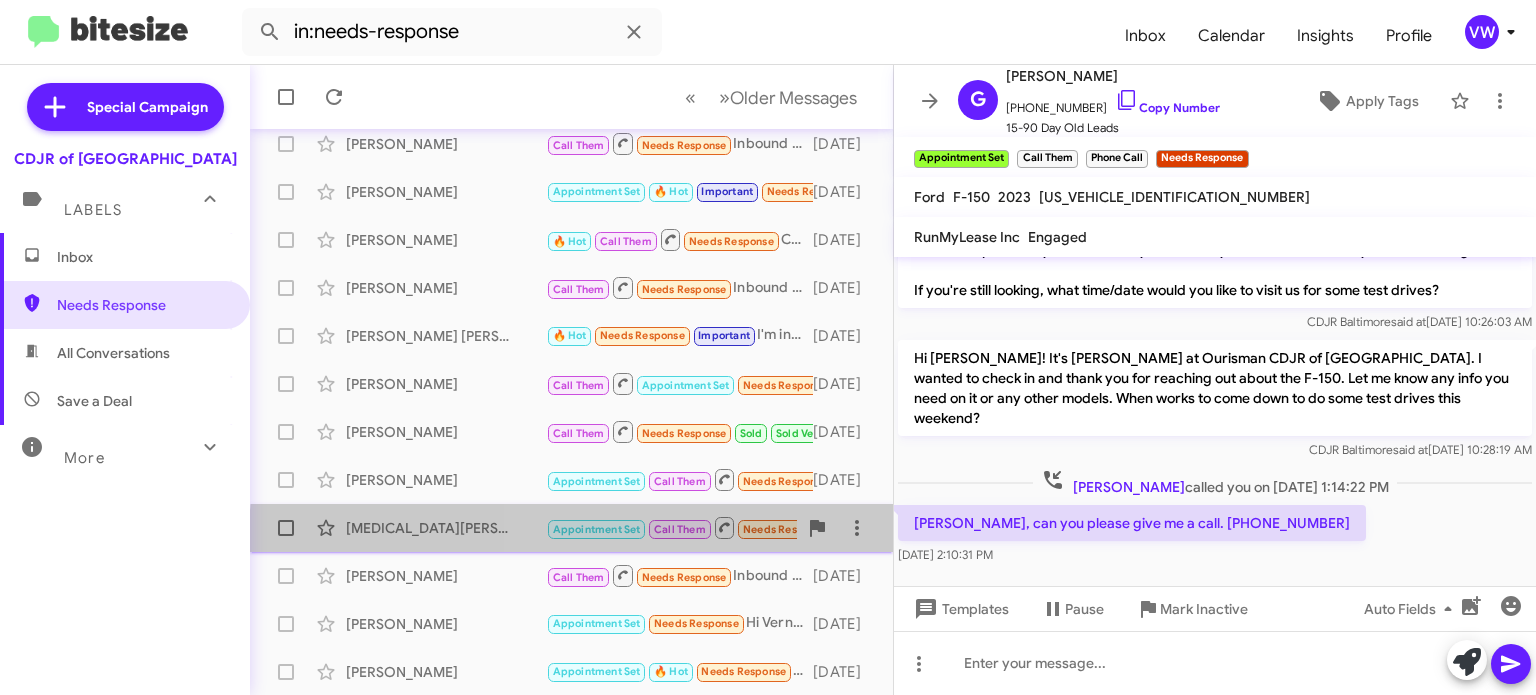 click on "[MEDICAL_DATA][PERSON_NAME]  Appointment Set   Call Them   Needs Response   Inbound Call   [DATE]" 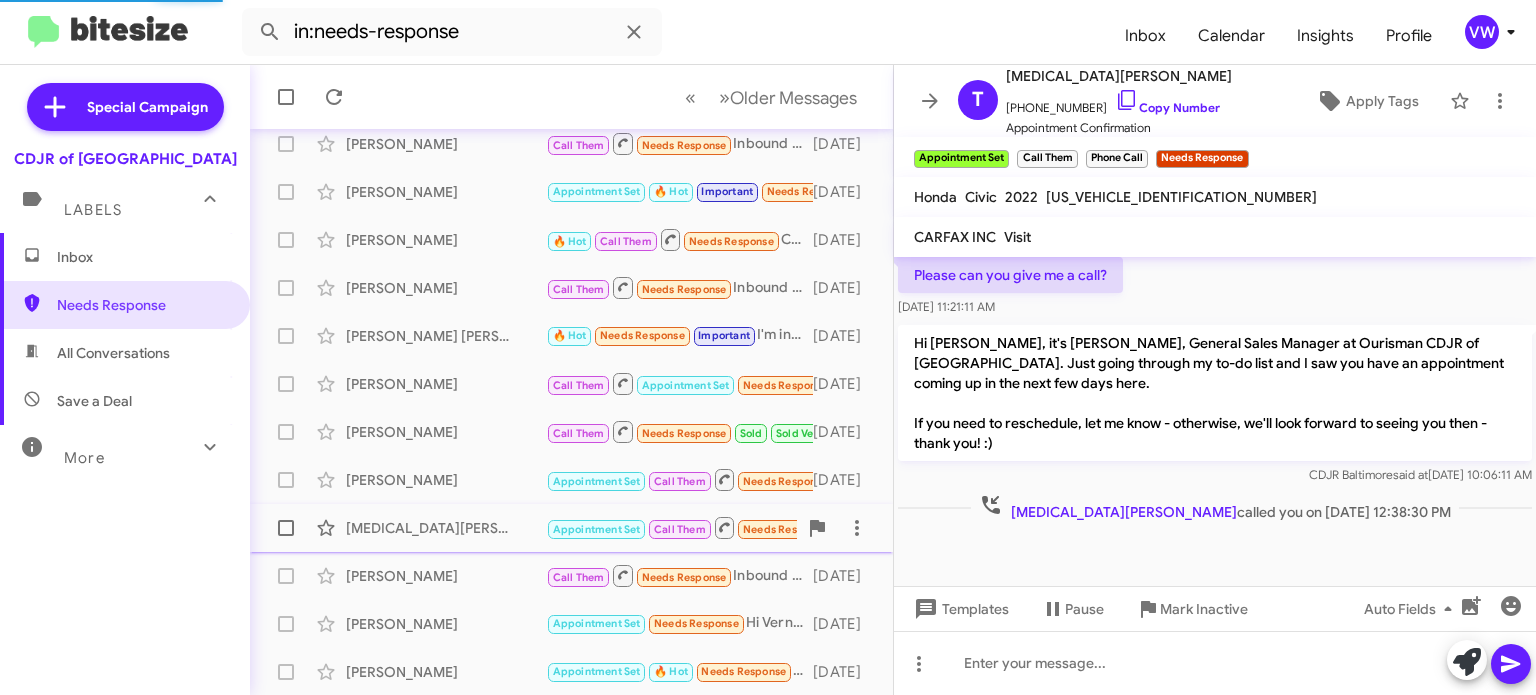 scroll, scrollTop: 757, scrollLeft: 0, axis: vertical 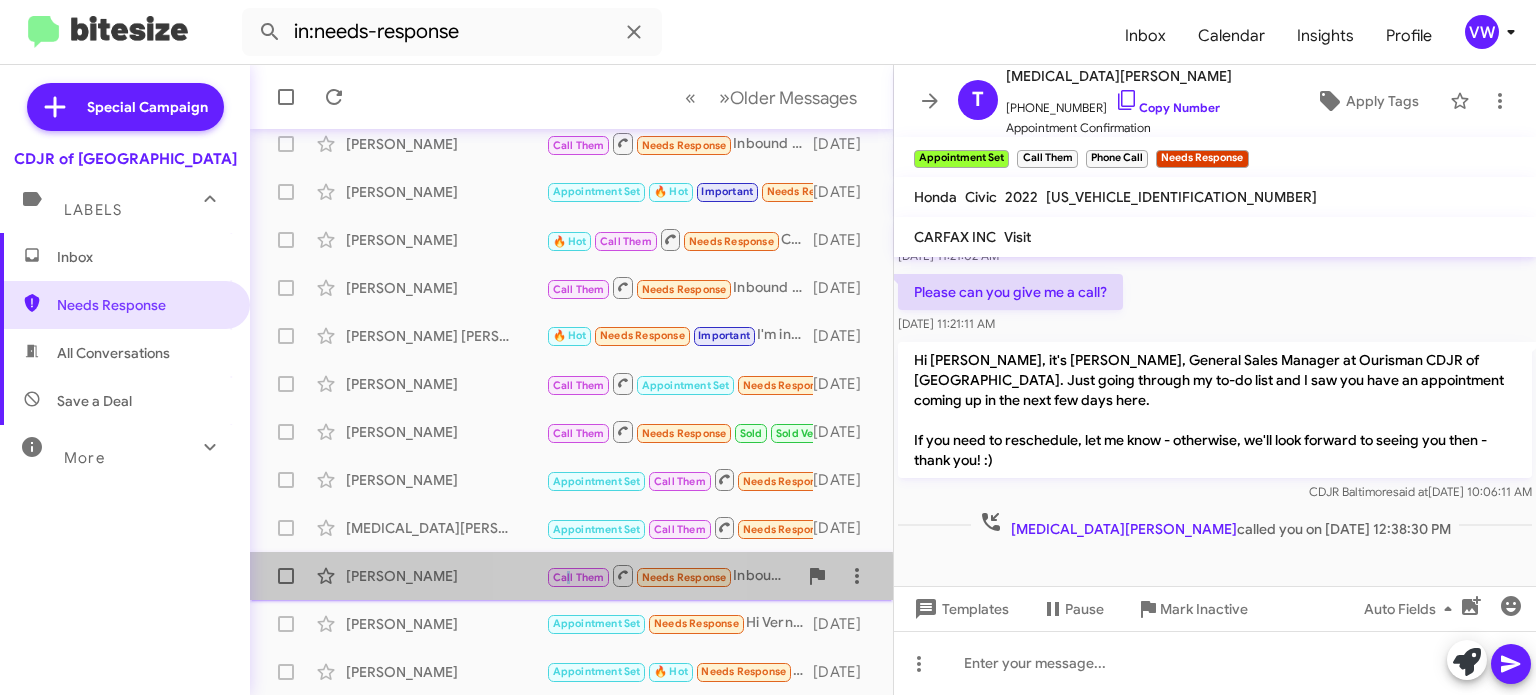 click on "Call Them" 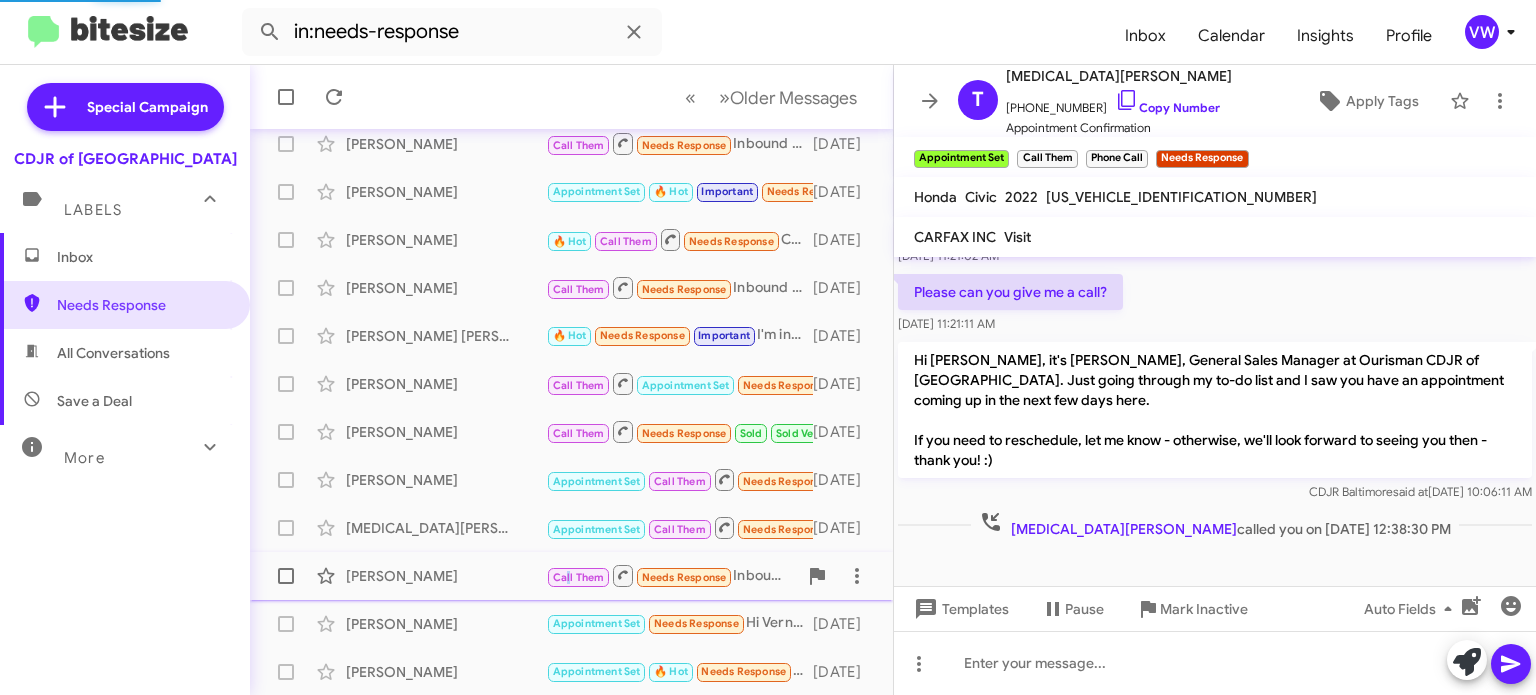 scroll, scrollTop: 0, scrollLeft: 0, axis: both 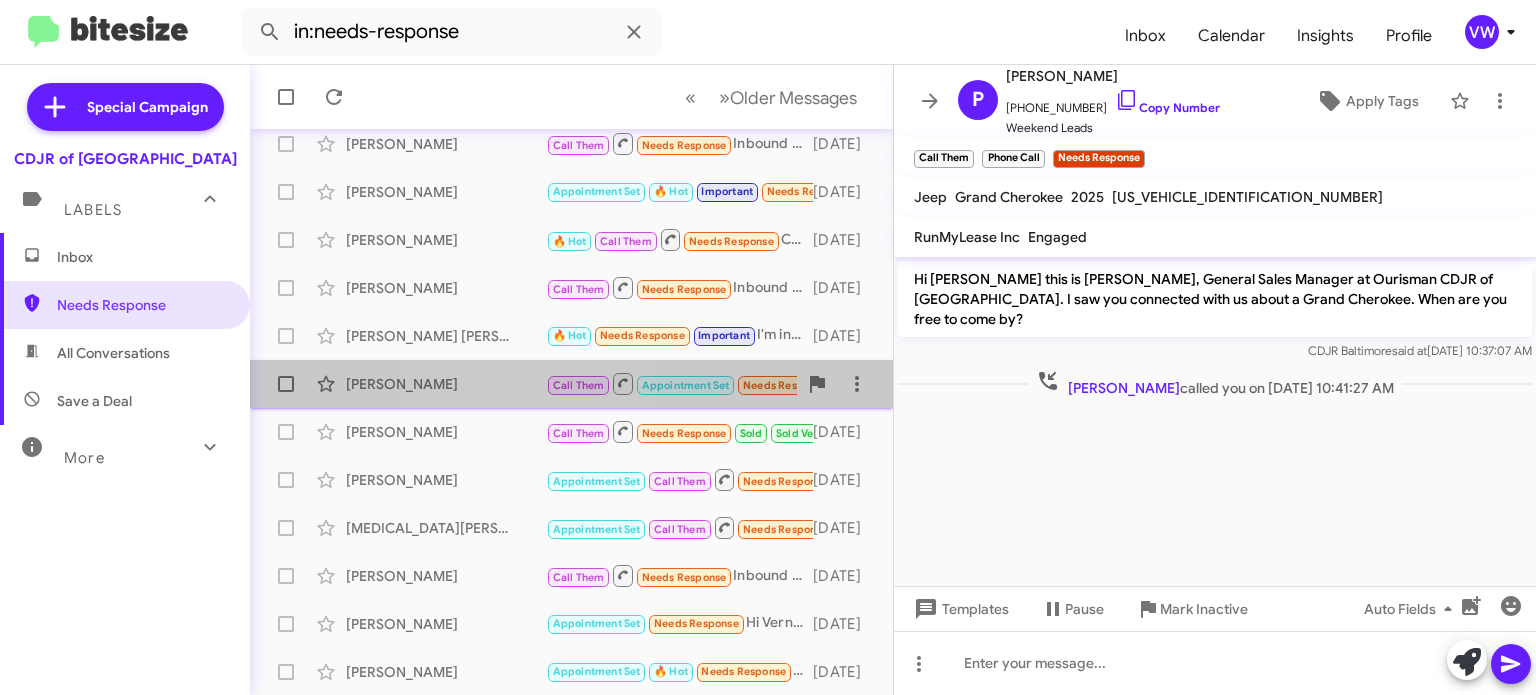 drag, startPoint x: 522, startPoint y: 403, endPoint x: 493, endPoint y: 403, distance: 29 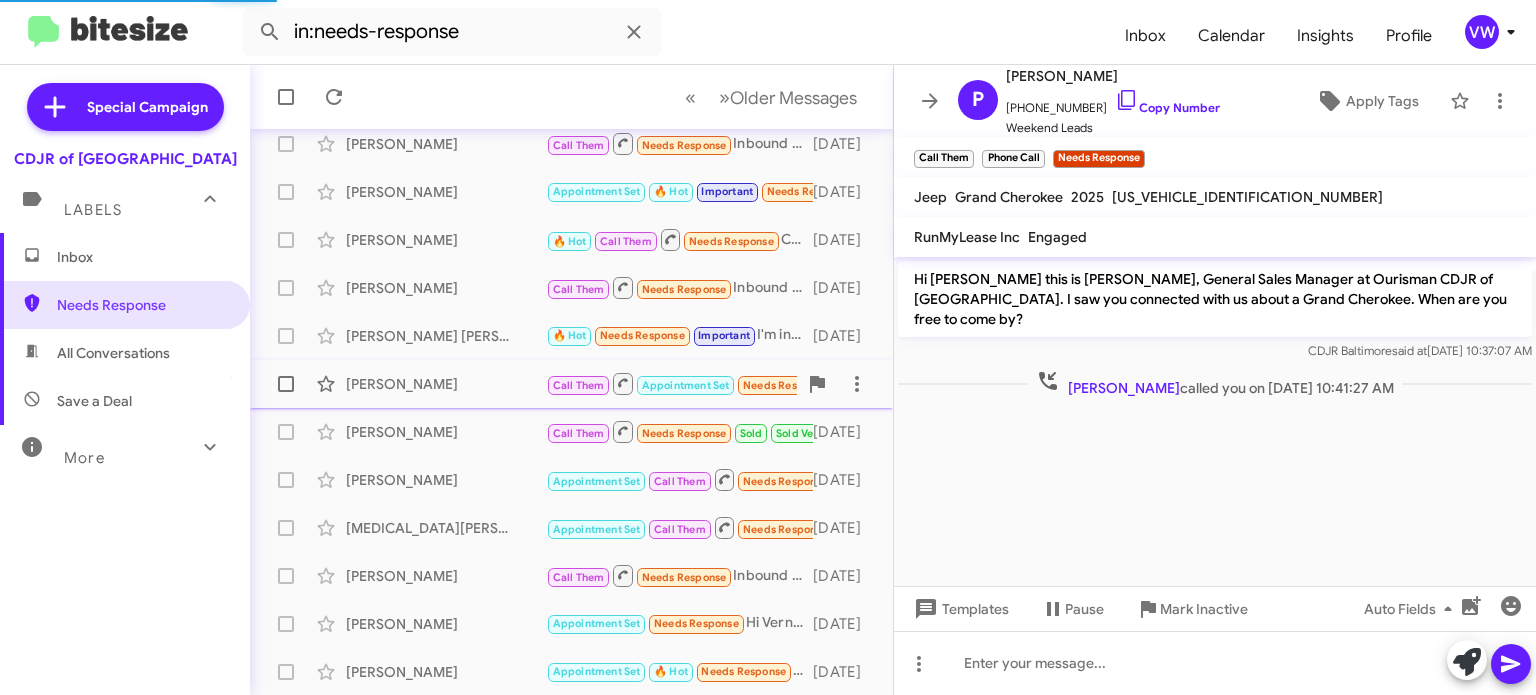 scroll, scrollTop: 545, scrollLeft: 0, axis: vertical 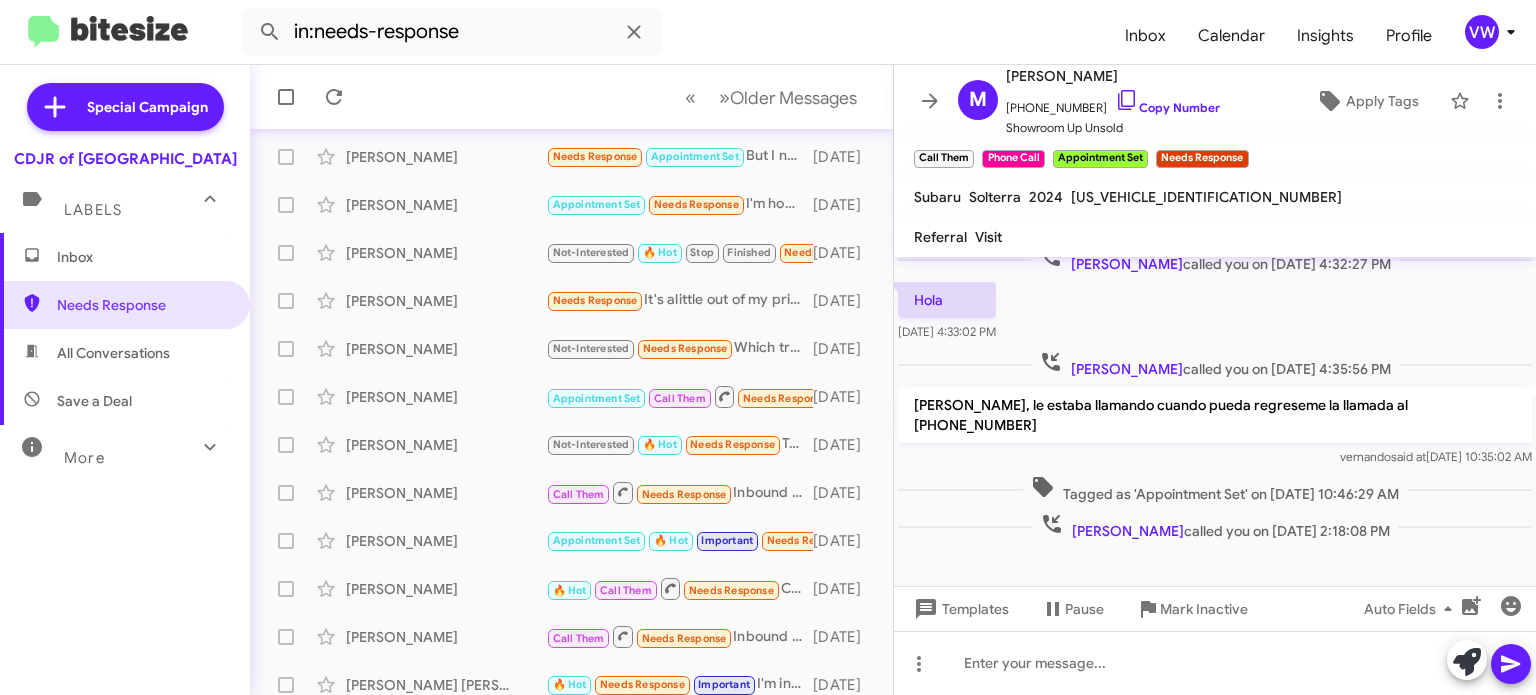 drag, startPoint x: 667, startPoint y: 643, endPoint x: 657, endPoint y: 627, distance: 18.867962 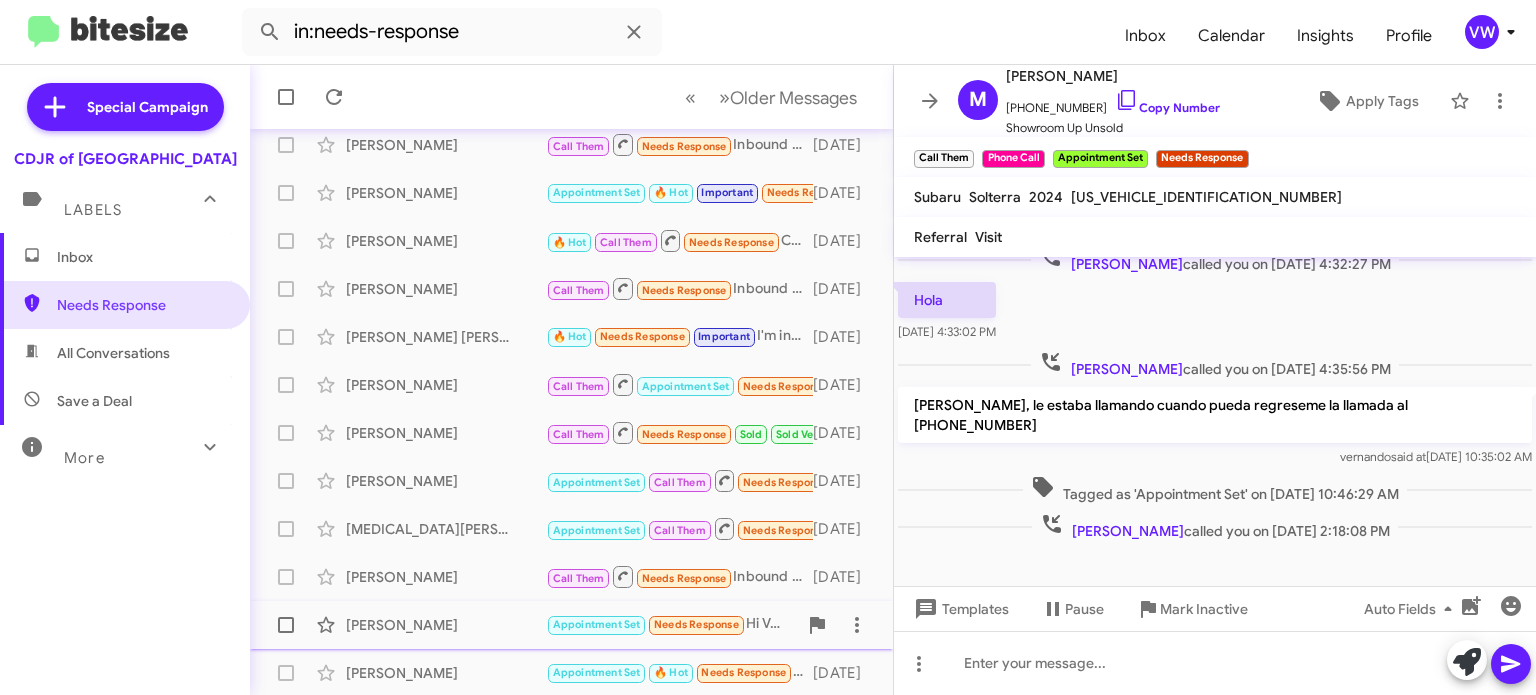 scroll, scrollTop: 465, scrollLeft: 0, axis: vertical 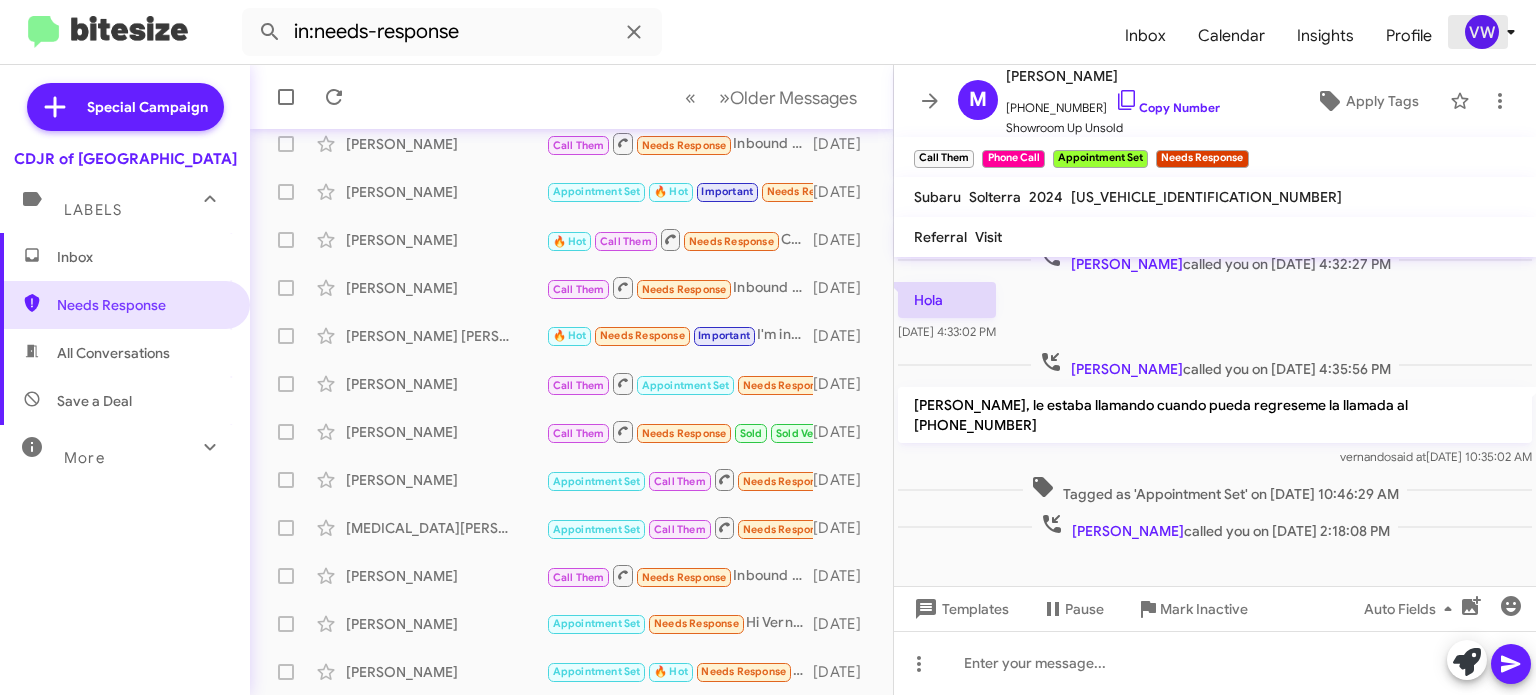 click 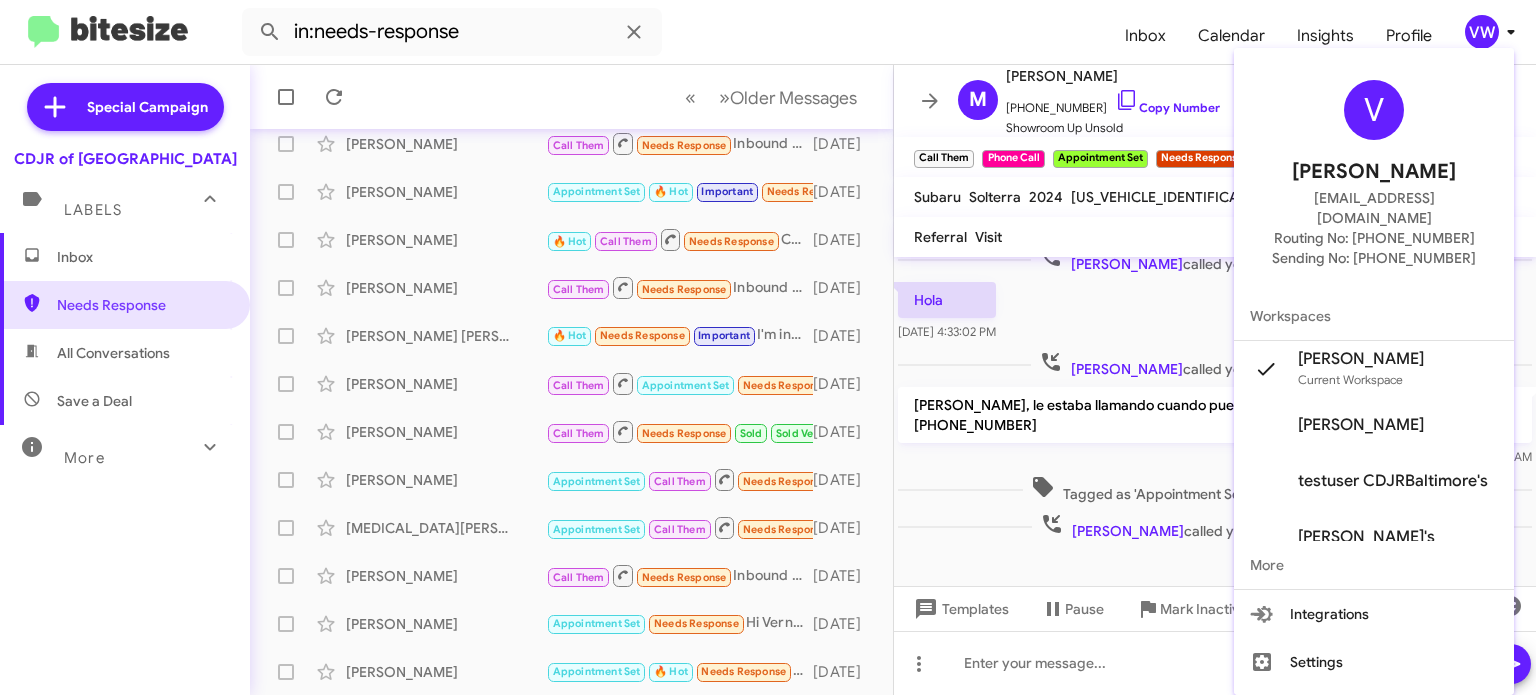 drag, startPoint x: 1191, startPoint y: 310, endPoint x: 1199, endPoint y: 301, distance: 12.0415945 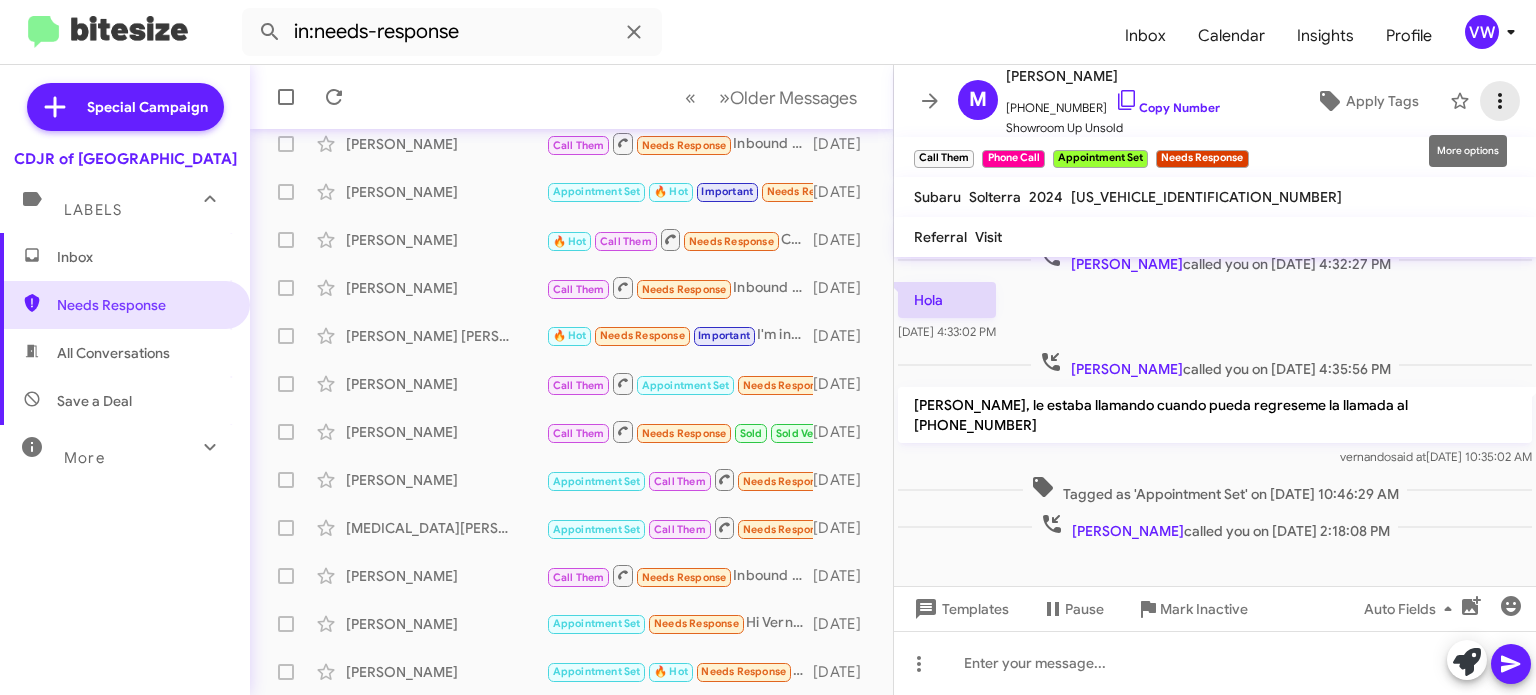 click 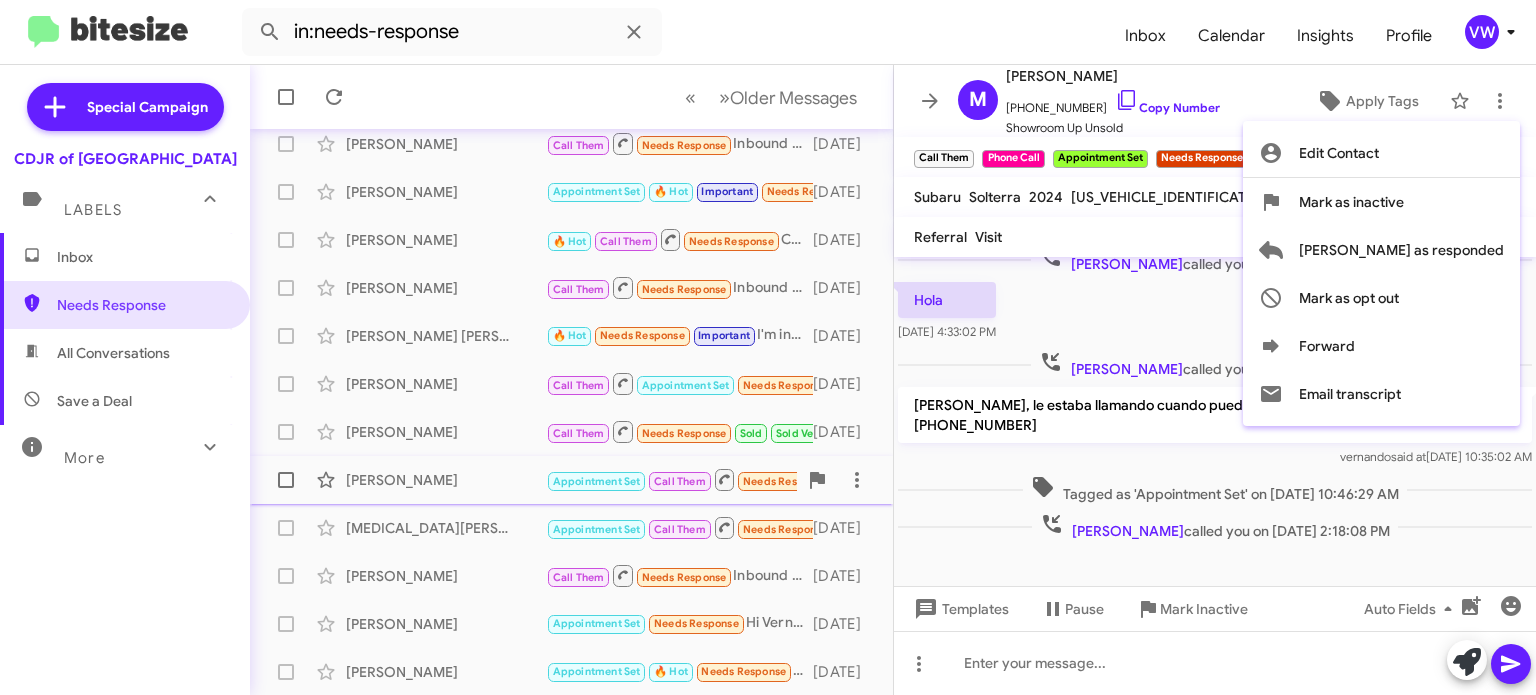 click at bounding box center (768, 347) 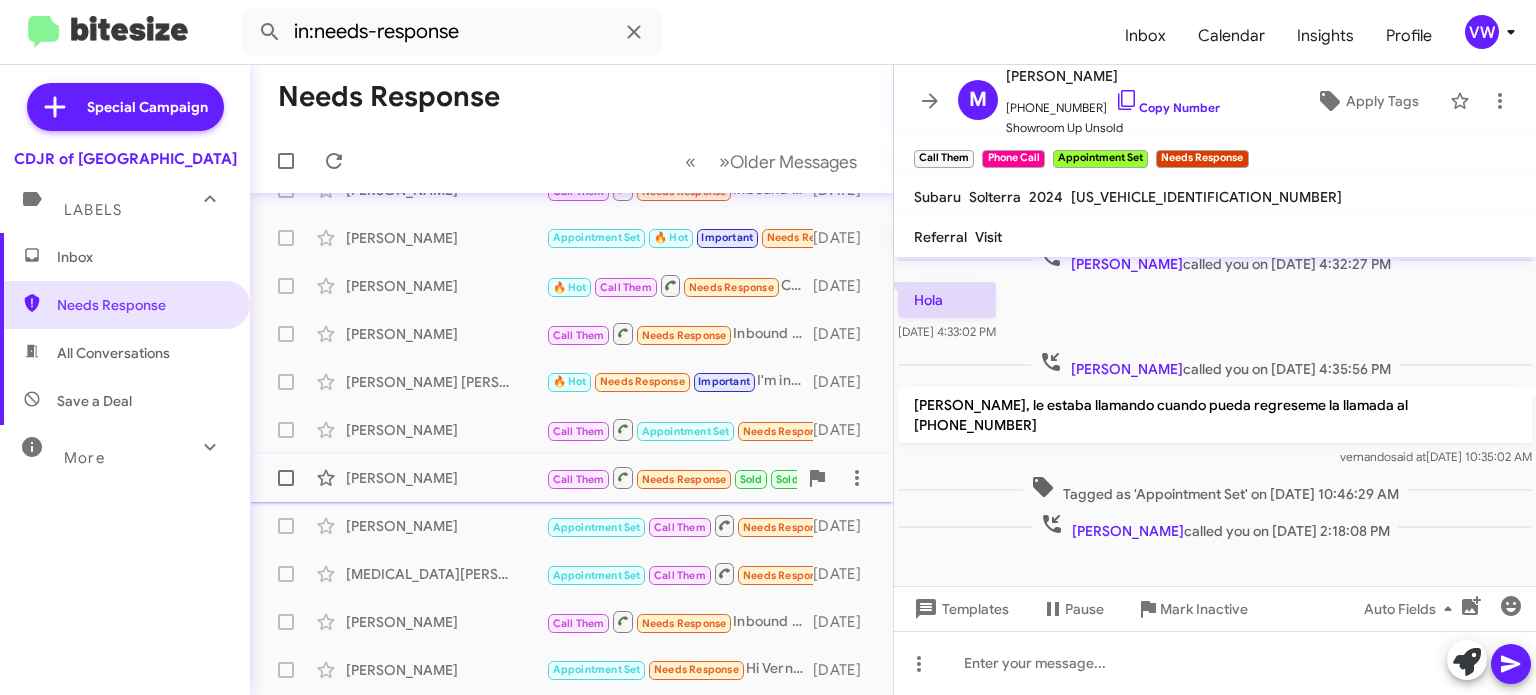 scroll, scrollTop: 465, scrollLeft: 0, axis: vertical 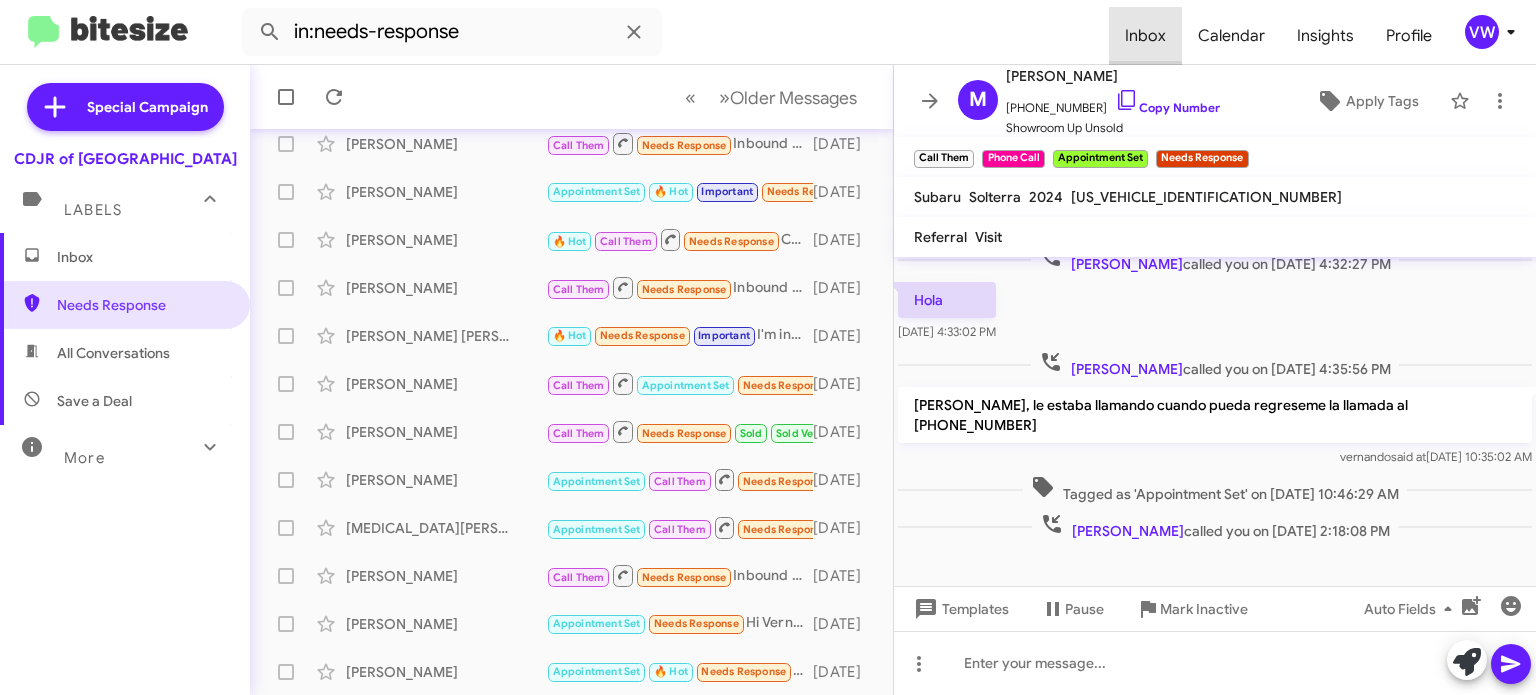 click on "Inbox" 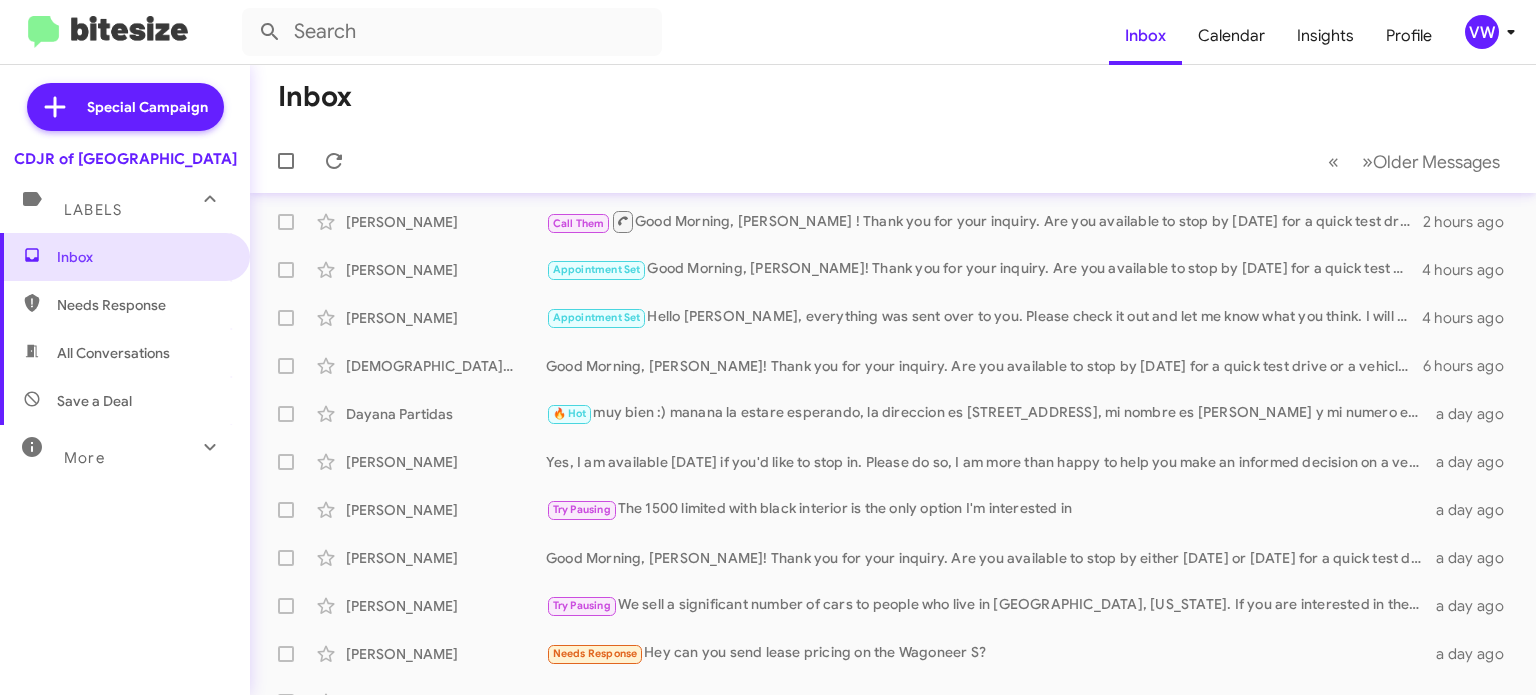 scroll, scrollTop: 0, scrollLeft: 0, axis: both 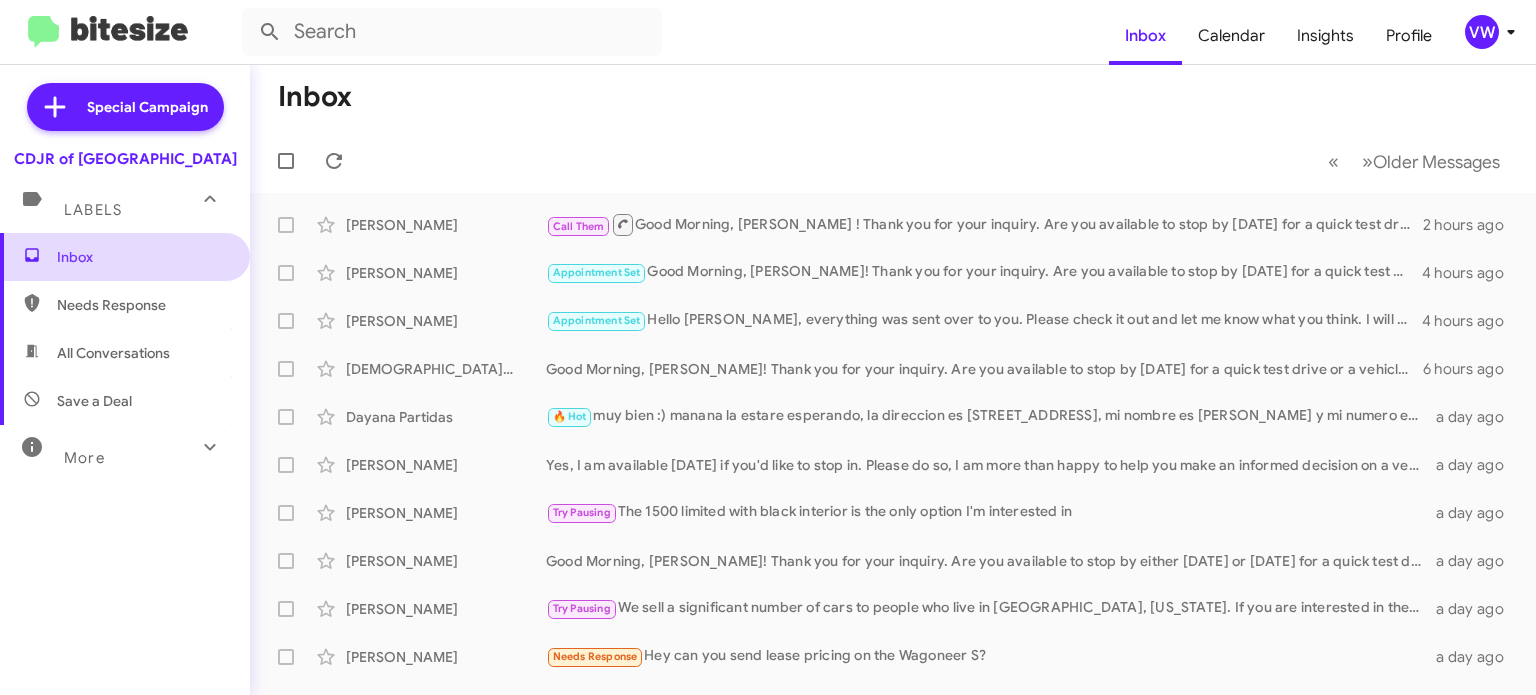 click on "Inbox" at bounding box center (142, 257) 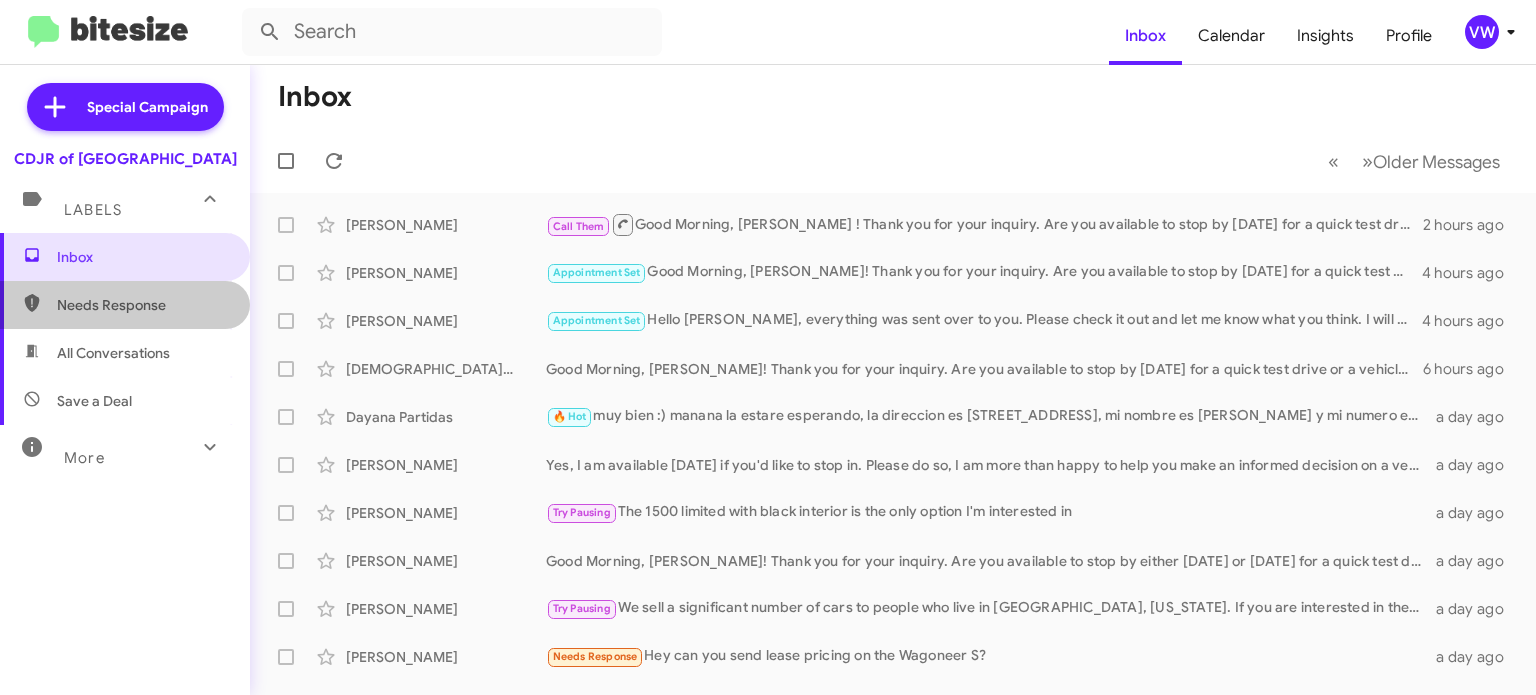 click on "Needs Response" at bounding box center (142, 305) 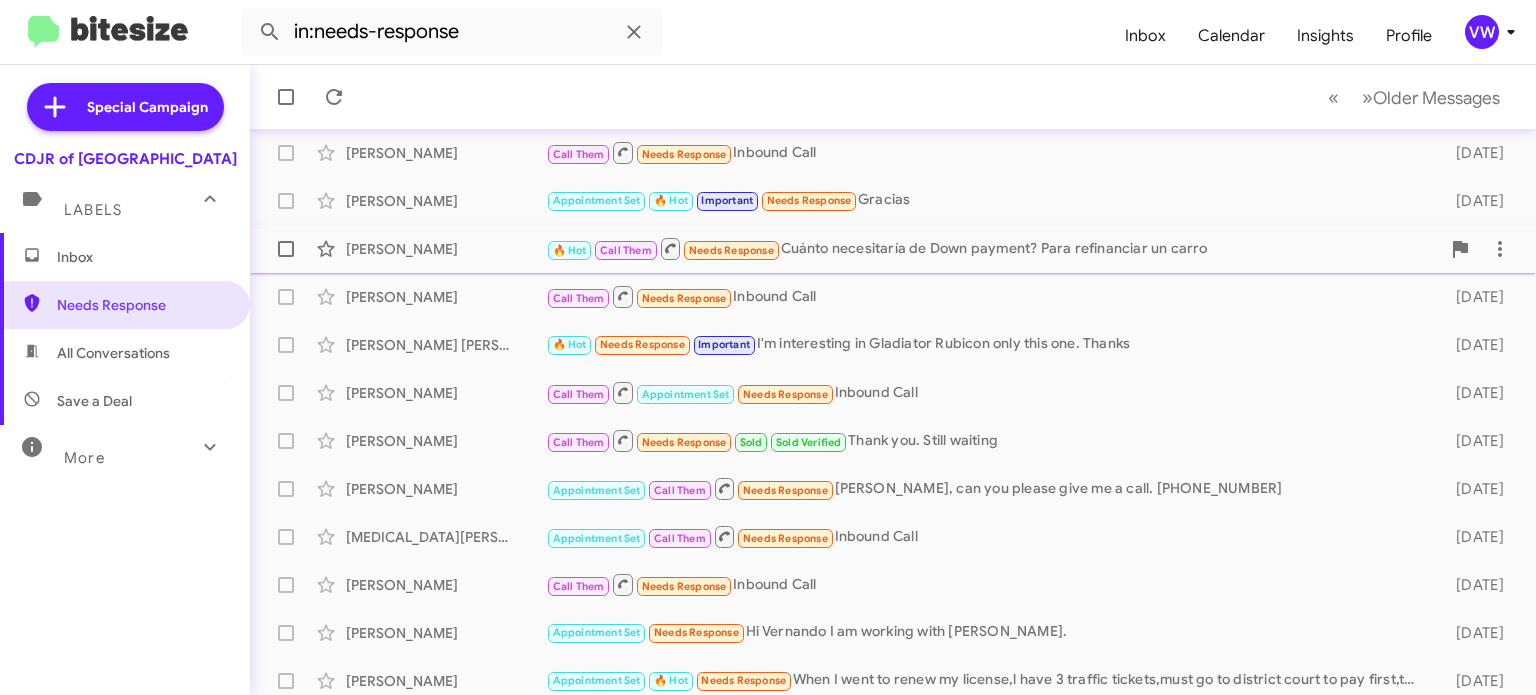 scroll, scrollTop: 465, scrollLeft: 0, axis: vertical 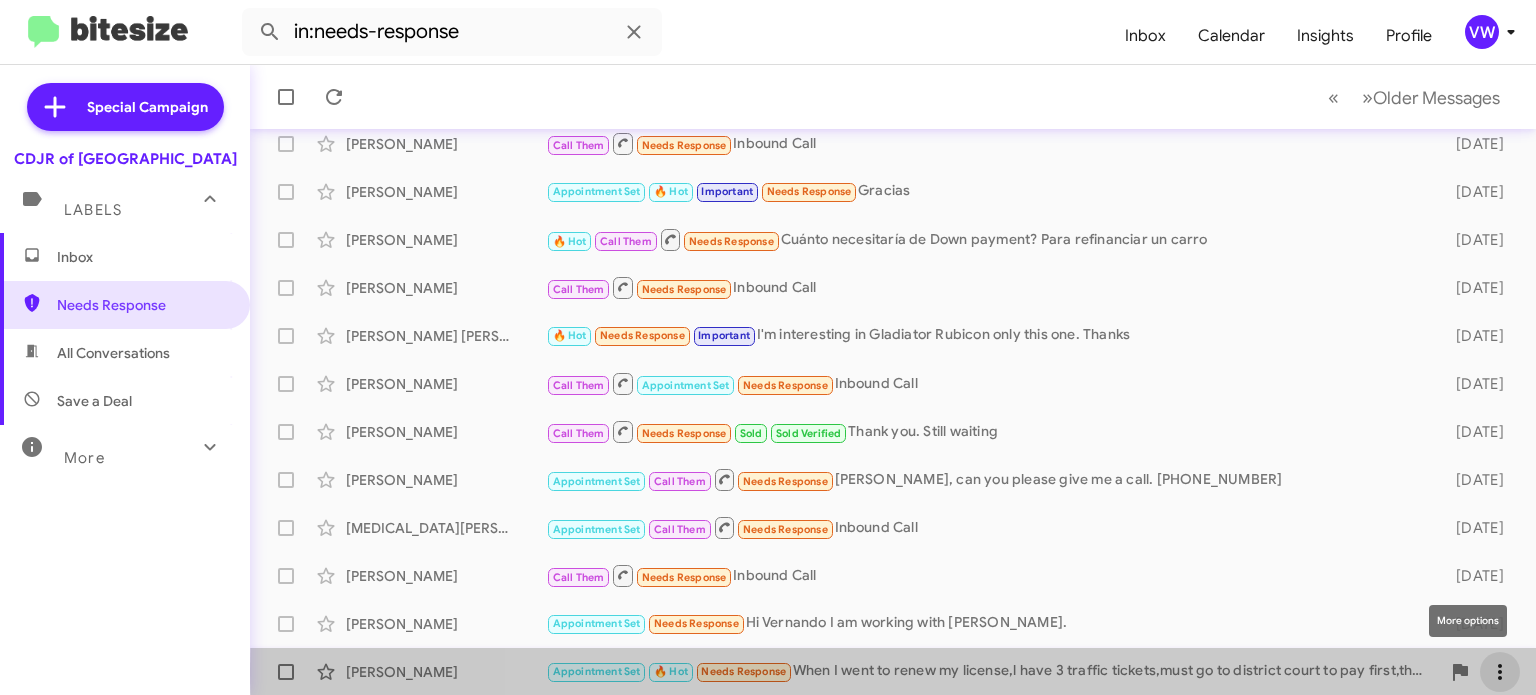 click 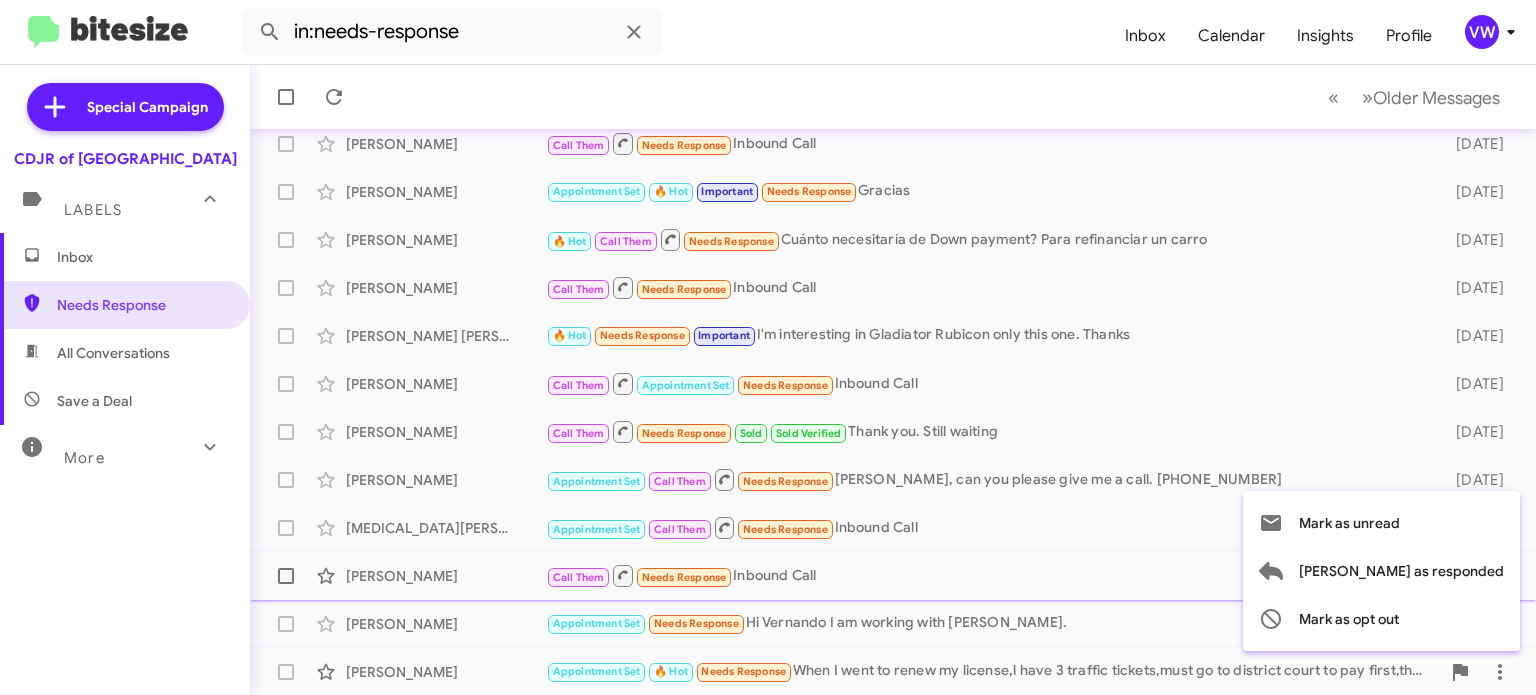 click at bounding box center (768, 347) 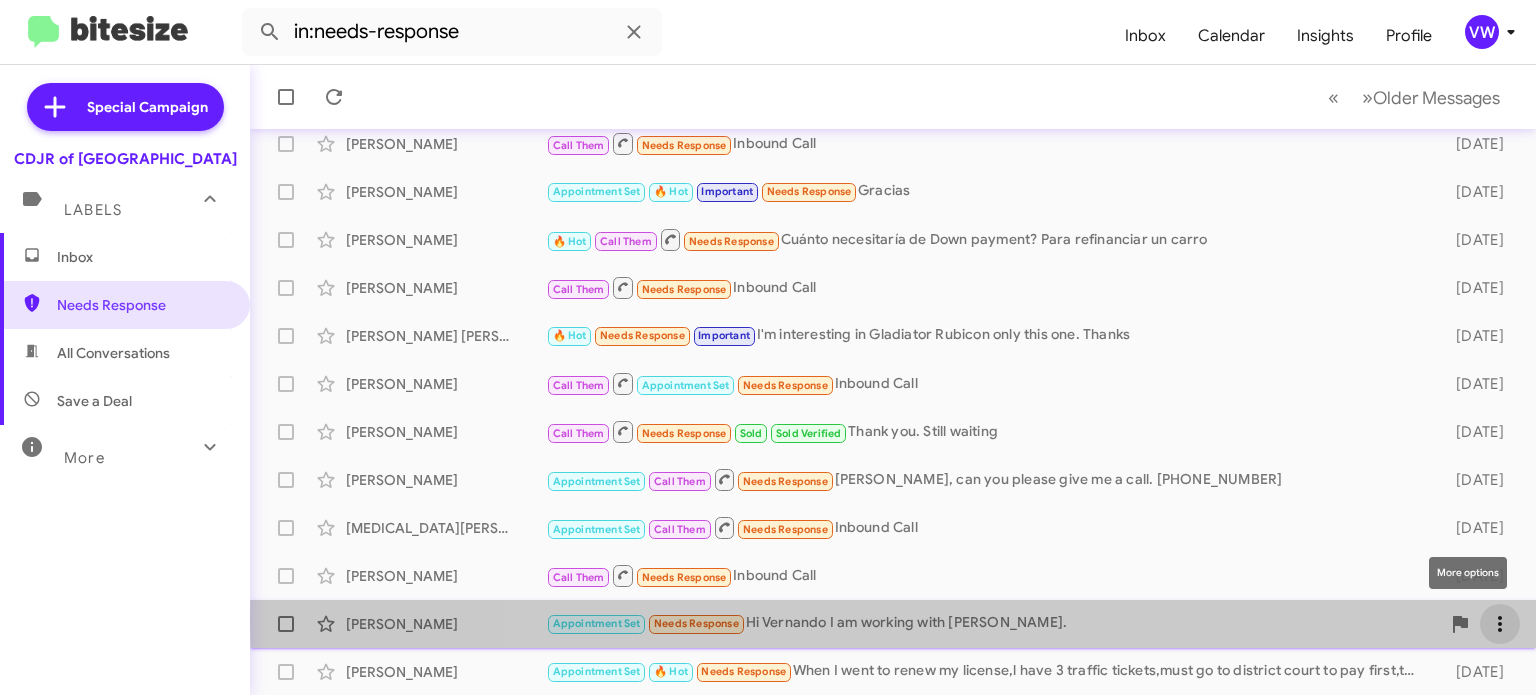 click 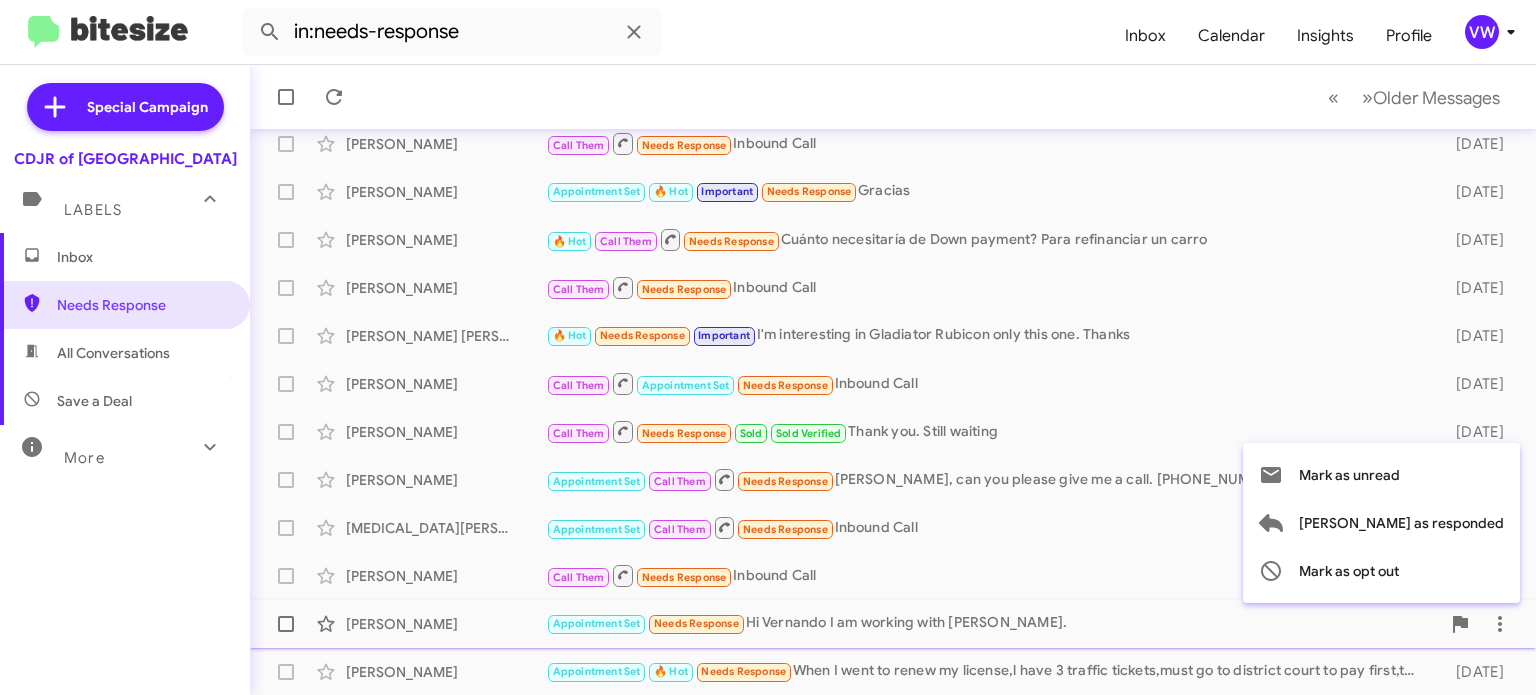 click at bounding box center (768, 347) 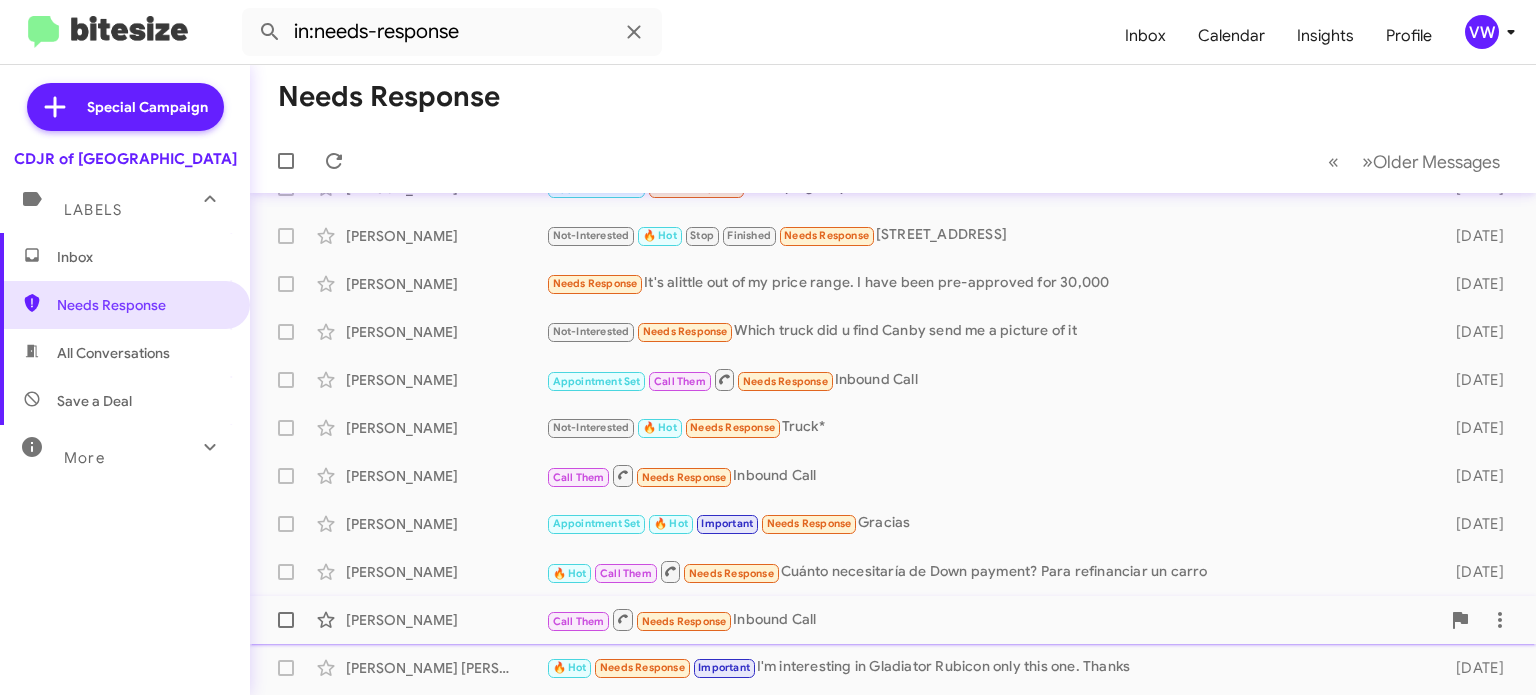 drag, startPoint x: 1408, startPoint y: 645, endPoint x: 1393, endPoint y: 628, distance: 22.671568 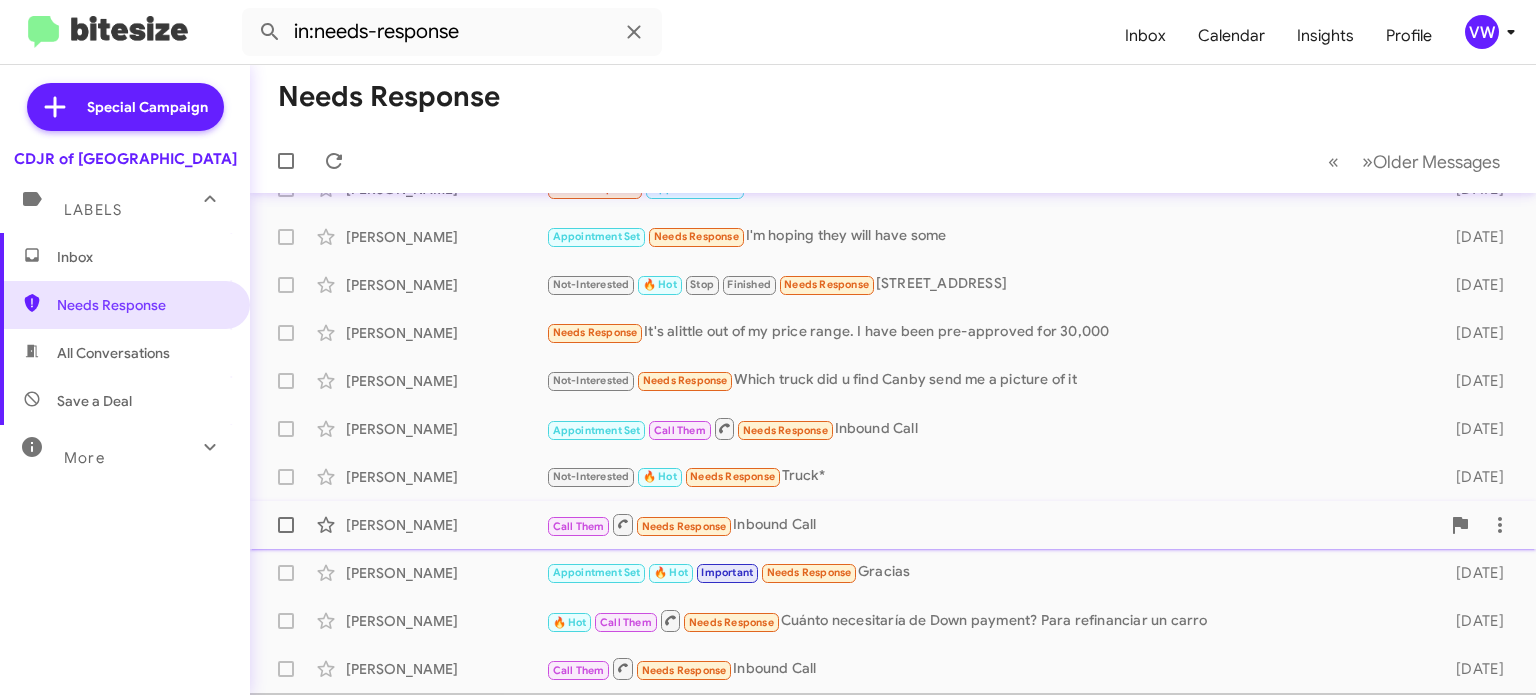 scroll, scrollTop: 0, scrollLeft: 0, axis: both 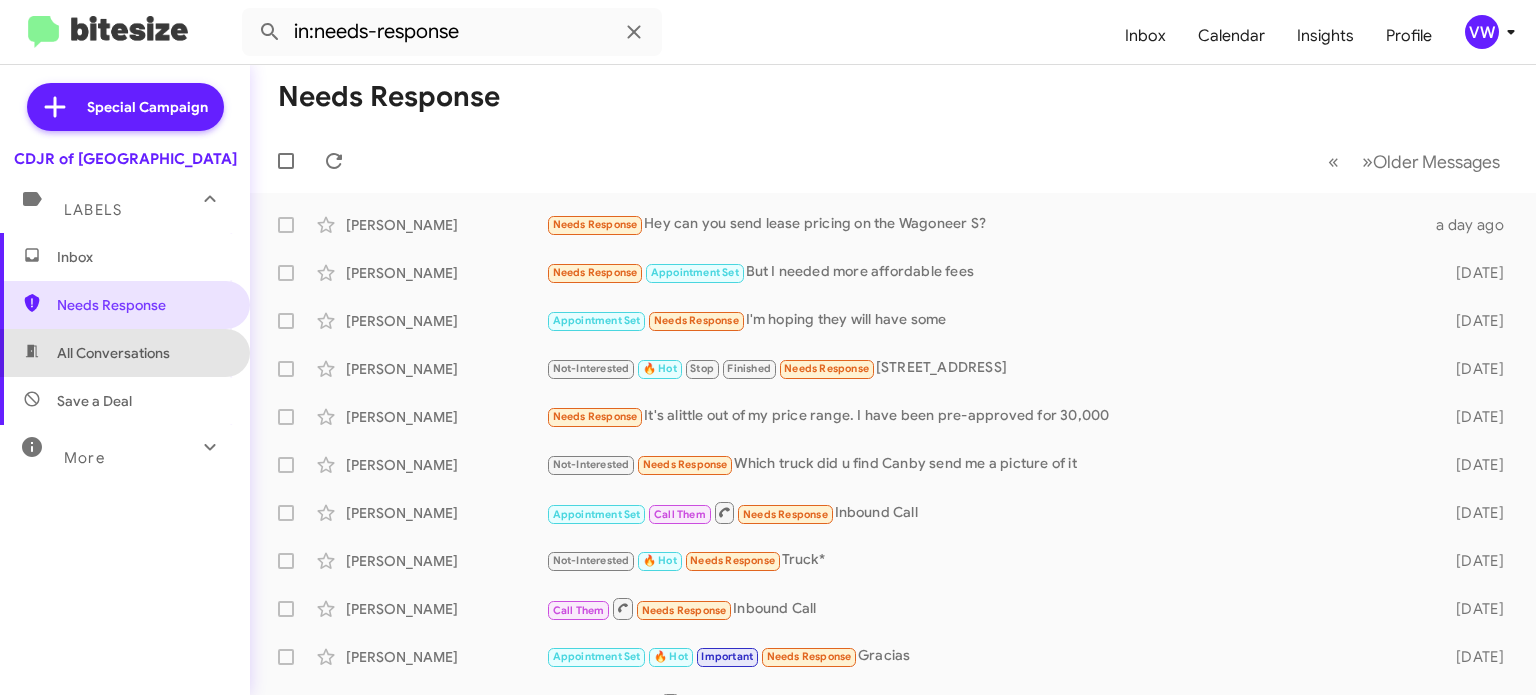 click on "All Conversations" at bounding box center [113, 353] 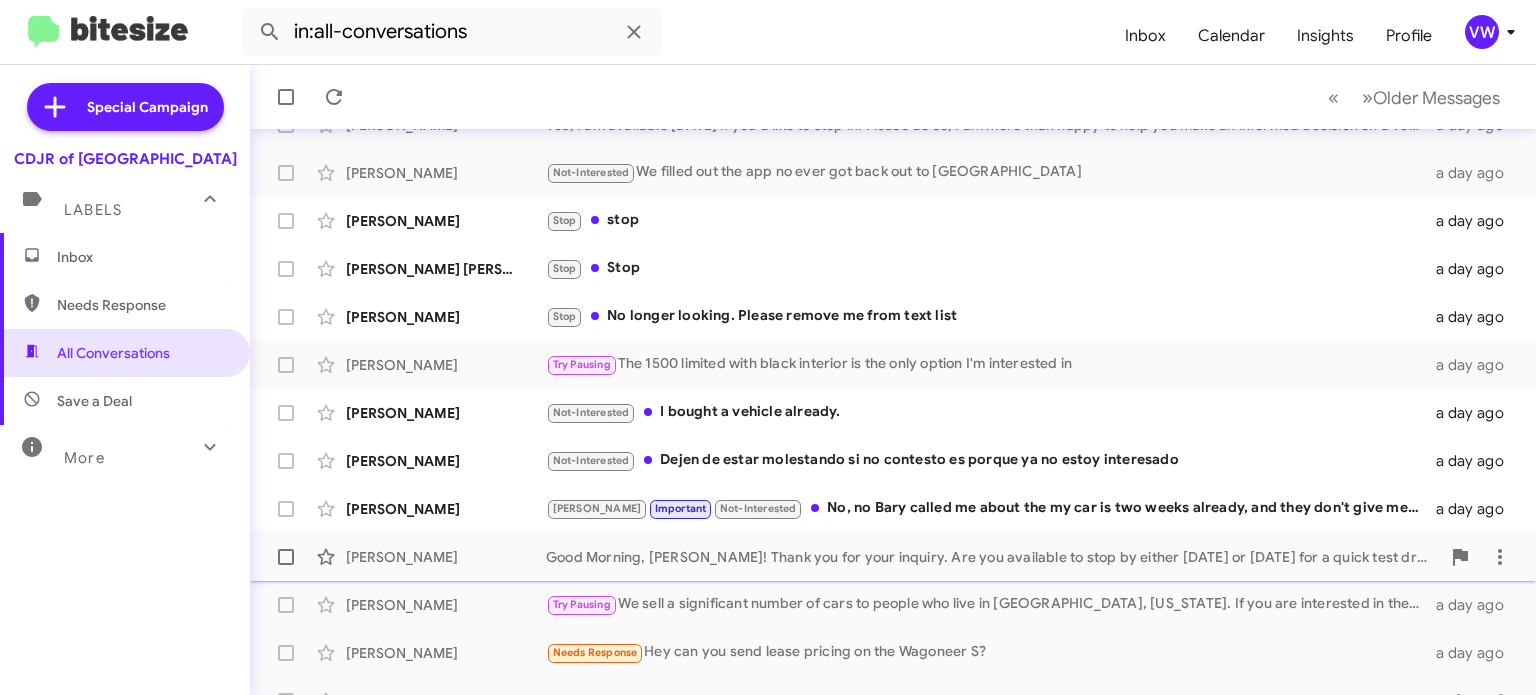 scroll, scrollTop: 465, scrollLeft: 0, axis: vertical 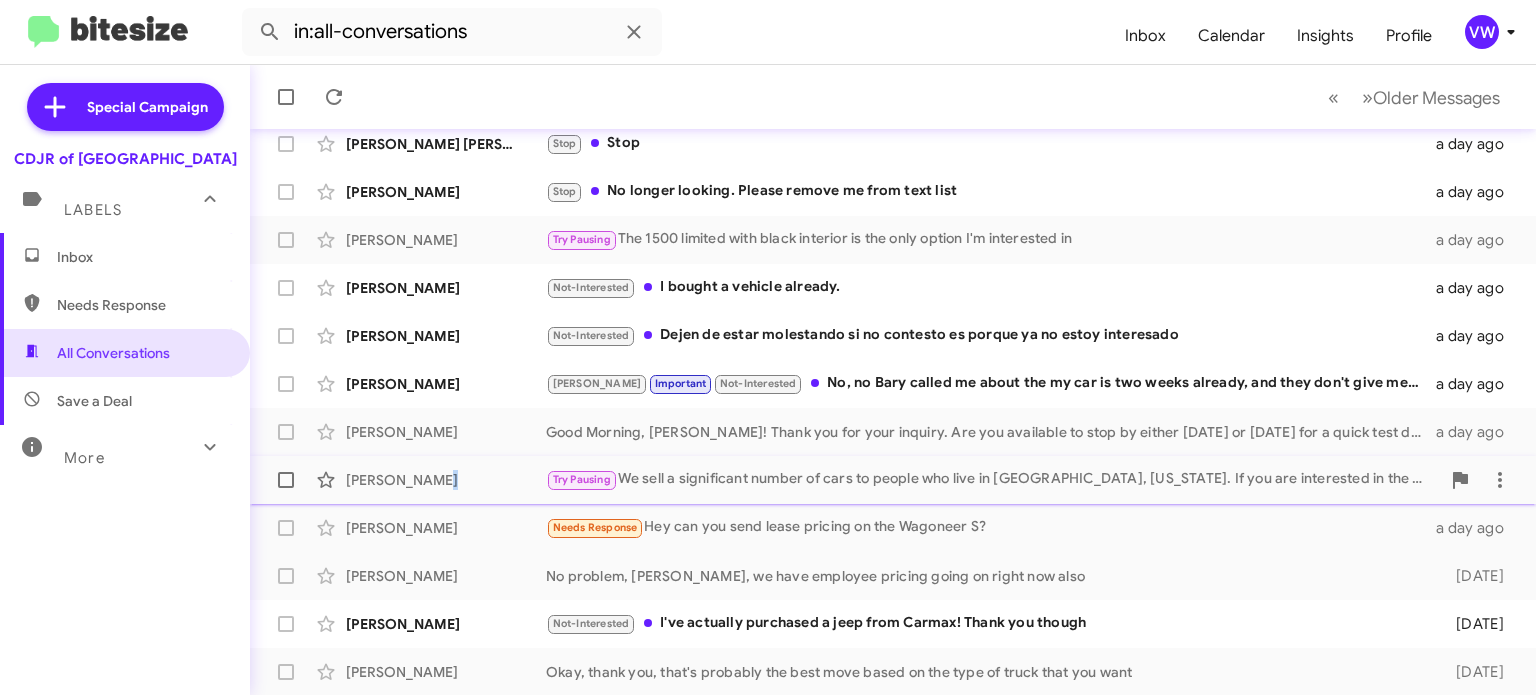 click on "[PERSON_NAME]" 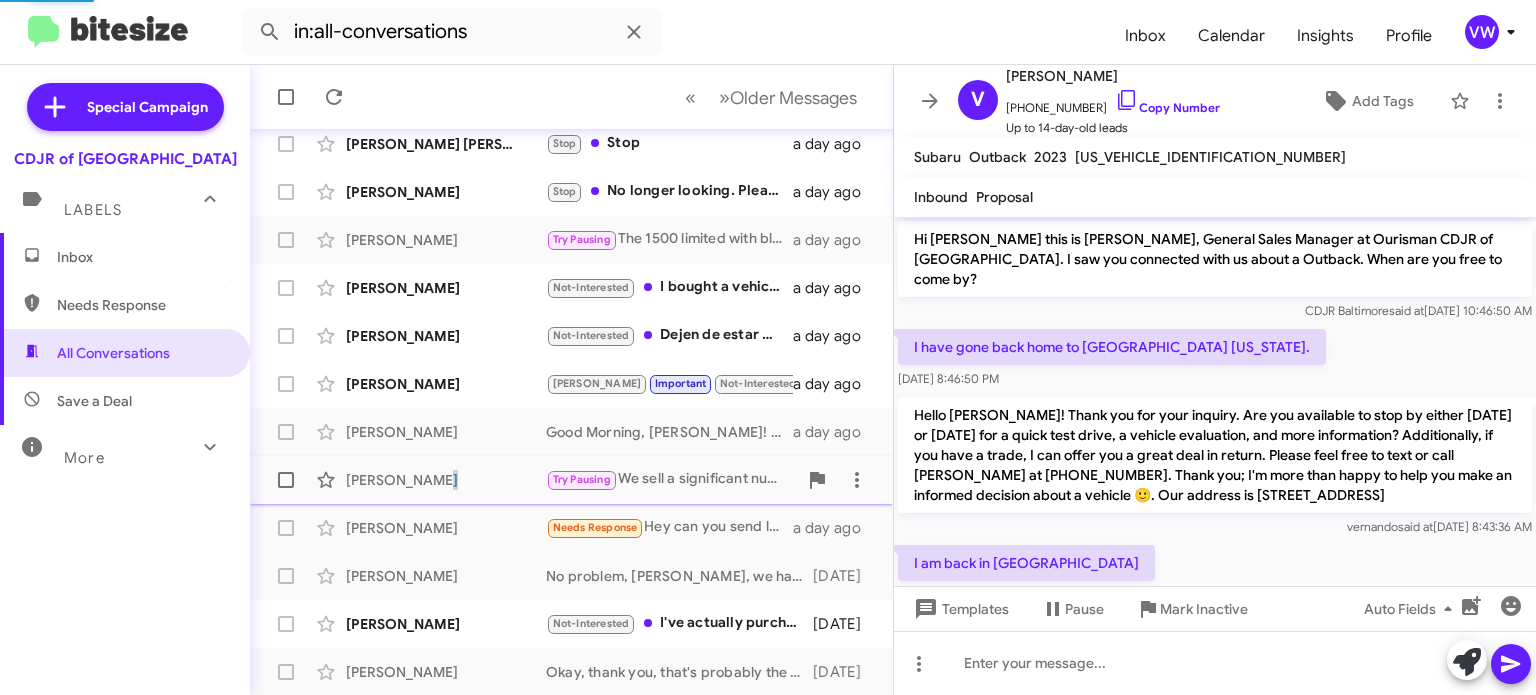 scroll, scrollTop: 135, scrollLeft: 0, axis: vertical 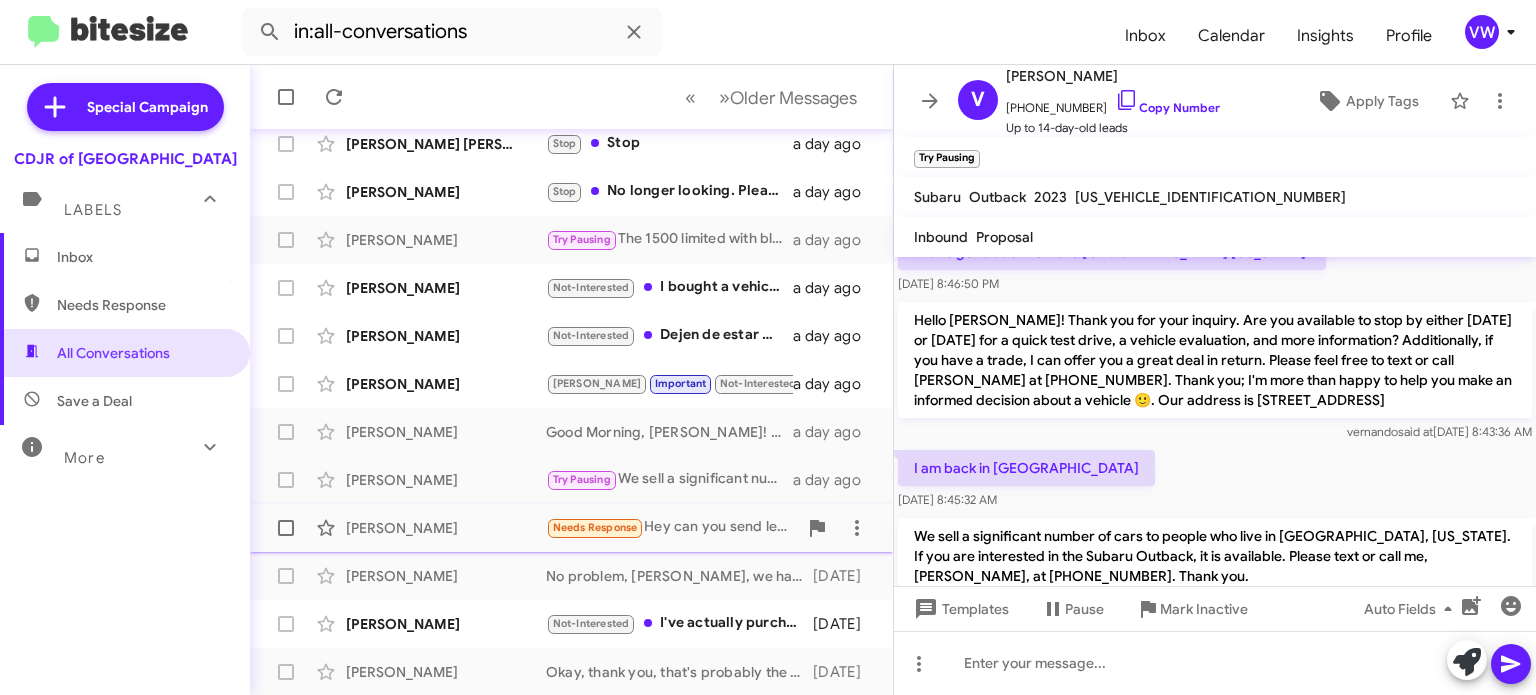 click on "Needs Response" 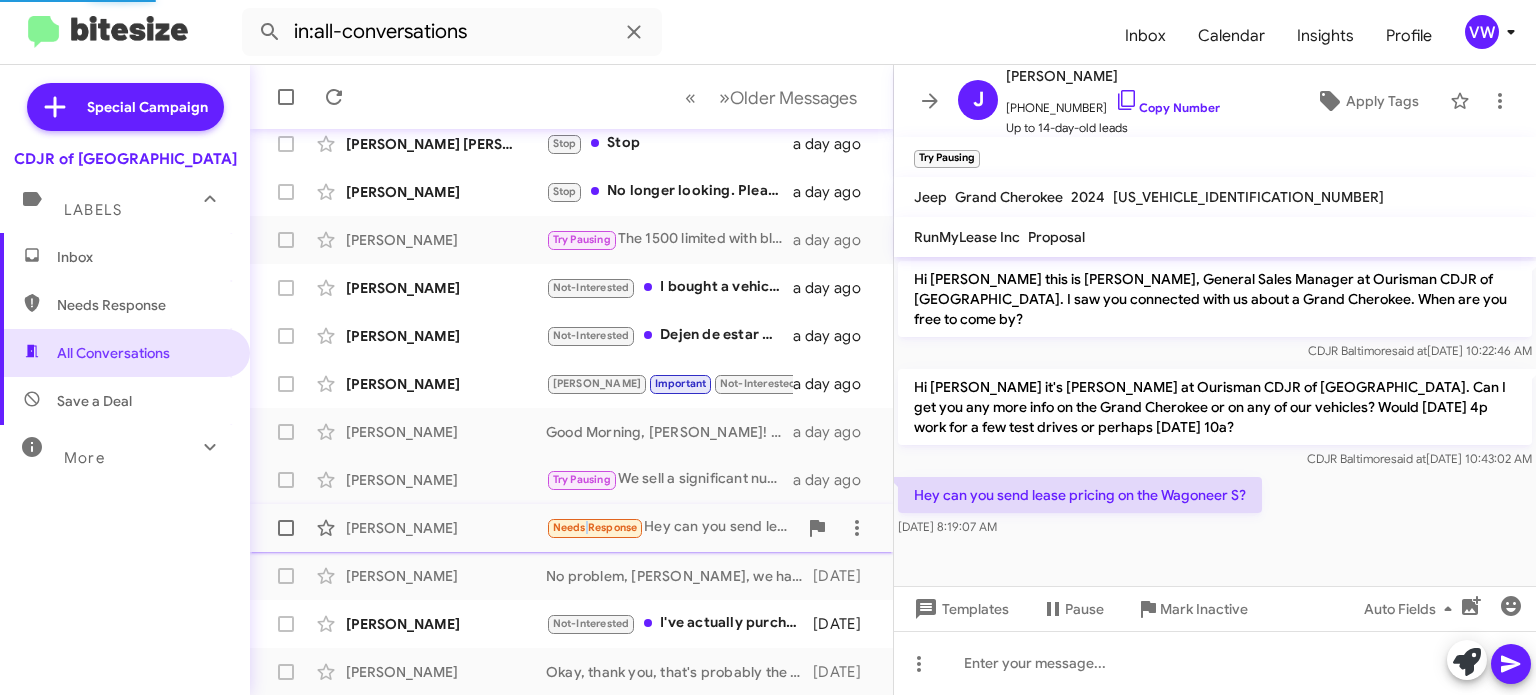 scroll, scrollTop: 0, scrollLeft: 0, axis: both 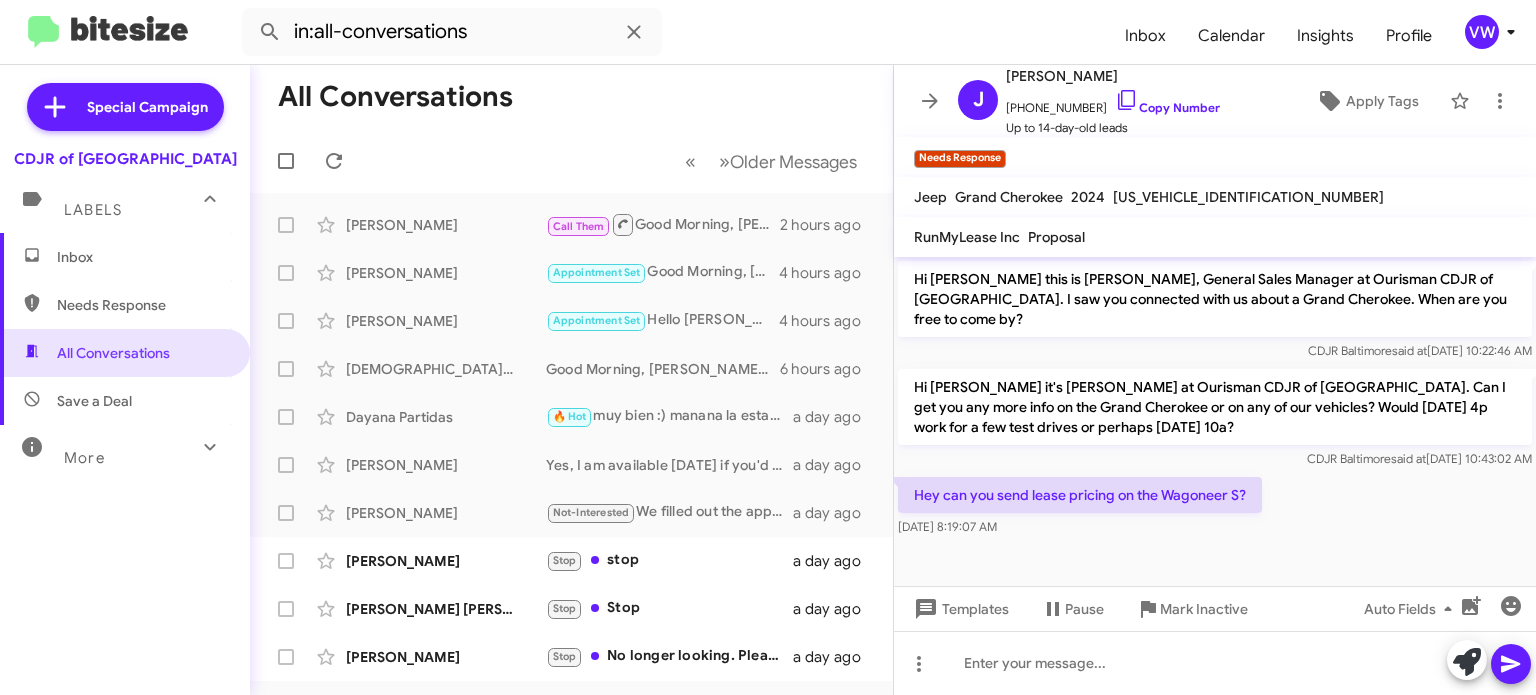 click 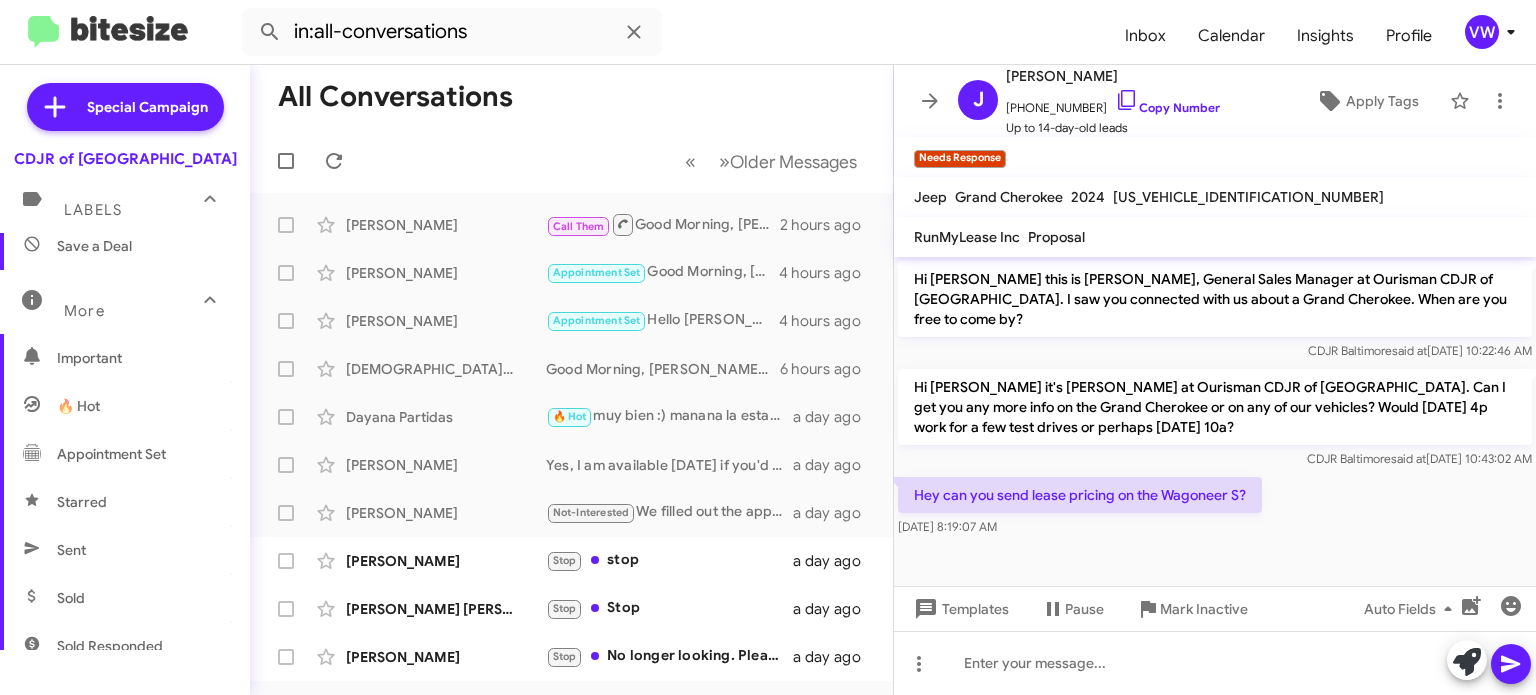 scroll, scrollTop: 156, scrollLeft: 0, axis: vertical 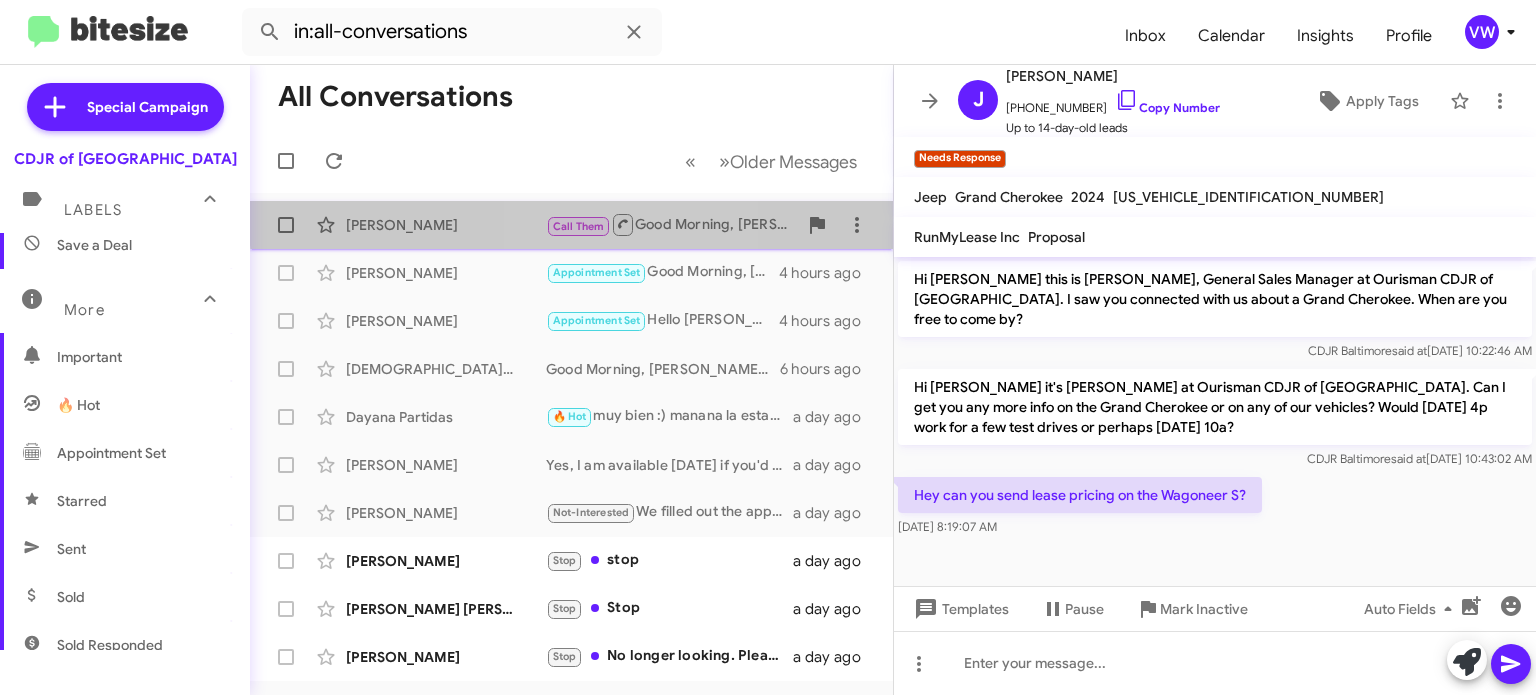 click on "Call Them" 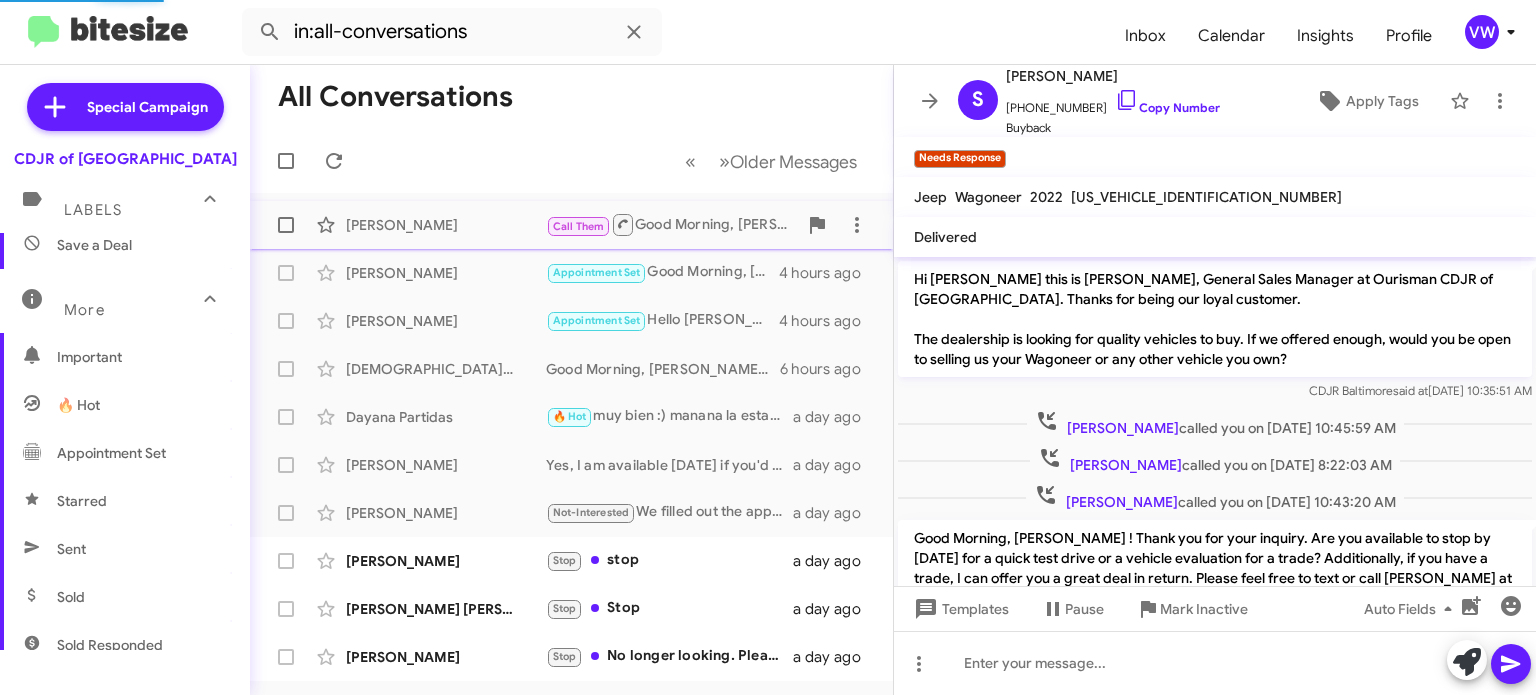 scroll, scrollTop: 106, scrollLeft: 0, axis: vertical 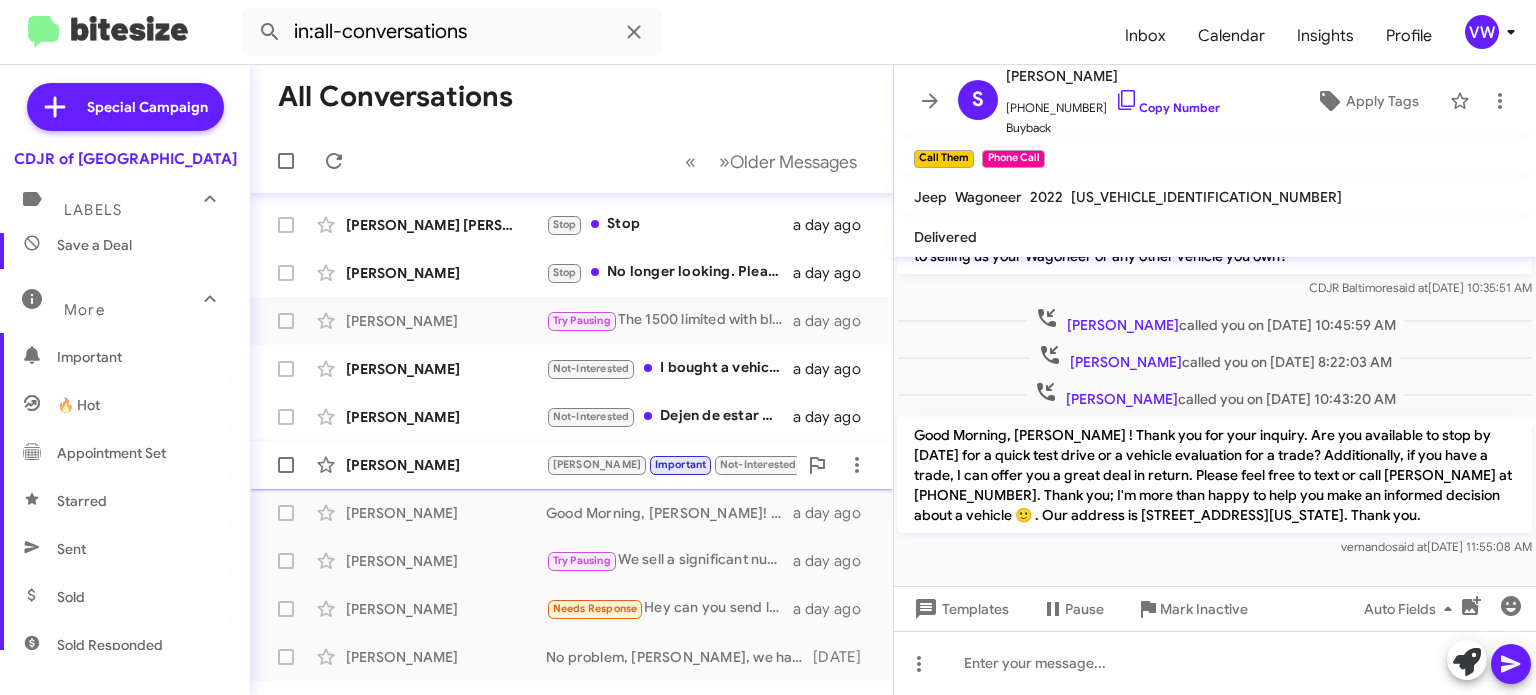 click on "[PERSON_NAME]" 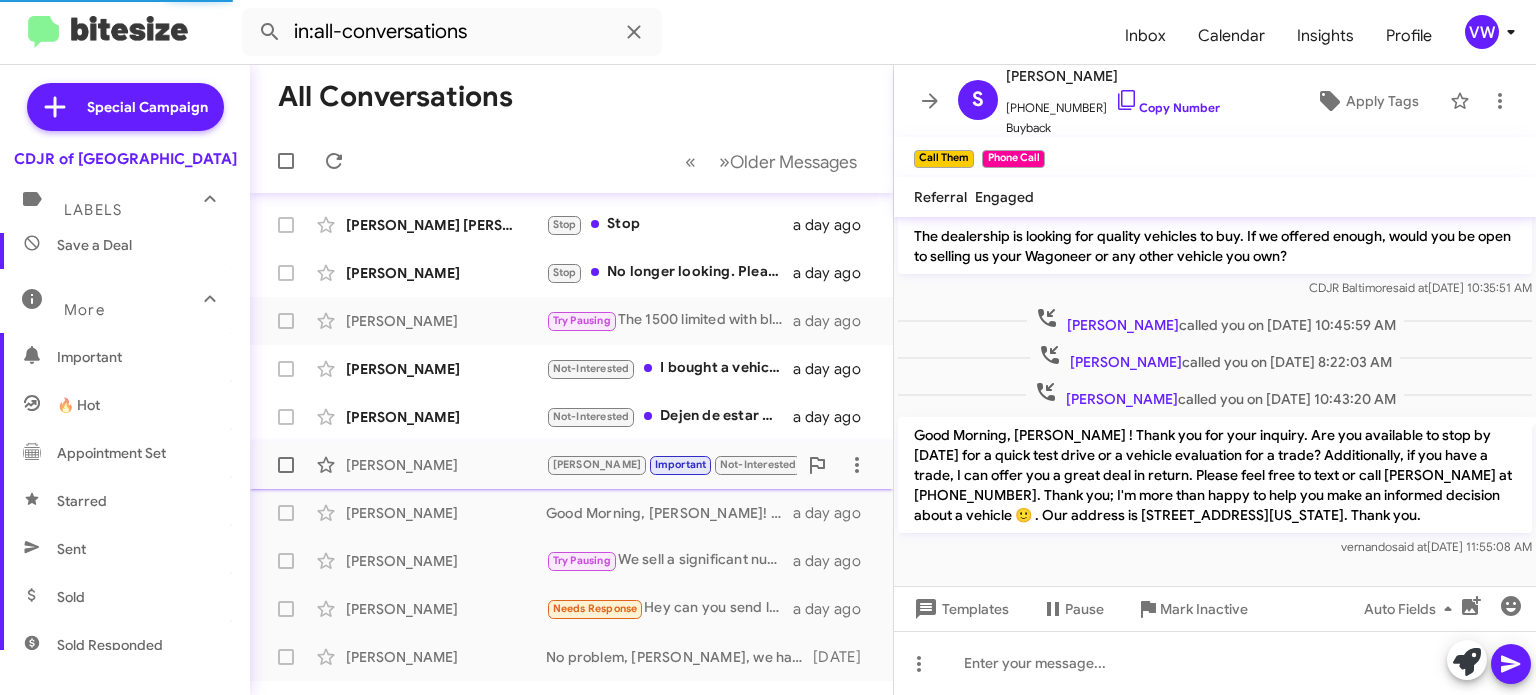 scroll, scrollTop: 594, scrollLeft: 0, axis: vertical 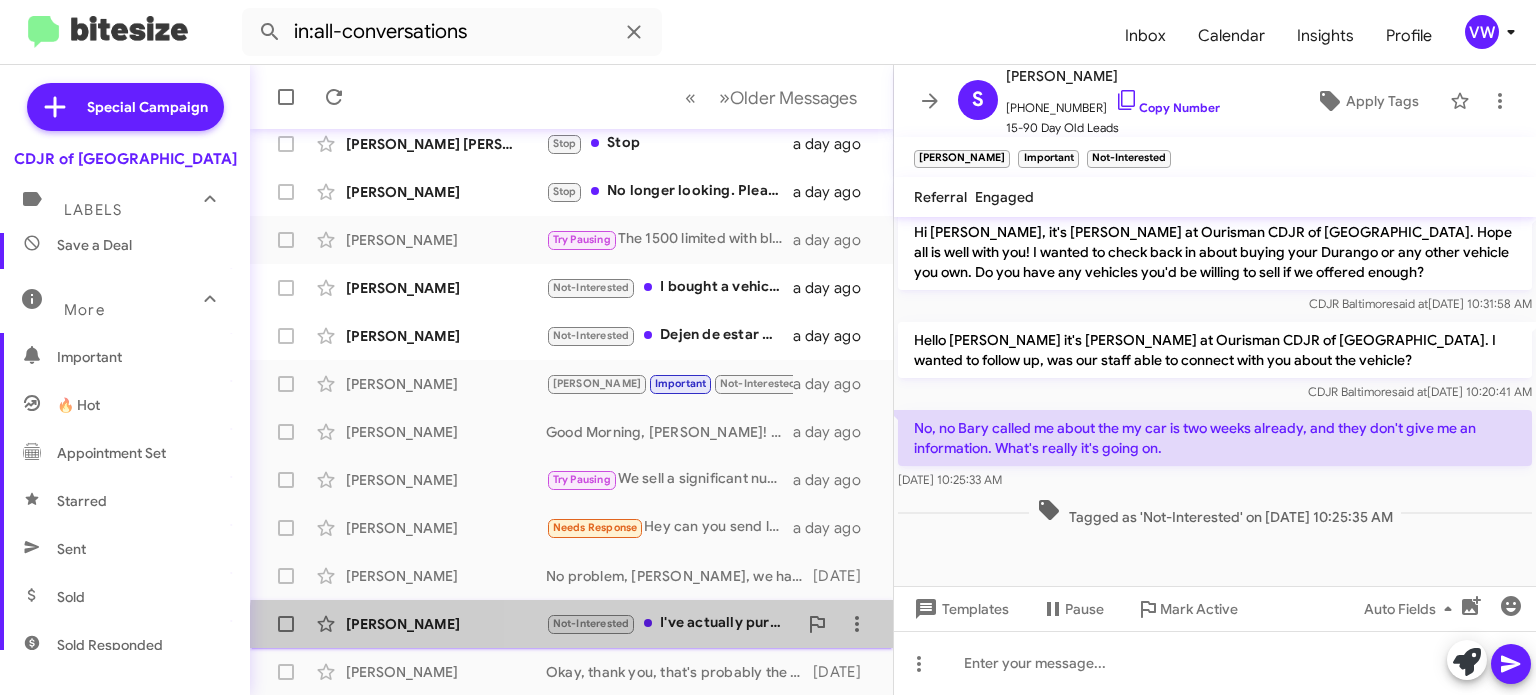 click on "[PERSON_NAME]  Not-Interested   I've actually purchased a jeep from Carmax! Thank you though   [DATE]" 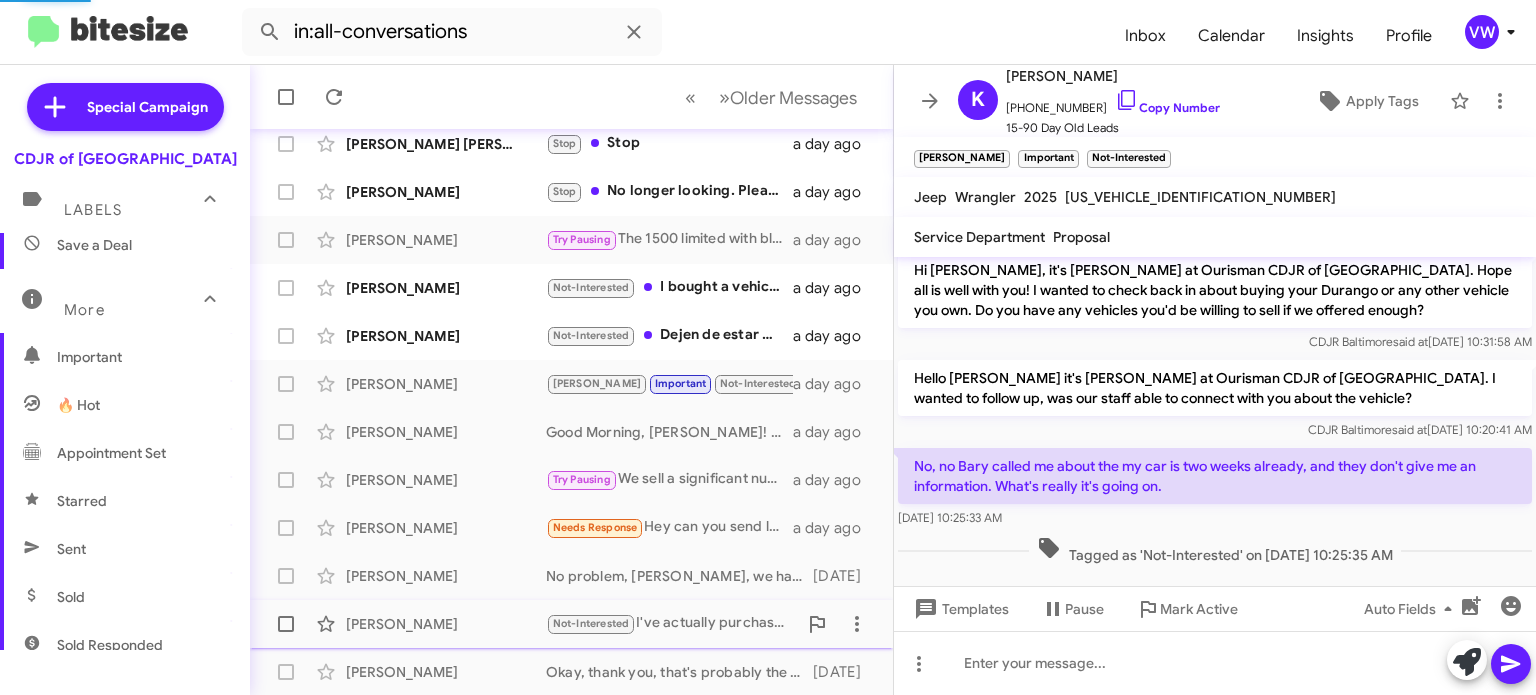scroll, scrollTop: 125, scrollLeft: 0, axis: vertical 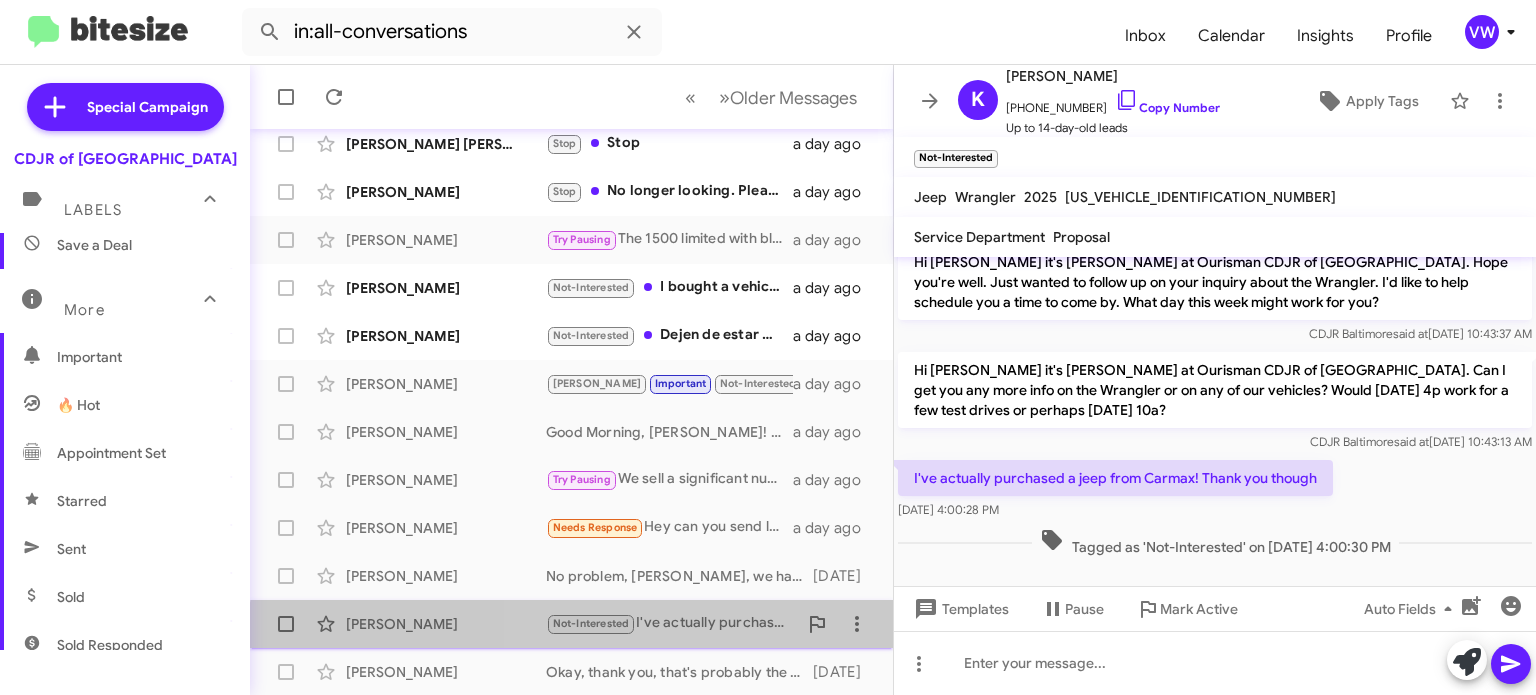 click on "Not-Interested   I've actually purchased a jeep from Carmax! Thank you though" 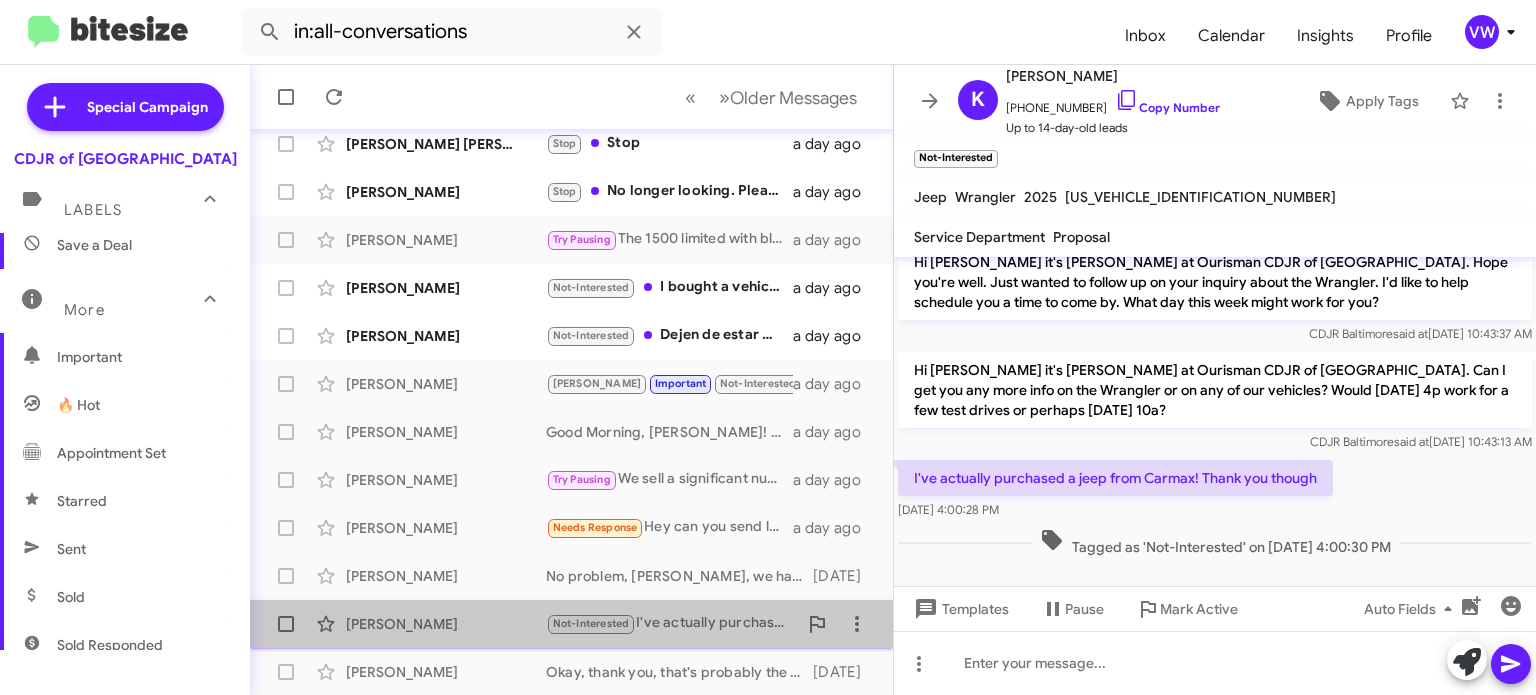 click on "Not-Interested   I've actually purchased a jeep from Carmax! Thank you though" 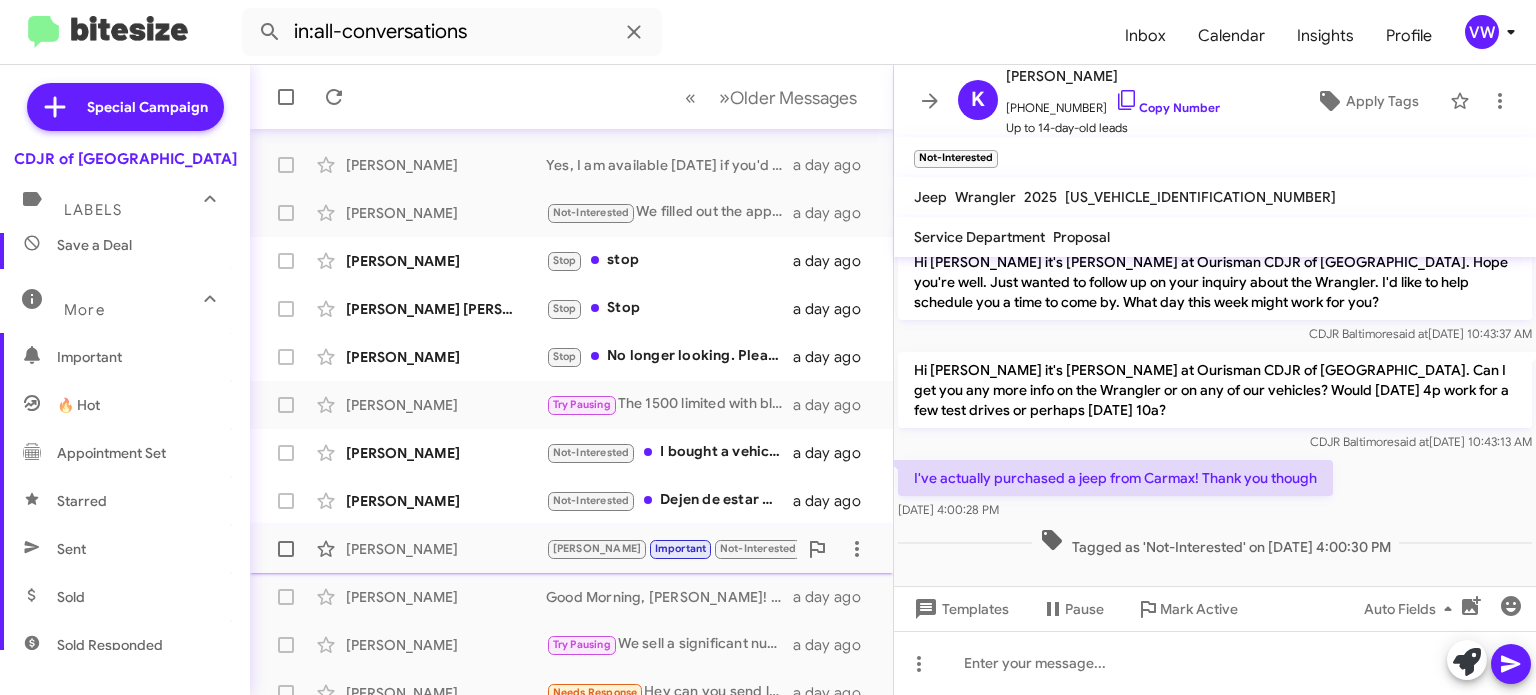 scroll, scrollTop: 301, scrollLeft: 0, axis: vertical 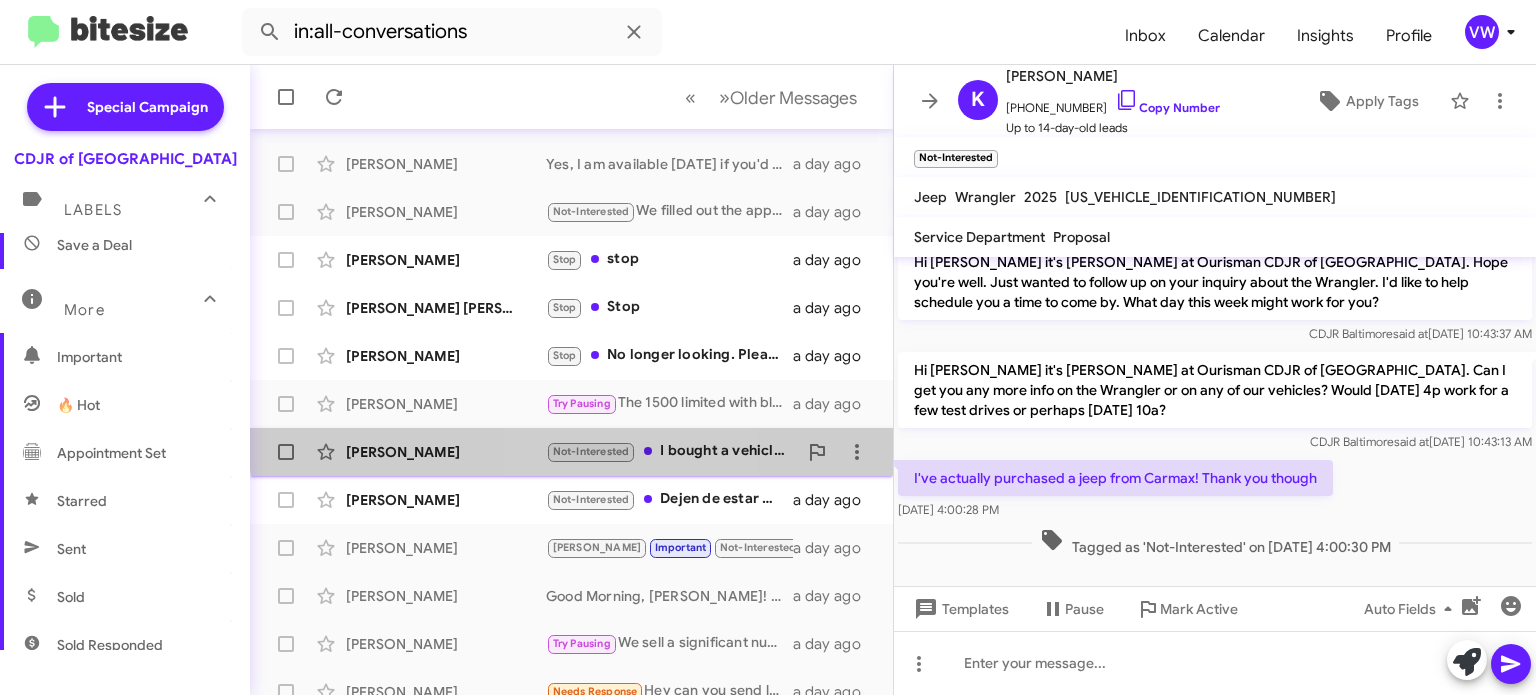 click on "Not-Interested" 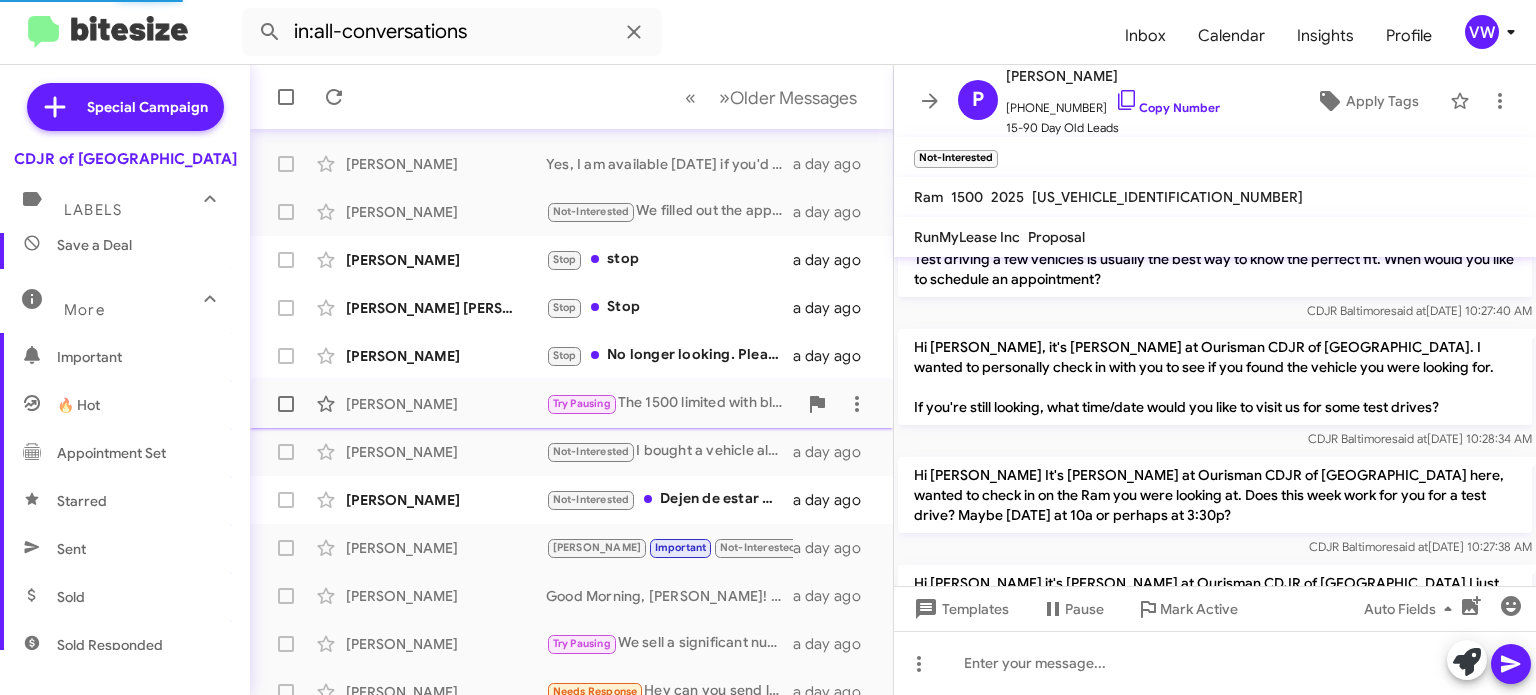 scroll, scrollTop: 1181, scrollLeft: 0, axis: vertical 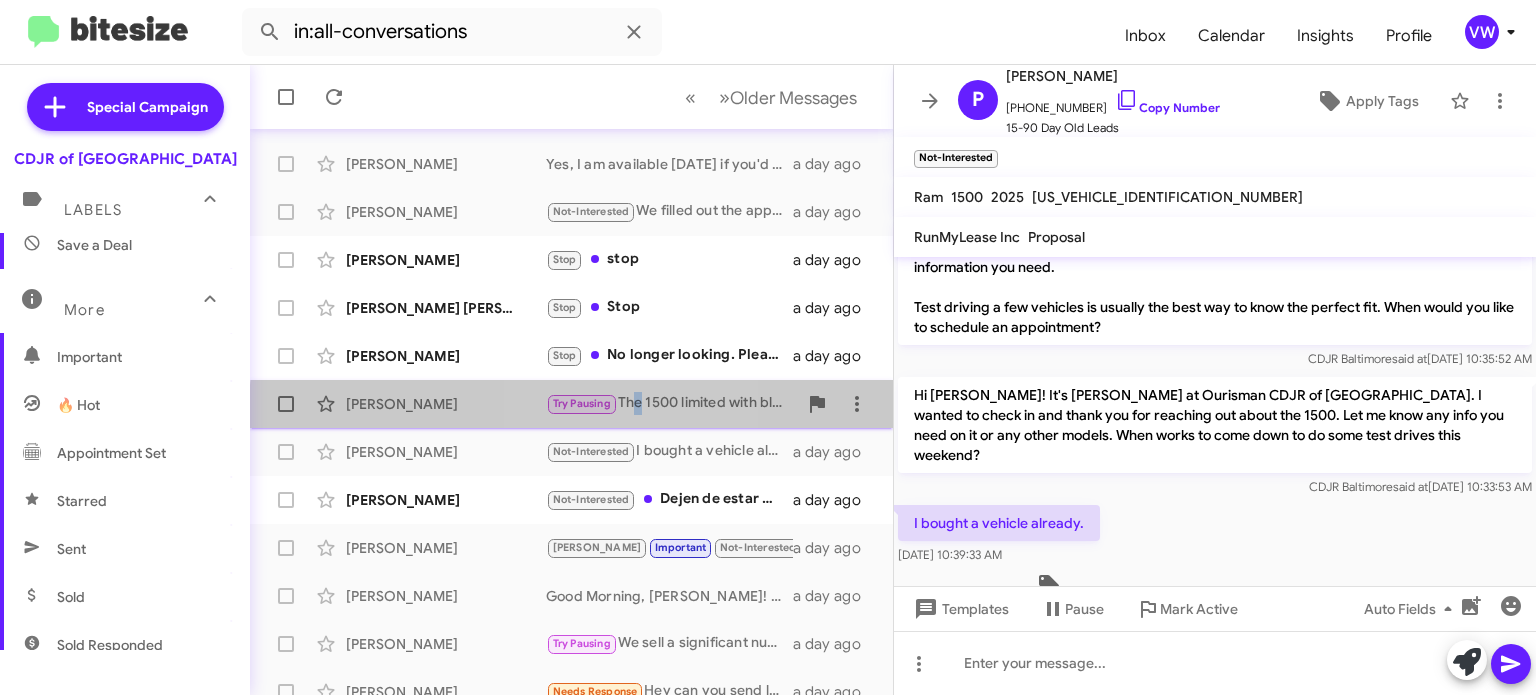 click on "Try Pausing   The 1500 limited with black interior is the only option I'm interested in" 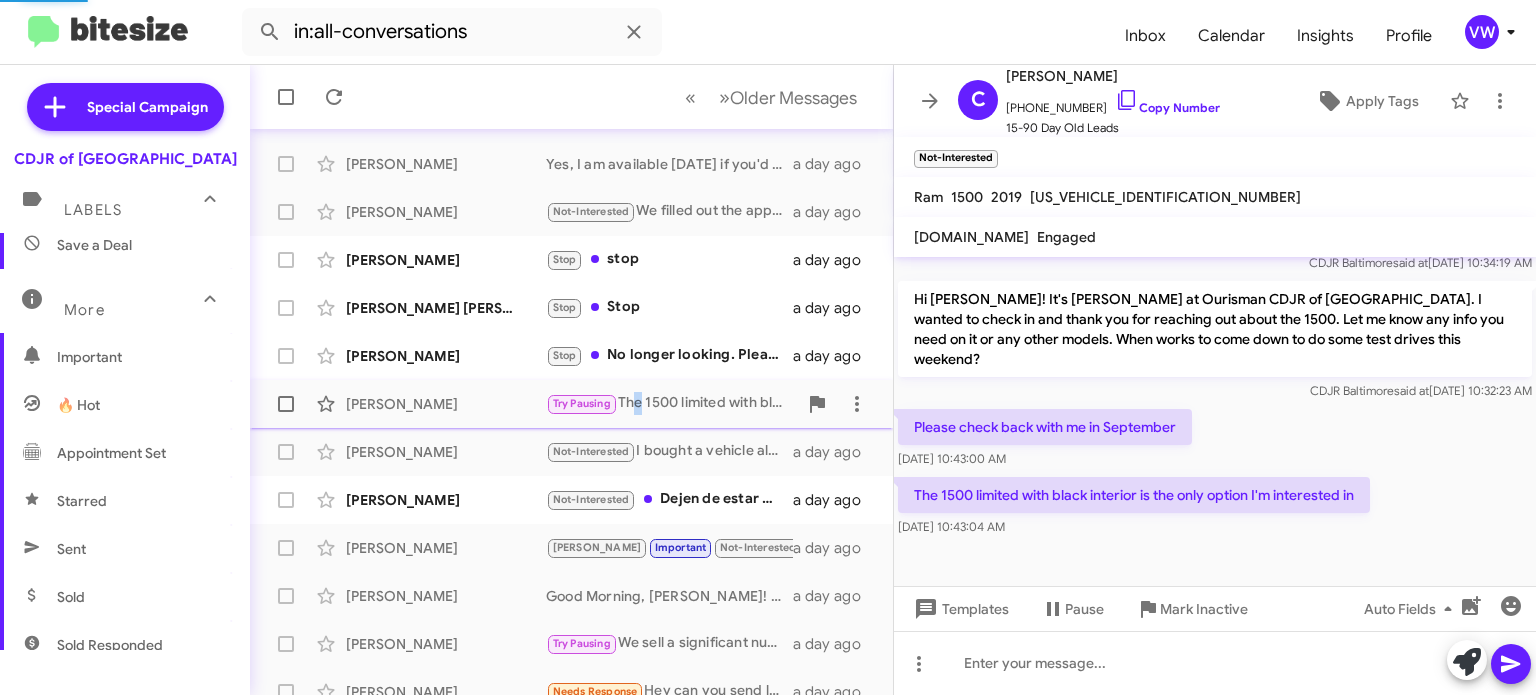 scroll, scrollTop: 707, scrollLeft: 0, axis: vertical 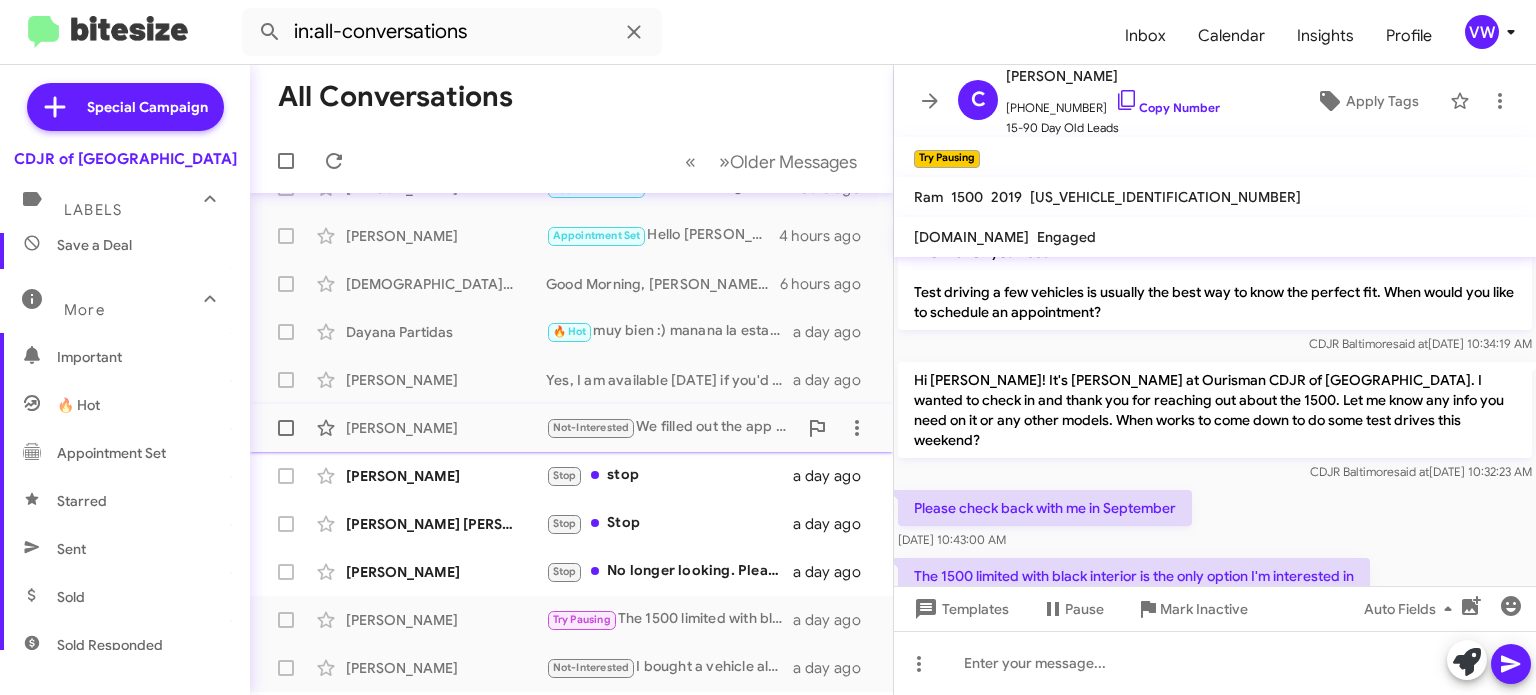 click on "Not-Interested   We filled out the app no ever got back out to [GEOGRAPHIC_DATA]" 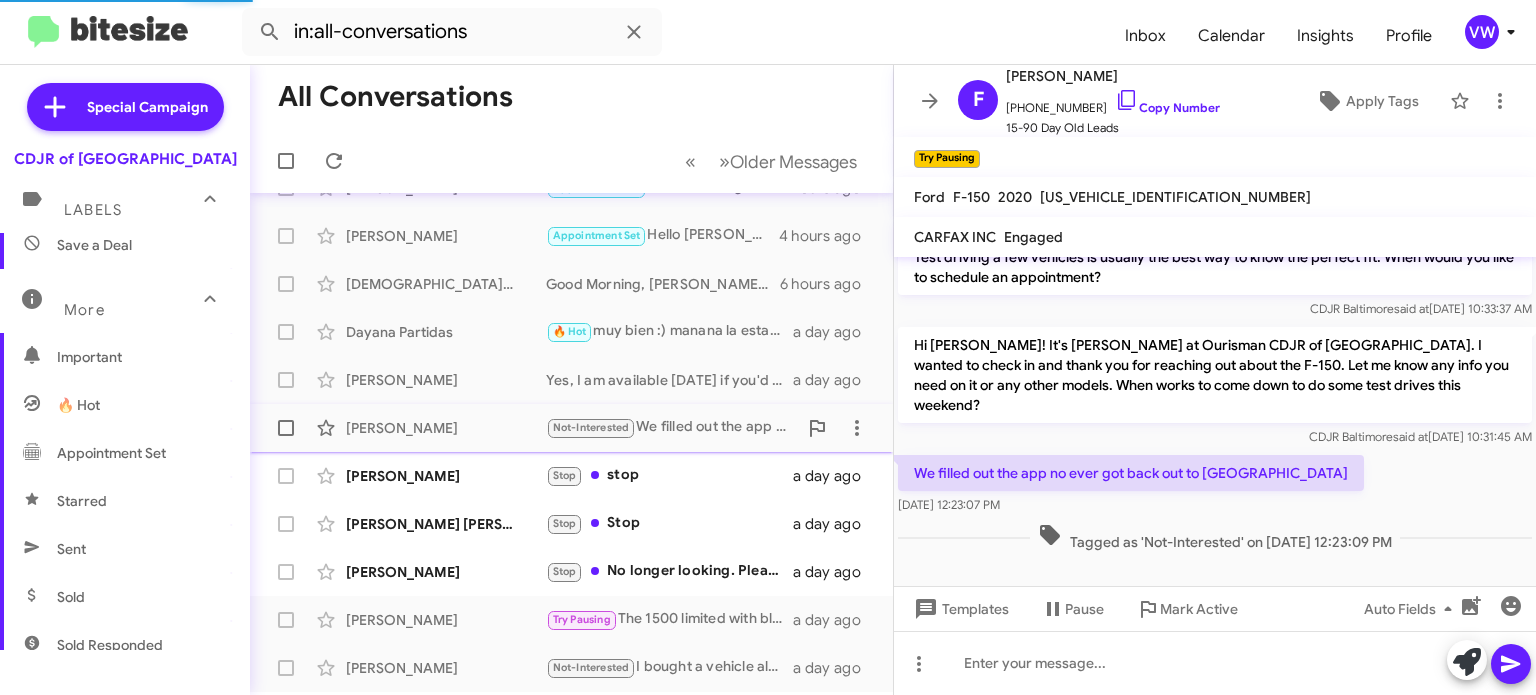 scroll, scrollTop: 259, scrollLeft: 0, axis: vertical 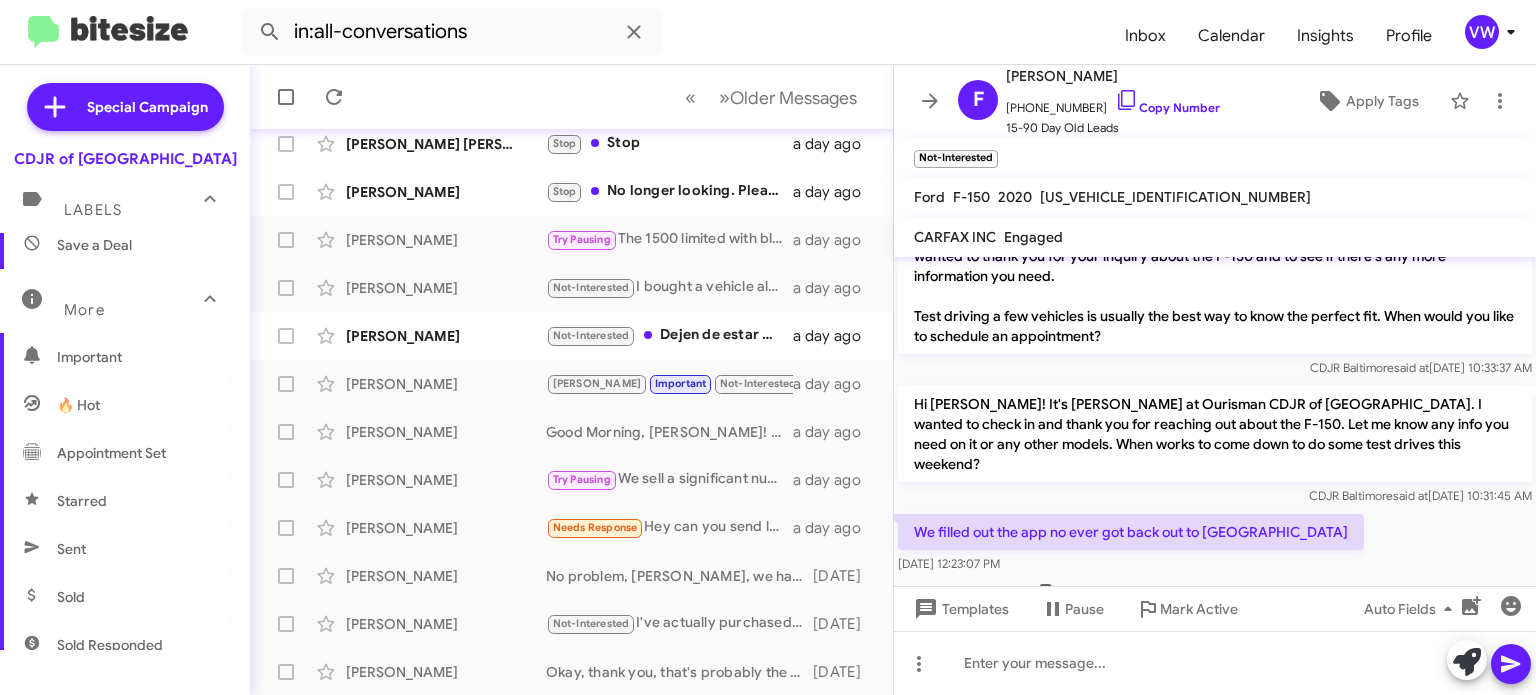 click on "Save a Deal" at bounding box center (125, 245) 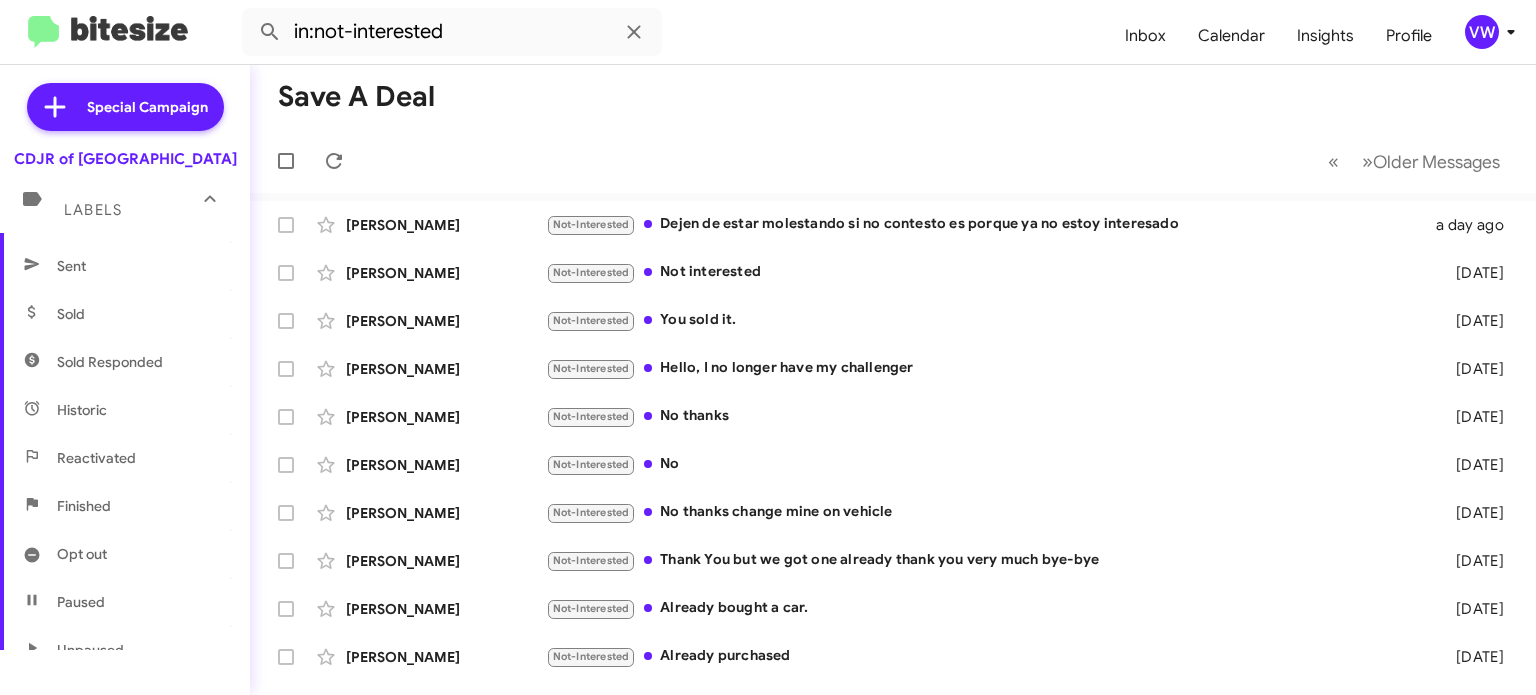 scroll, scrollTop: 413, scrollLeft: 0, axis: vertical 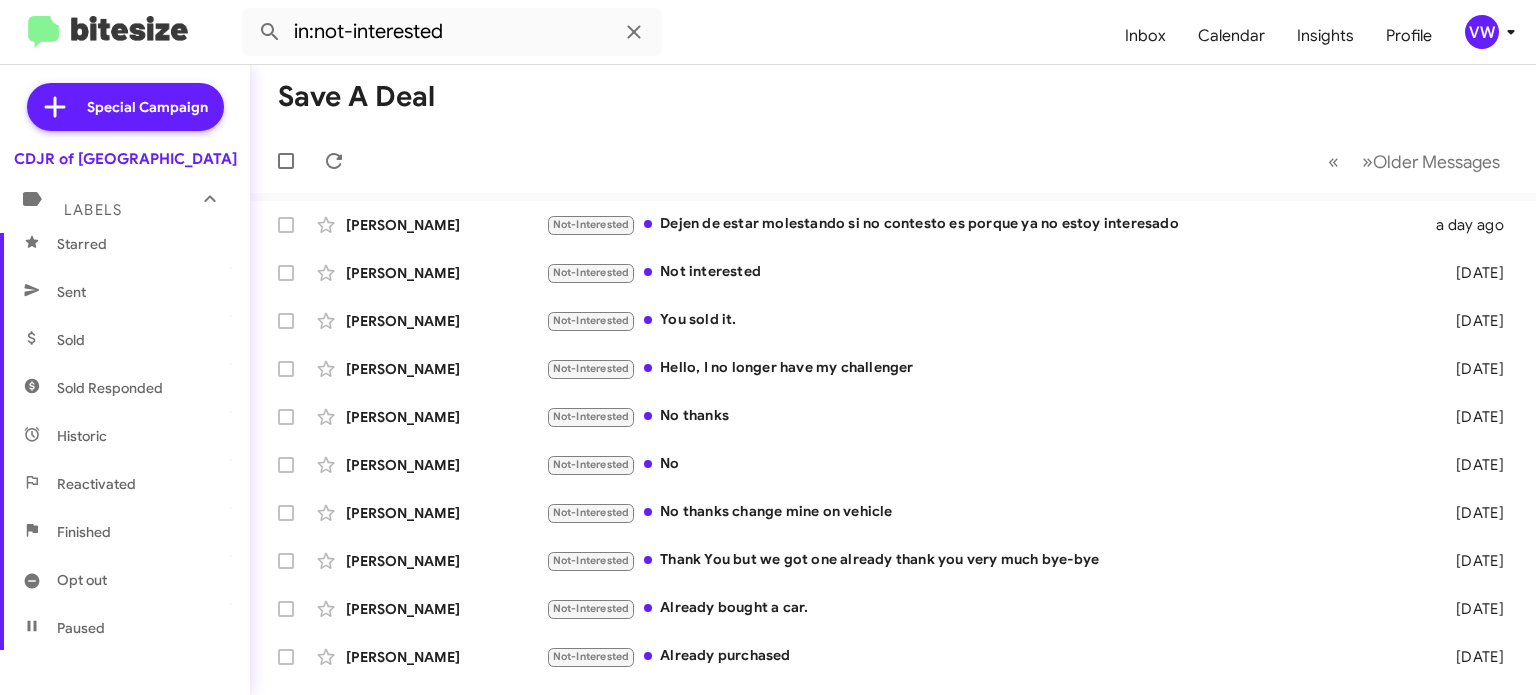 click on "Historic" at bounding box center [82, 436] 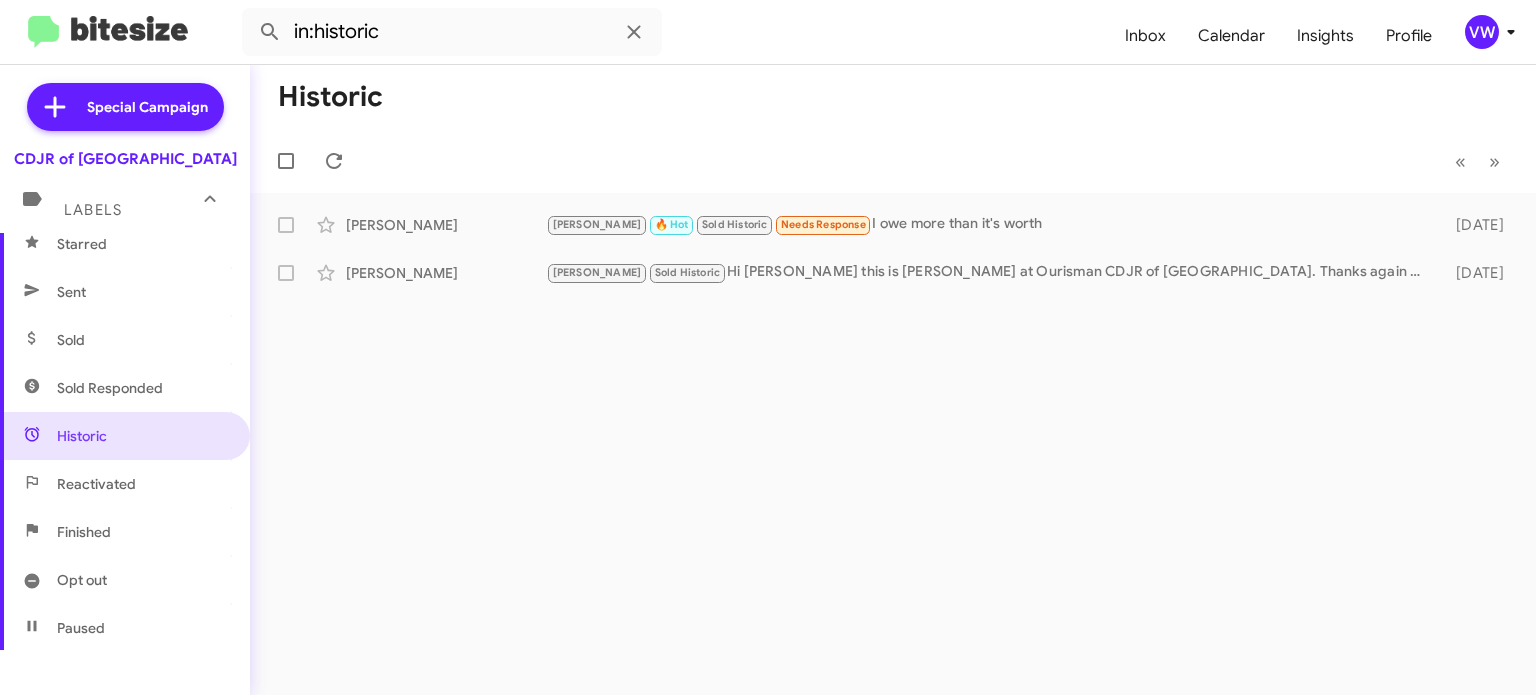 click on "Starred" at bounding box center [82, 244] 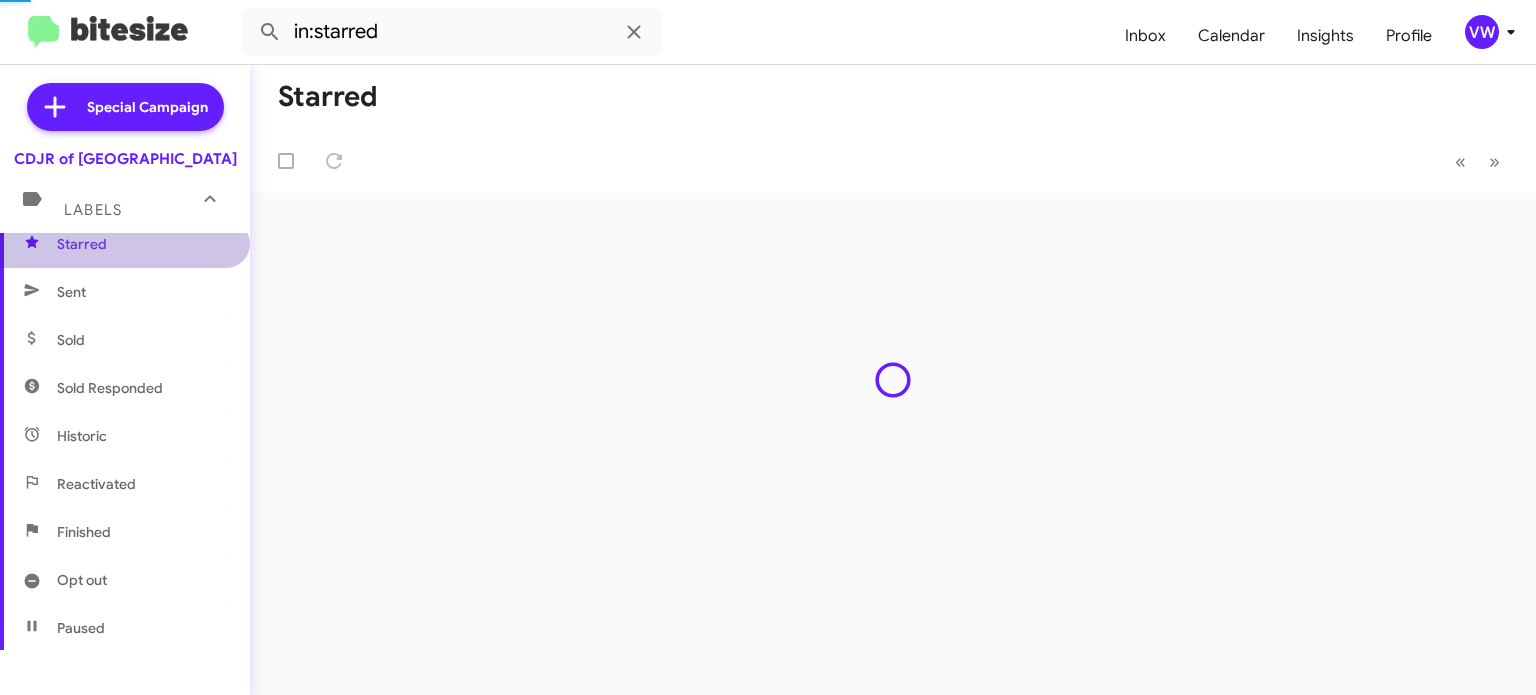 click on "Starred" at bounding box center [82, 244] 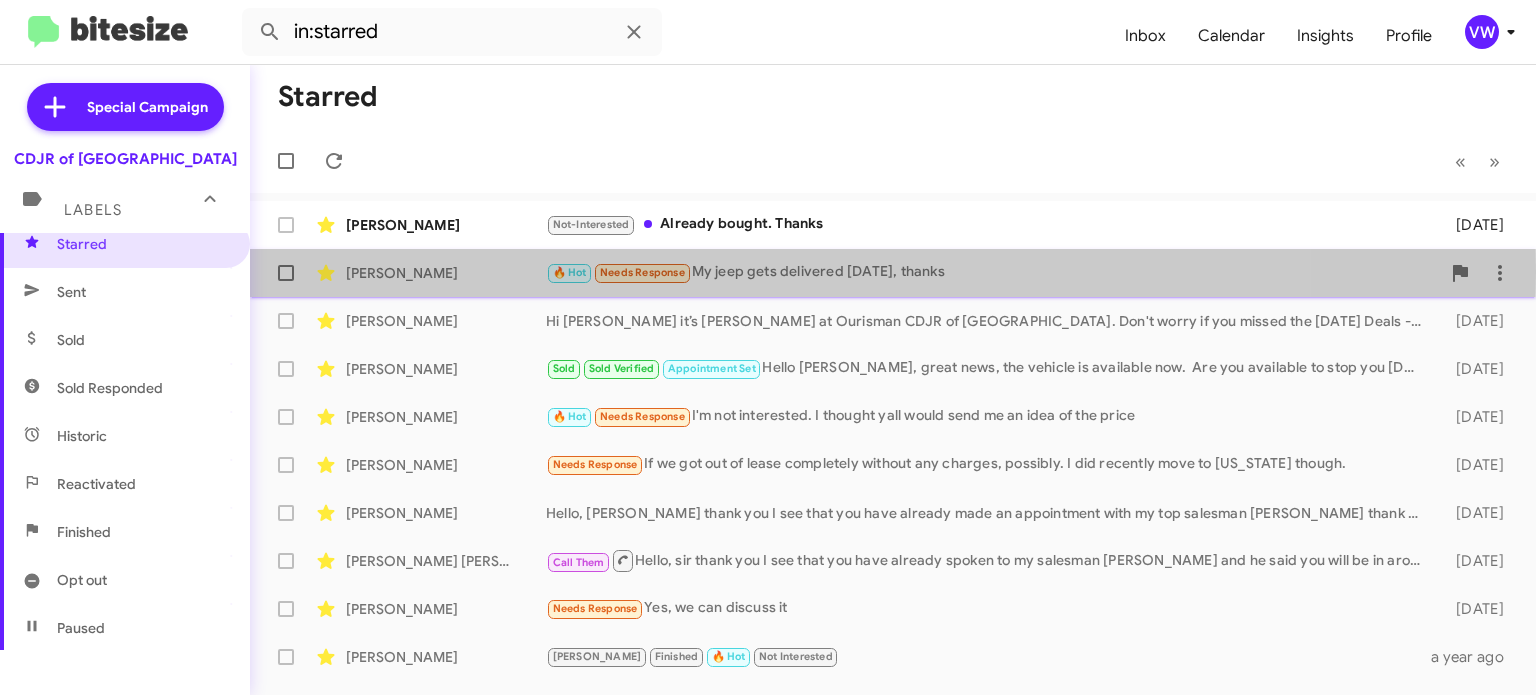 click on "Needs Response" 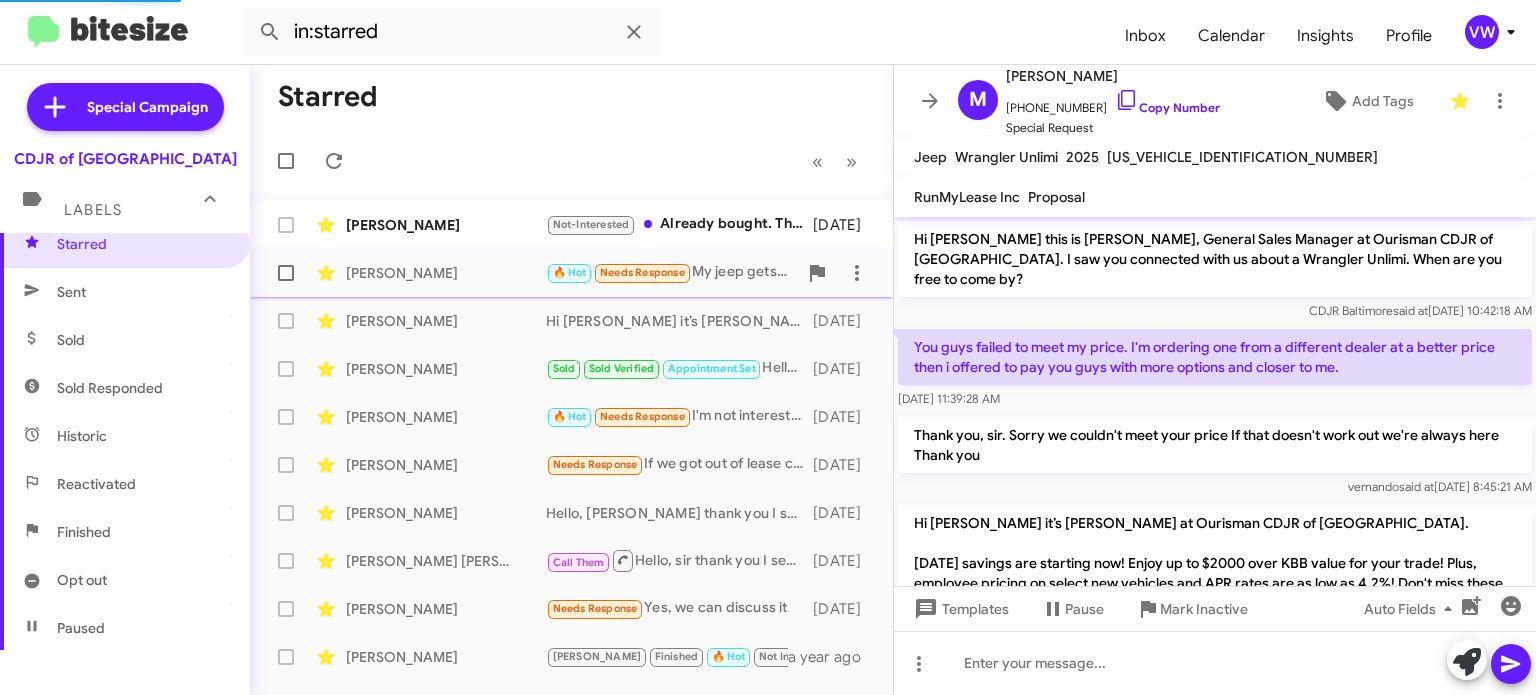 scroll, scrollTop: 587, scrollLeft: 0, axis: vertical 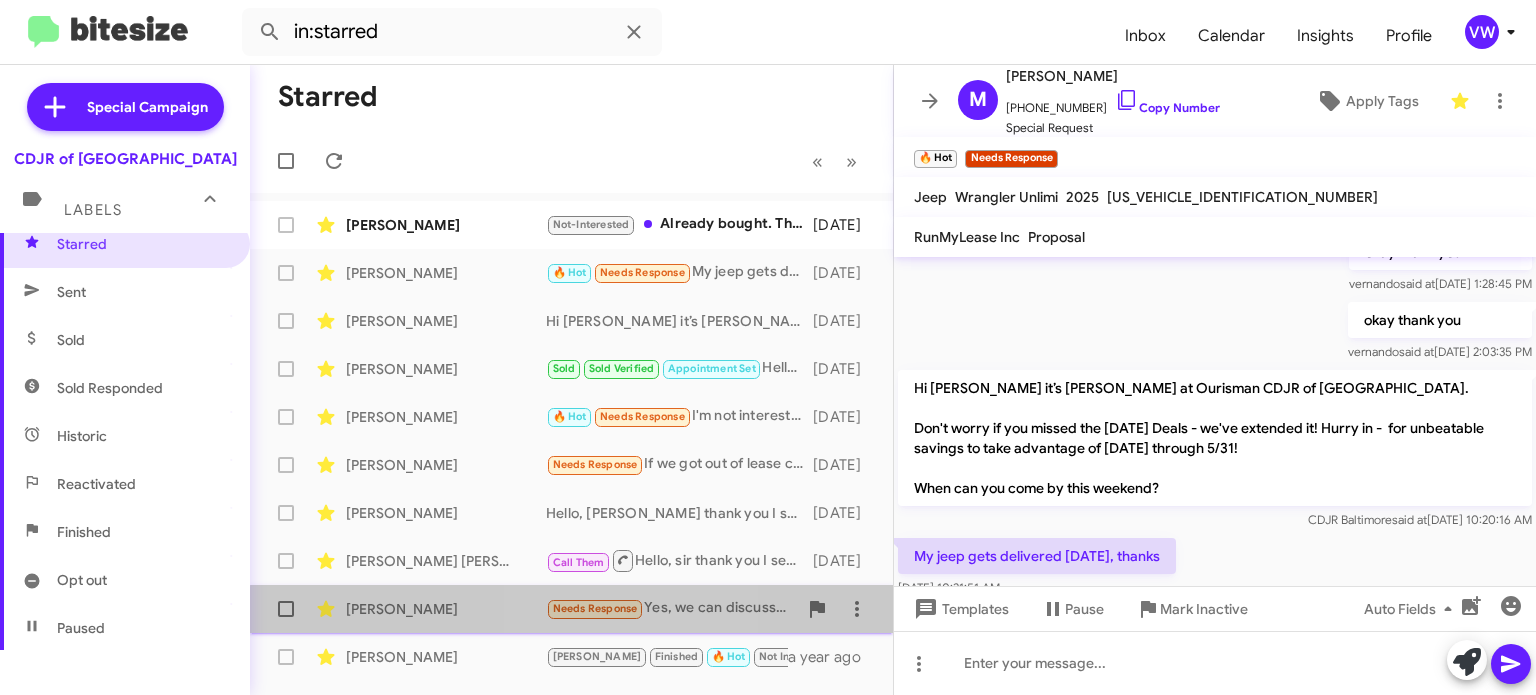 click on "Needs Response" 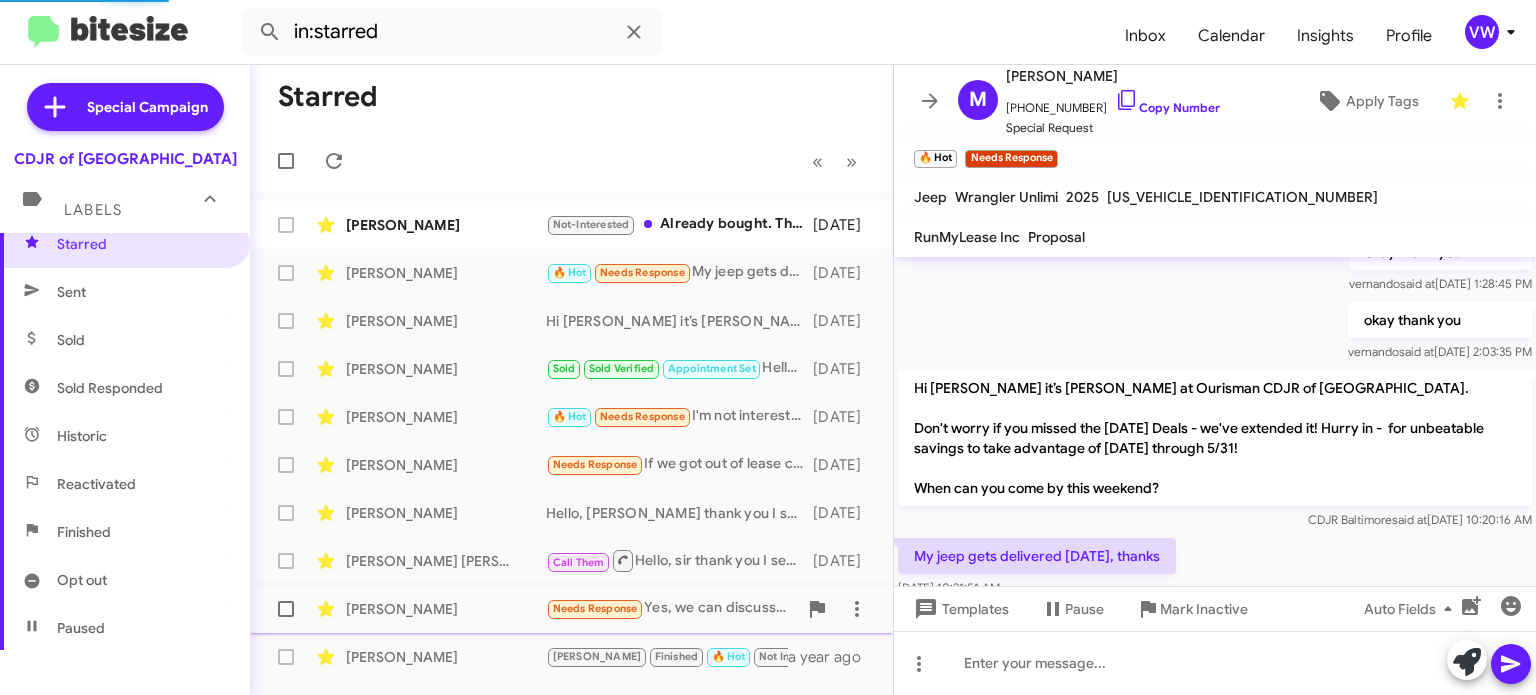 scroll, scrollTop: 0, scrollLeft: 0, axis: both 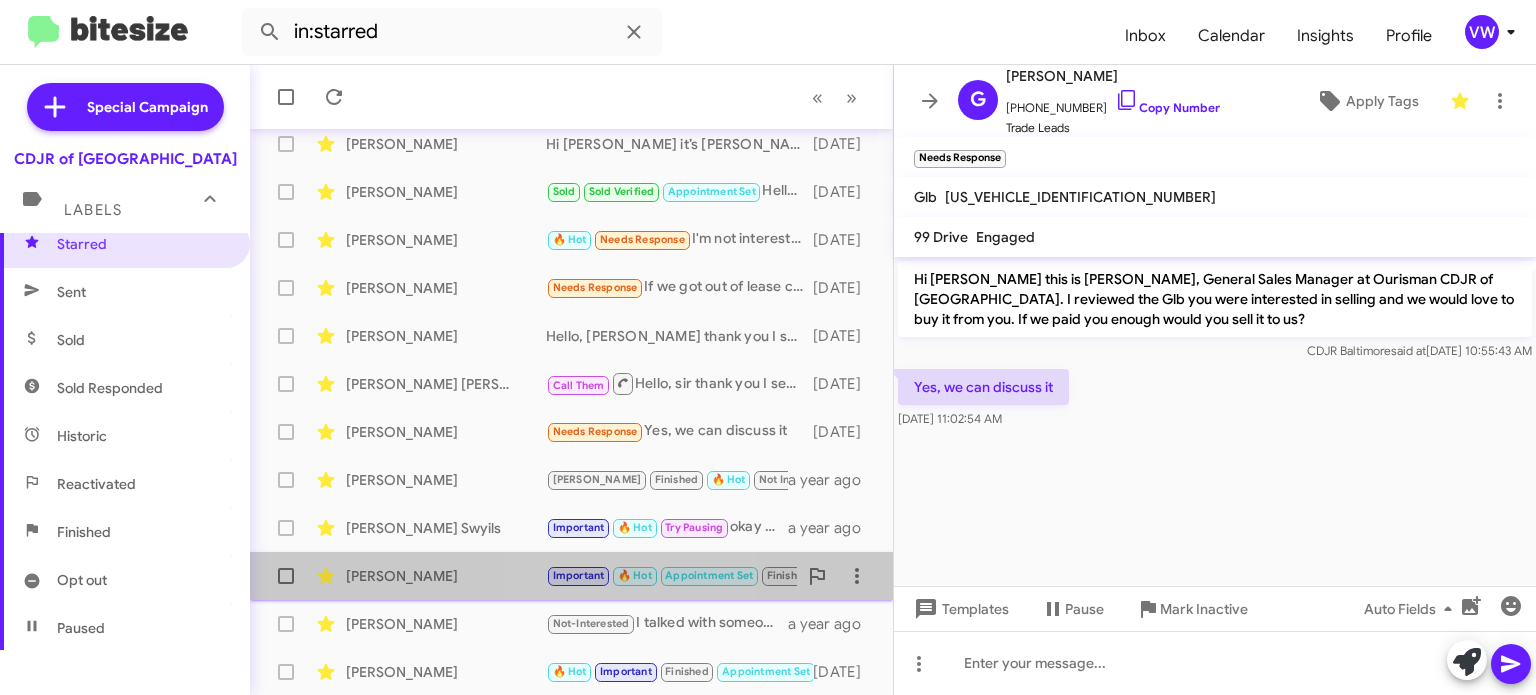 drag, startPoint x: 624, startPoint y: 560, endPoint x: 635, endPoint y: 568, distance: 13.601471 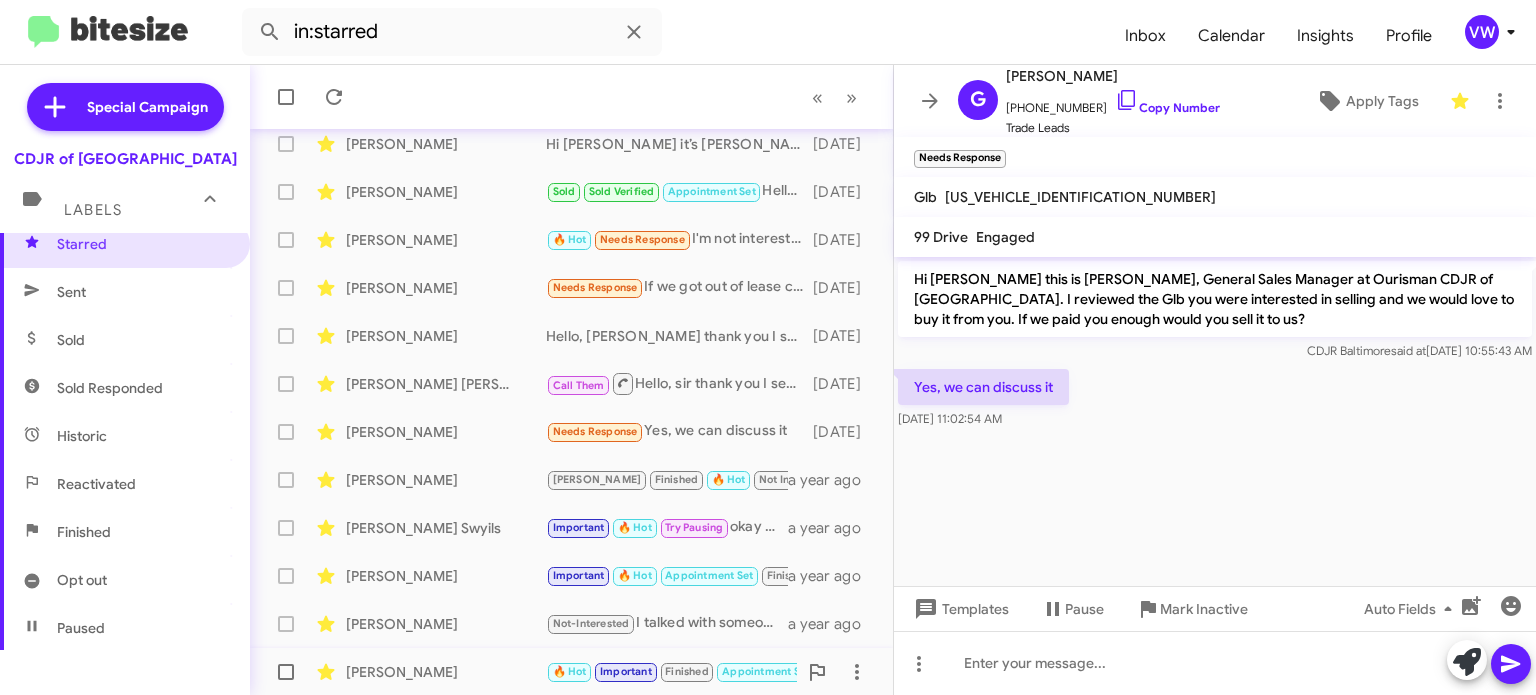 click on "🔥 Hot" 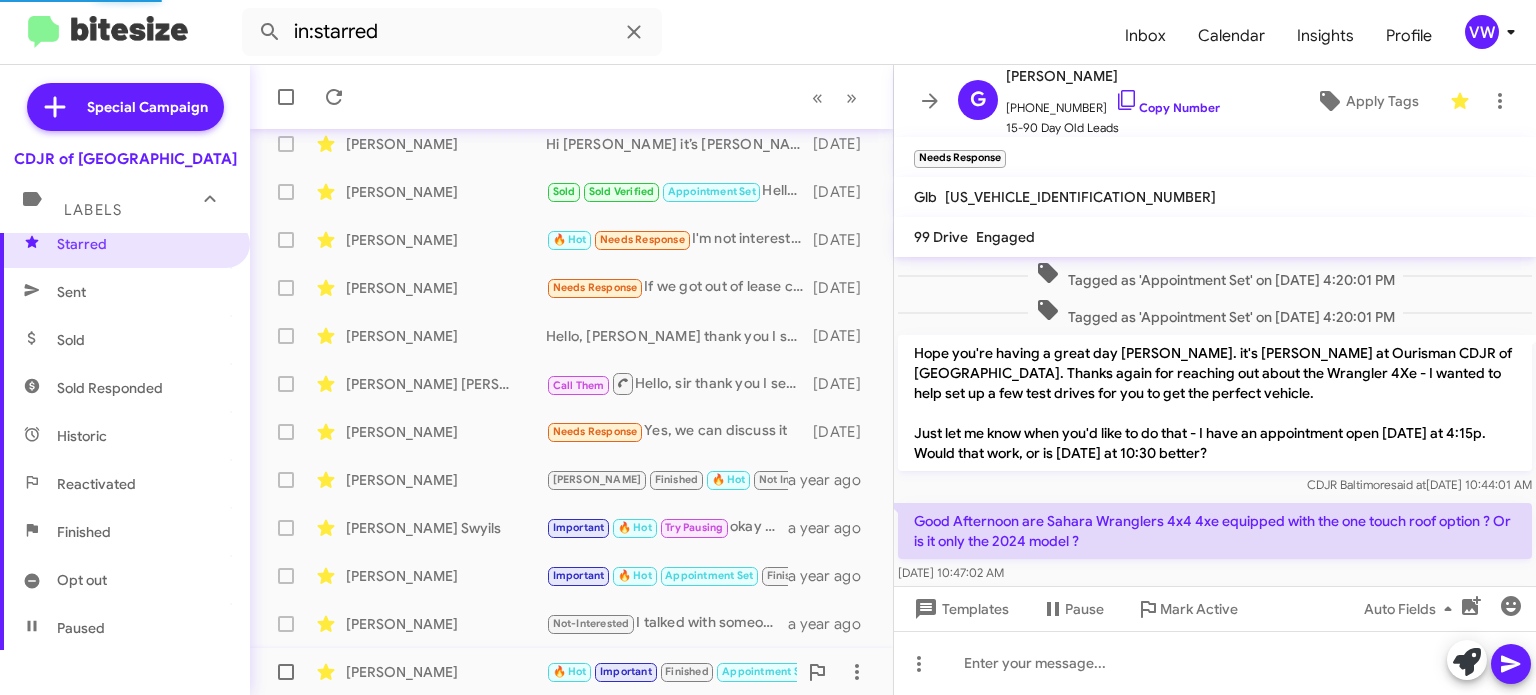 scroll, scrollTop: 684, scrollLeft: 0, axis: vertical 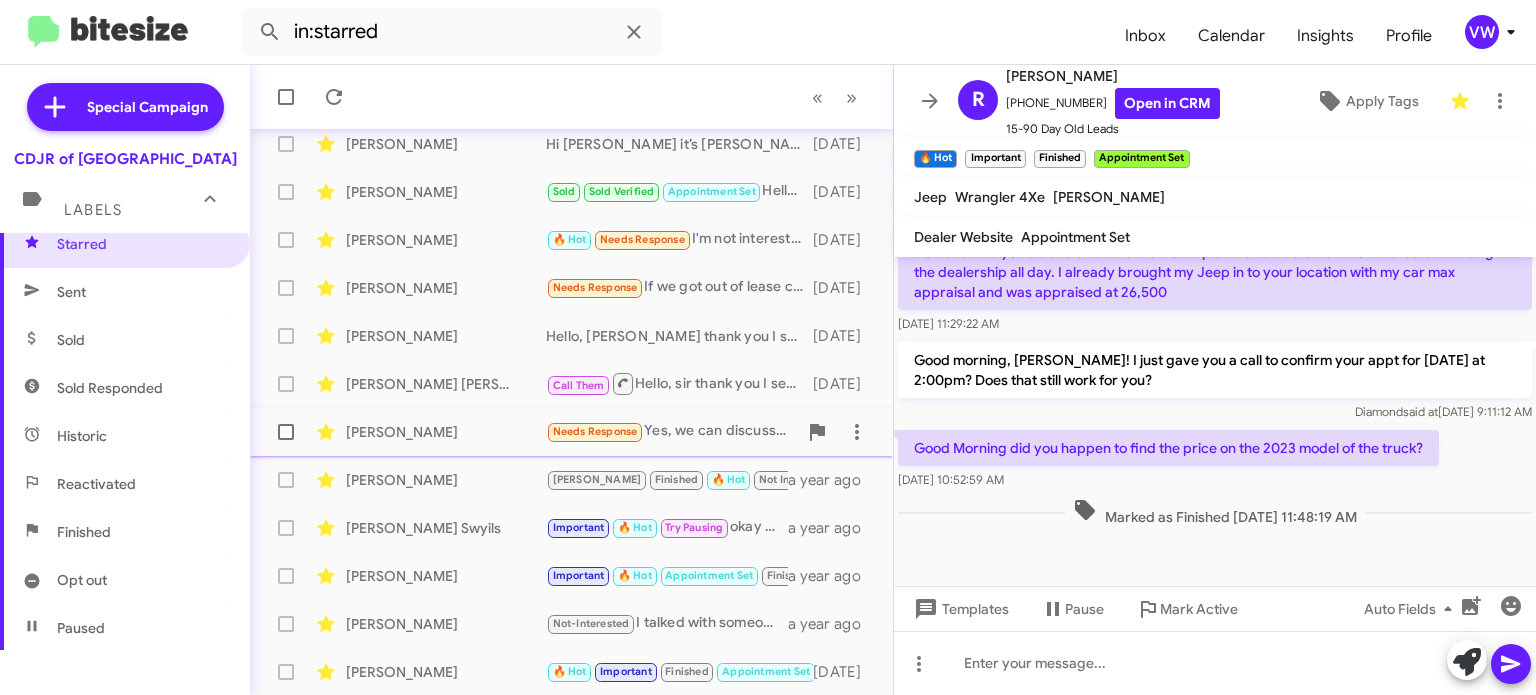 click on "Needs Response" 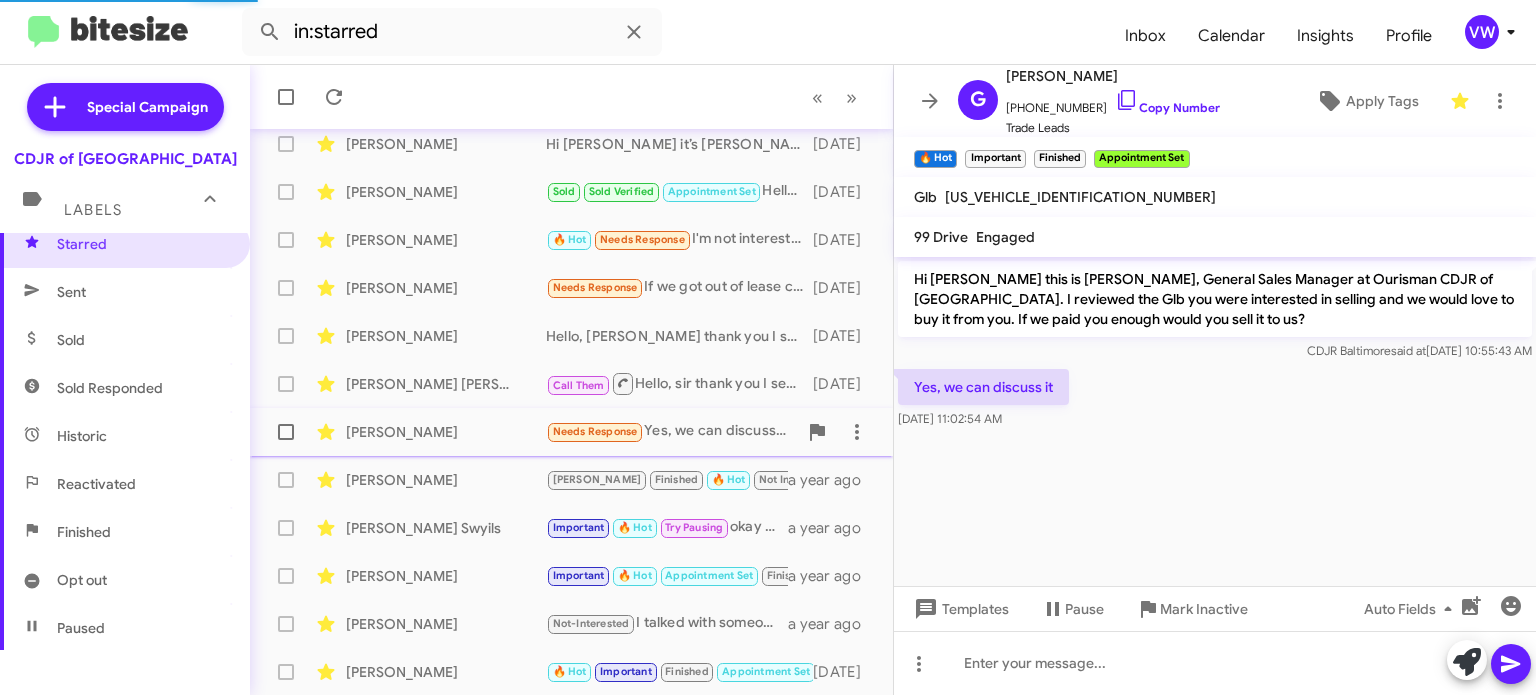 scroll, scrollTop: 0, scrollLeft: 0, axis: both 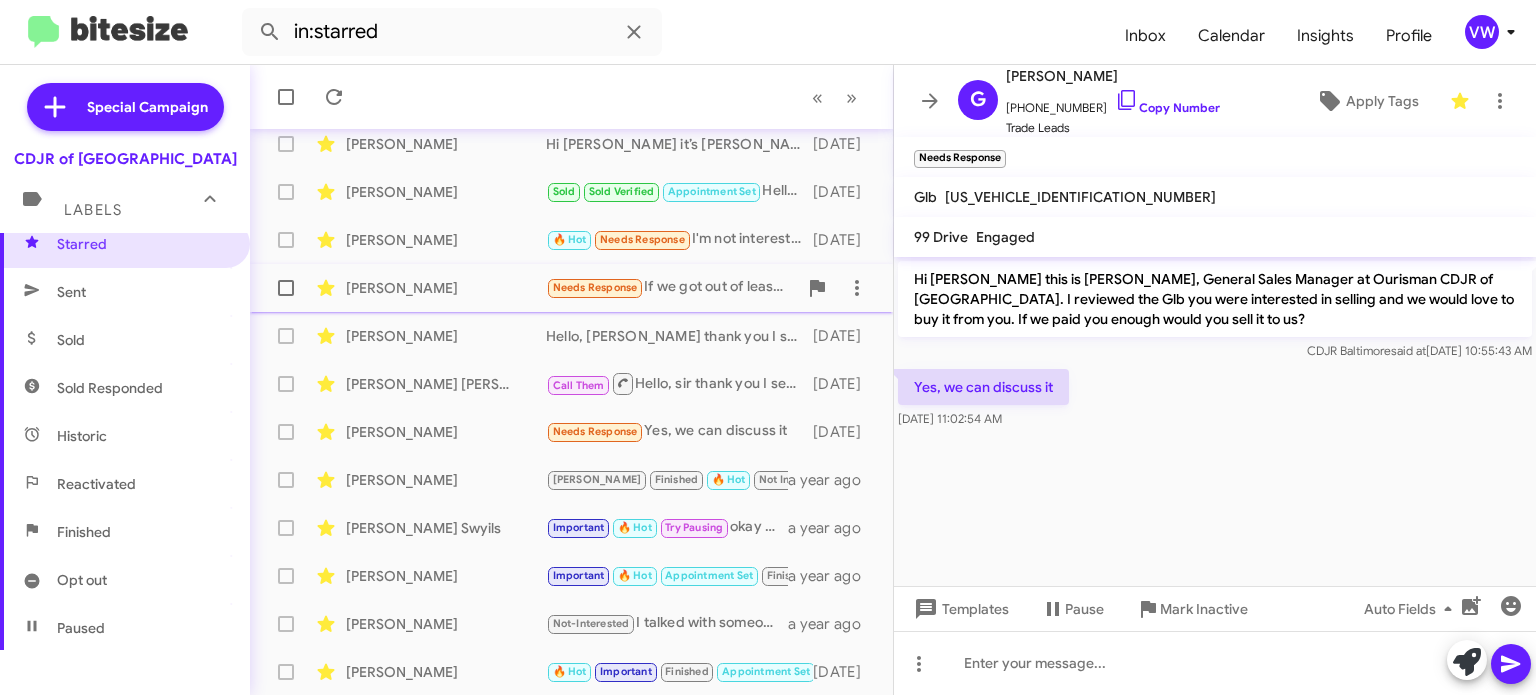 click on "Needs Response" 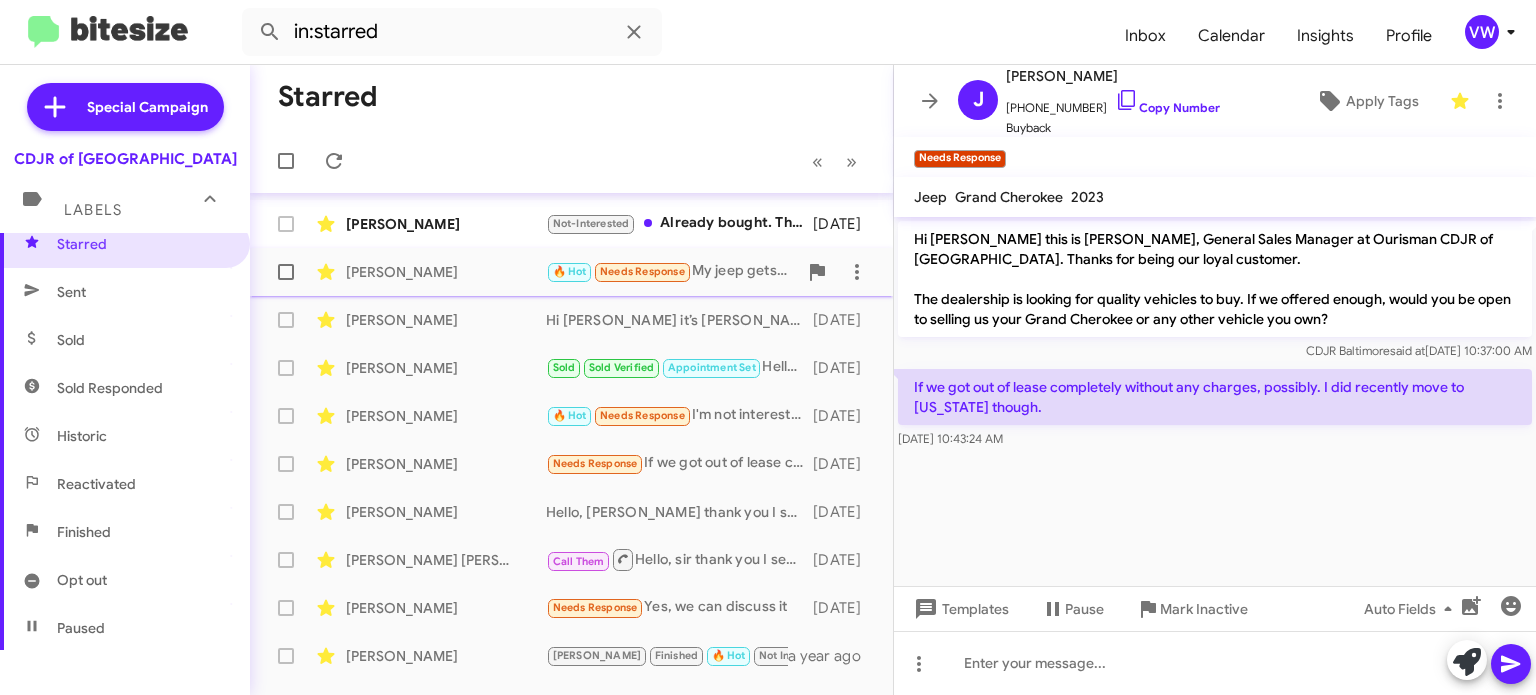 scroll, scrollTop: 0, scrollLeft: 0, axis: both 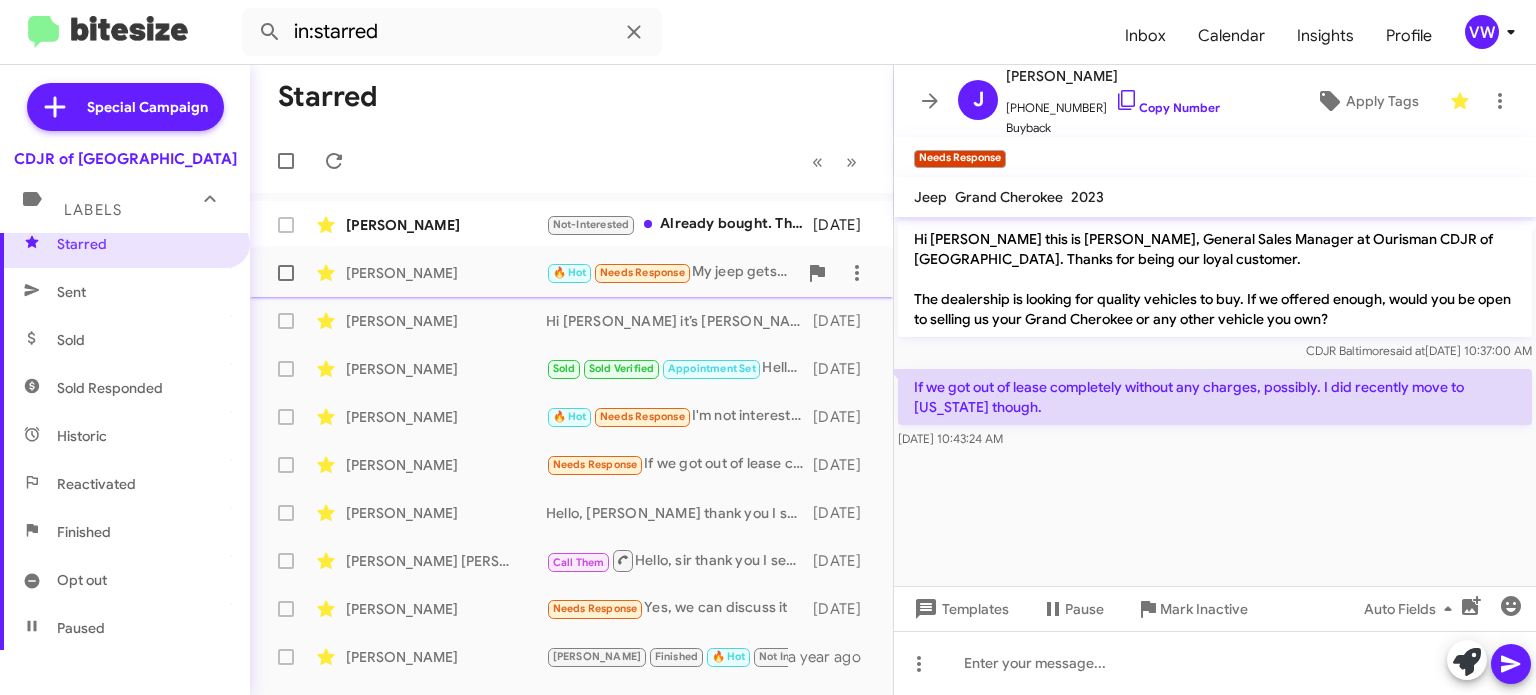 click on "Needs Response" 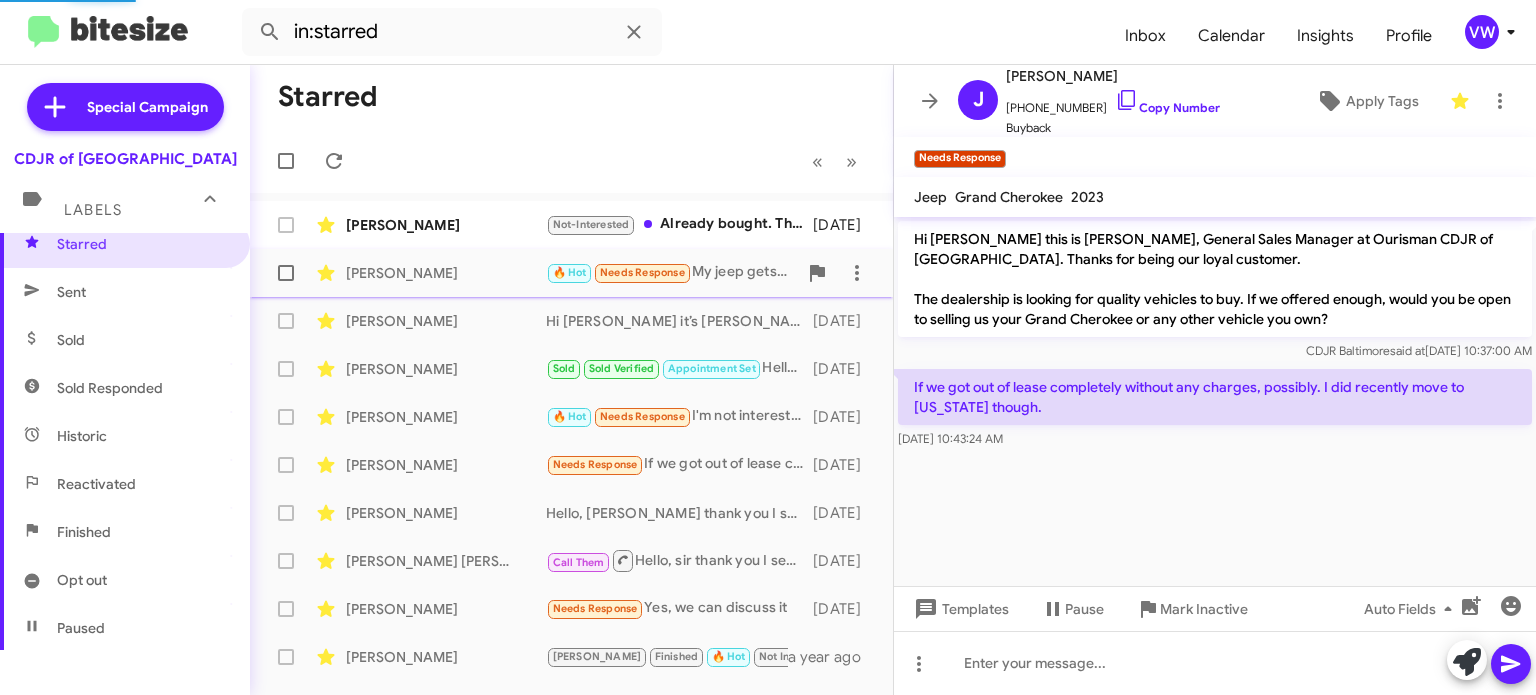 scroll, scrollTop: 627, scrollLeft: 0, axis: vertical 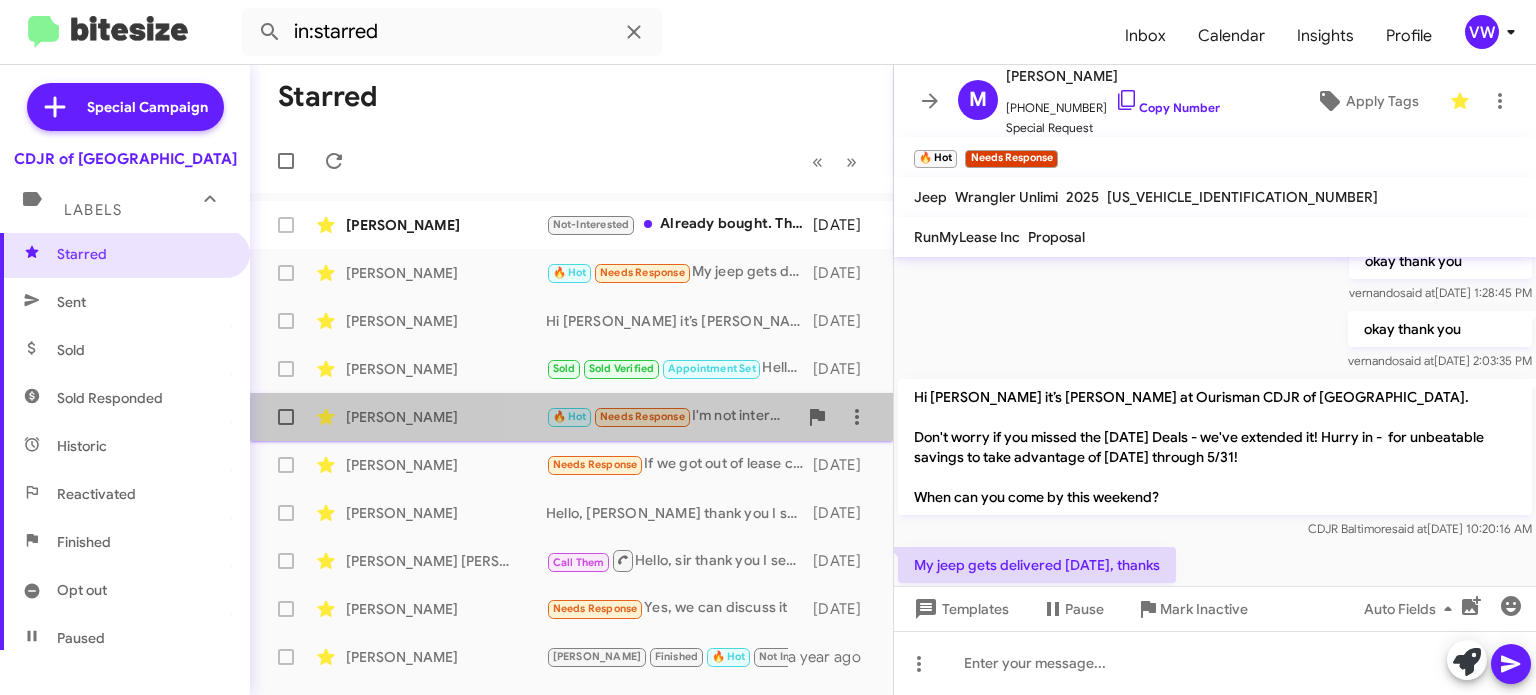click on "🔥 Hot   Needs Response" 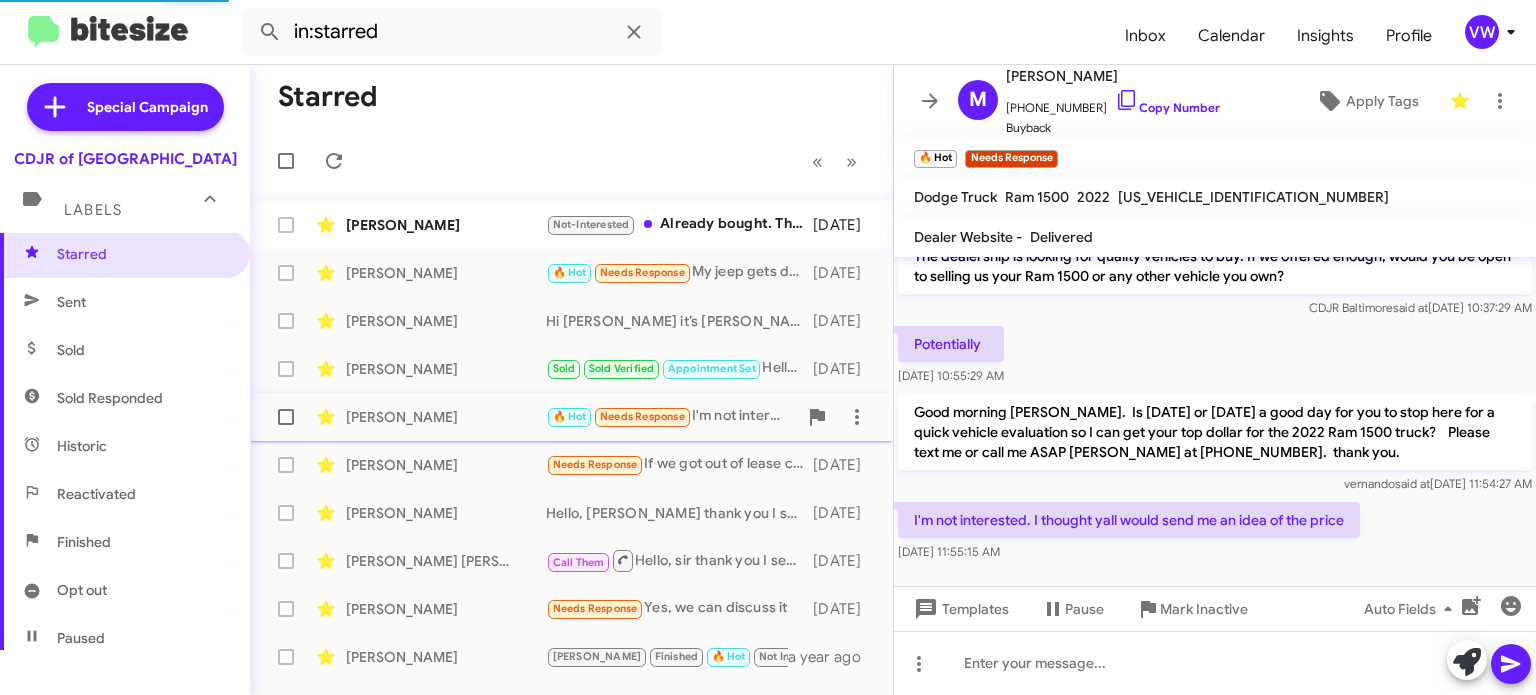 scroll, scrollTop: 82, scrollLeft: 0, axis: vertical 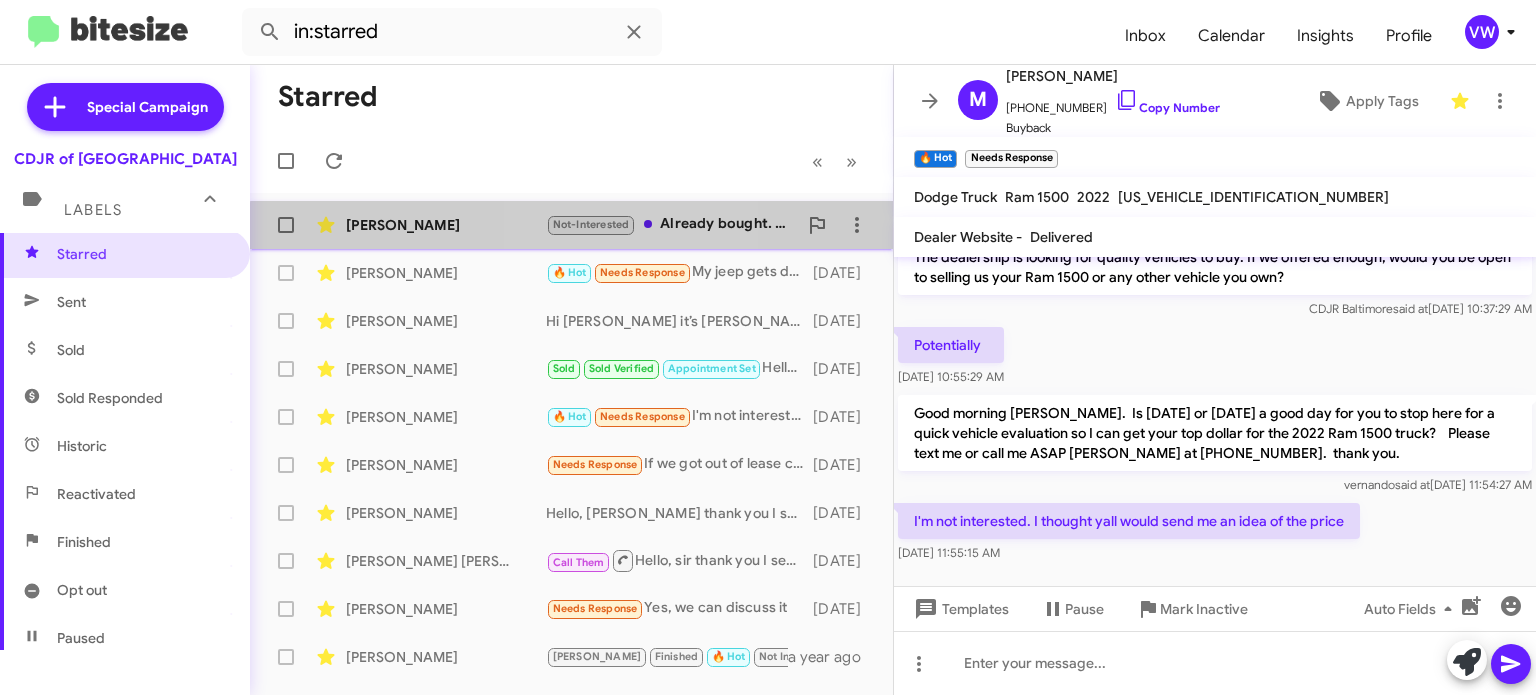 click on "Not-Interested" 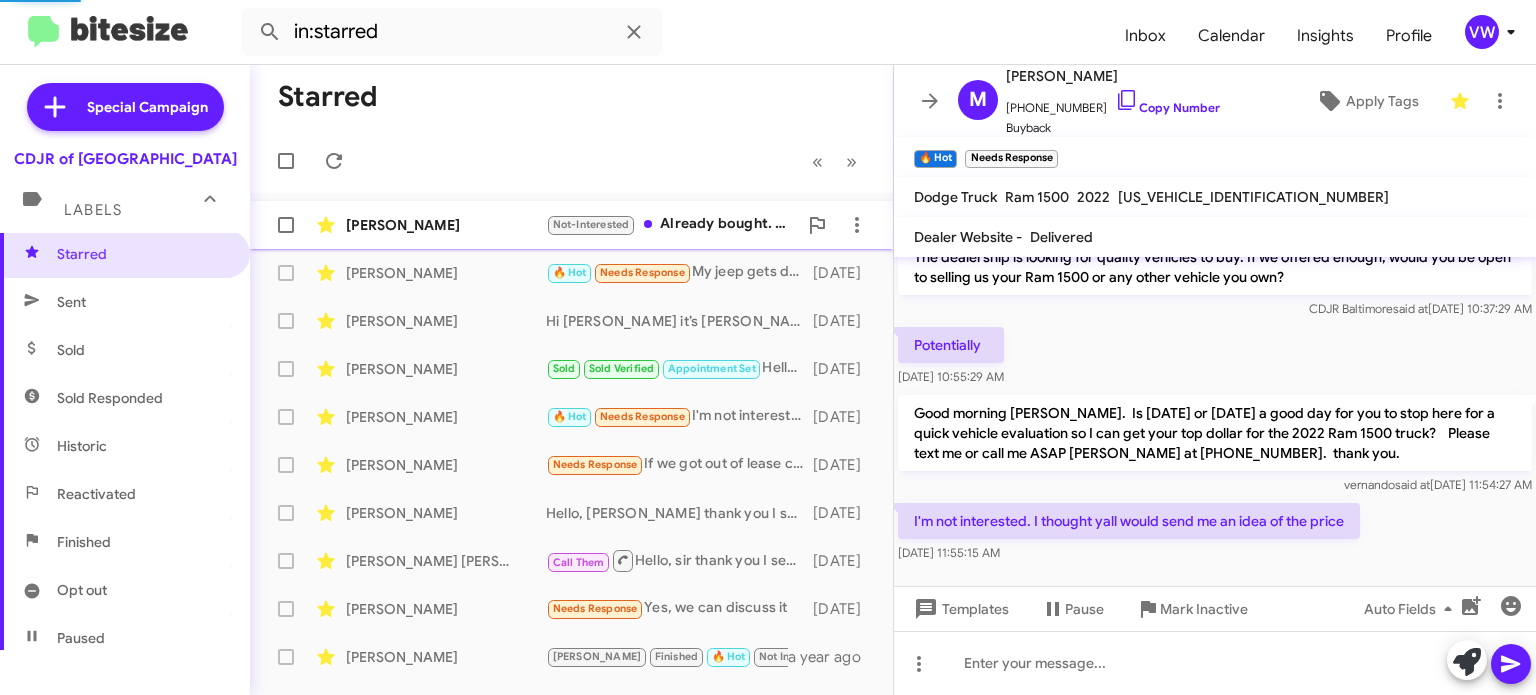 scroll, scrollTop: 259, scrollLeft: 0, axis: vertical 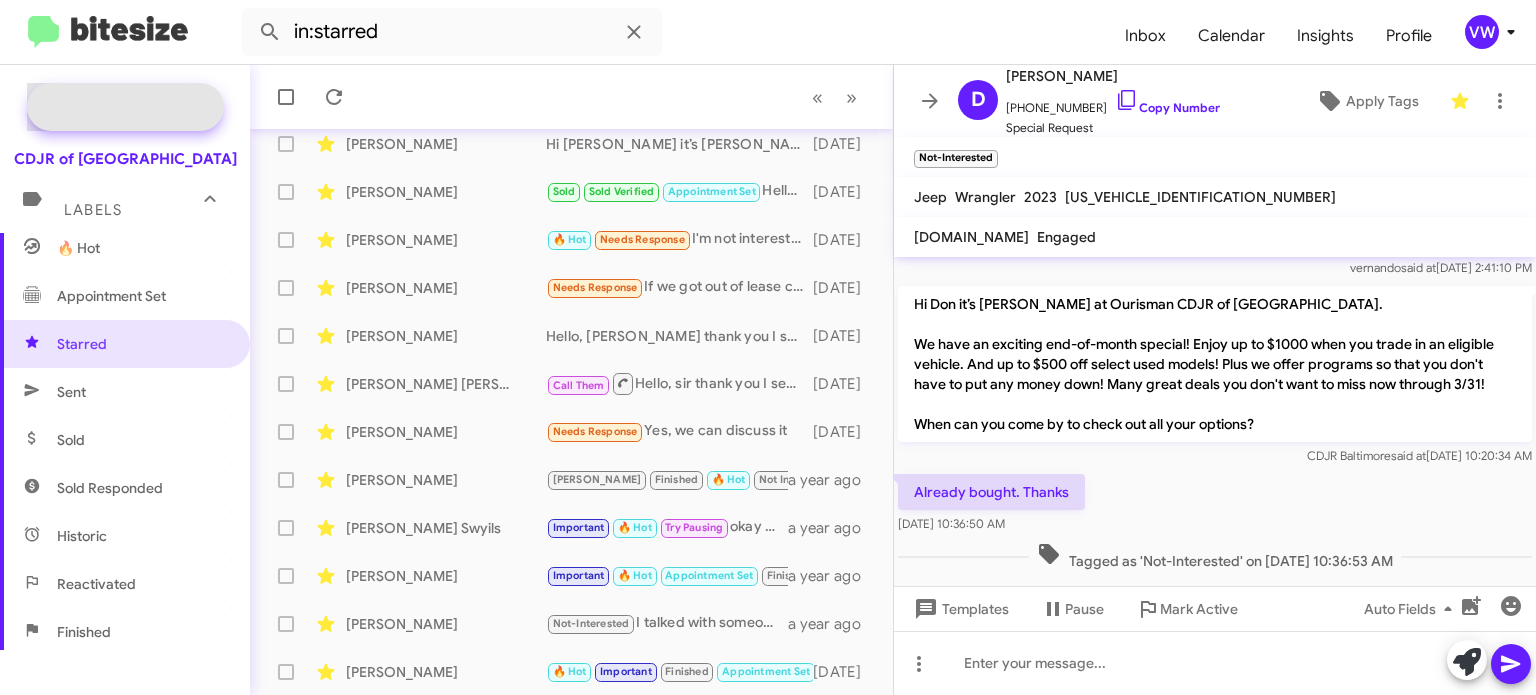 click on "Special Campaign" 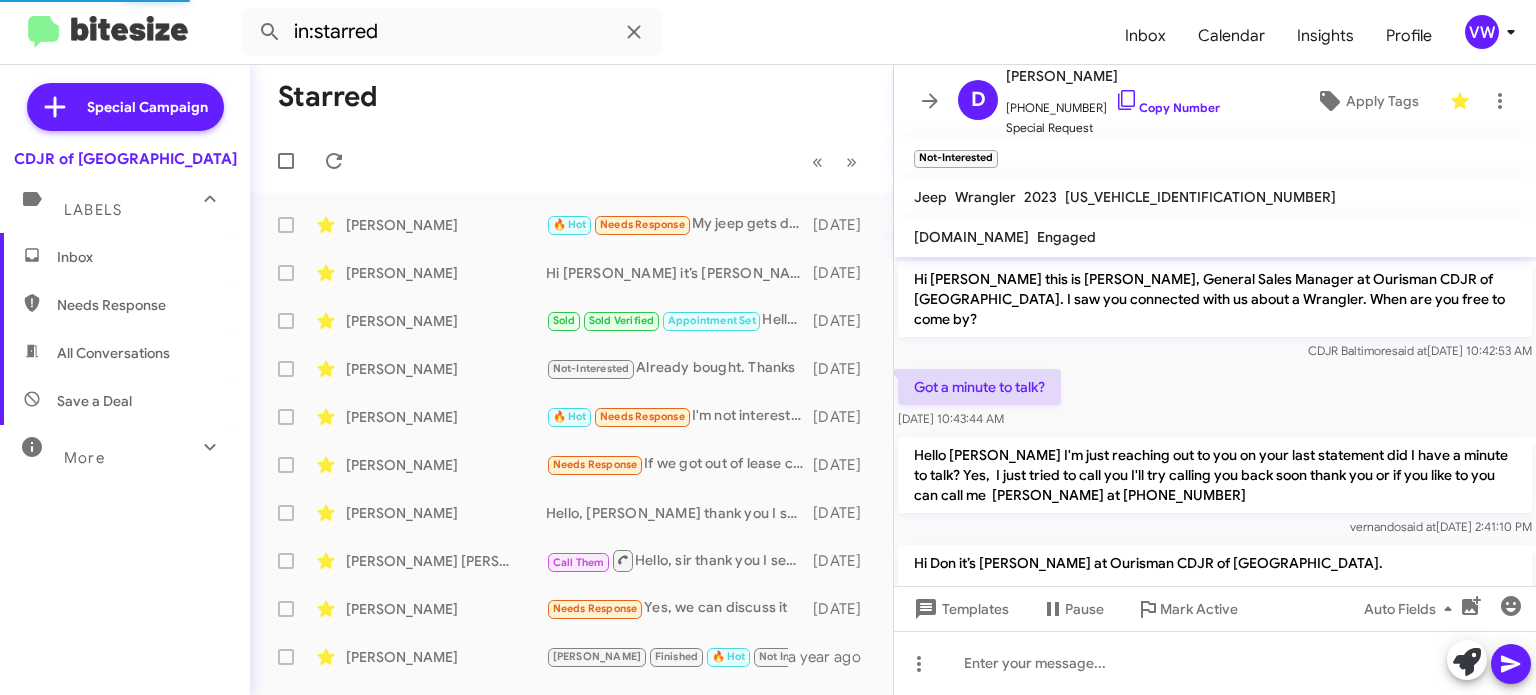 scroll, scrollTop: 219, scrollLeft: 0, axis: vertical 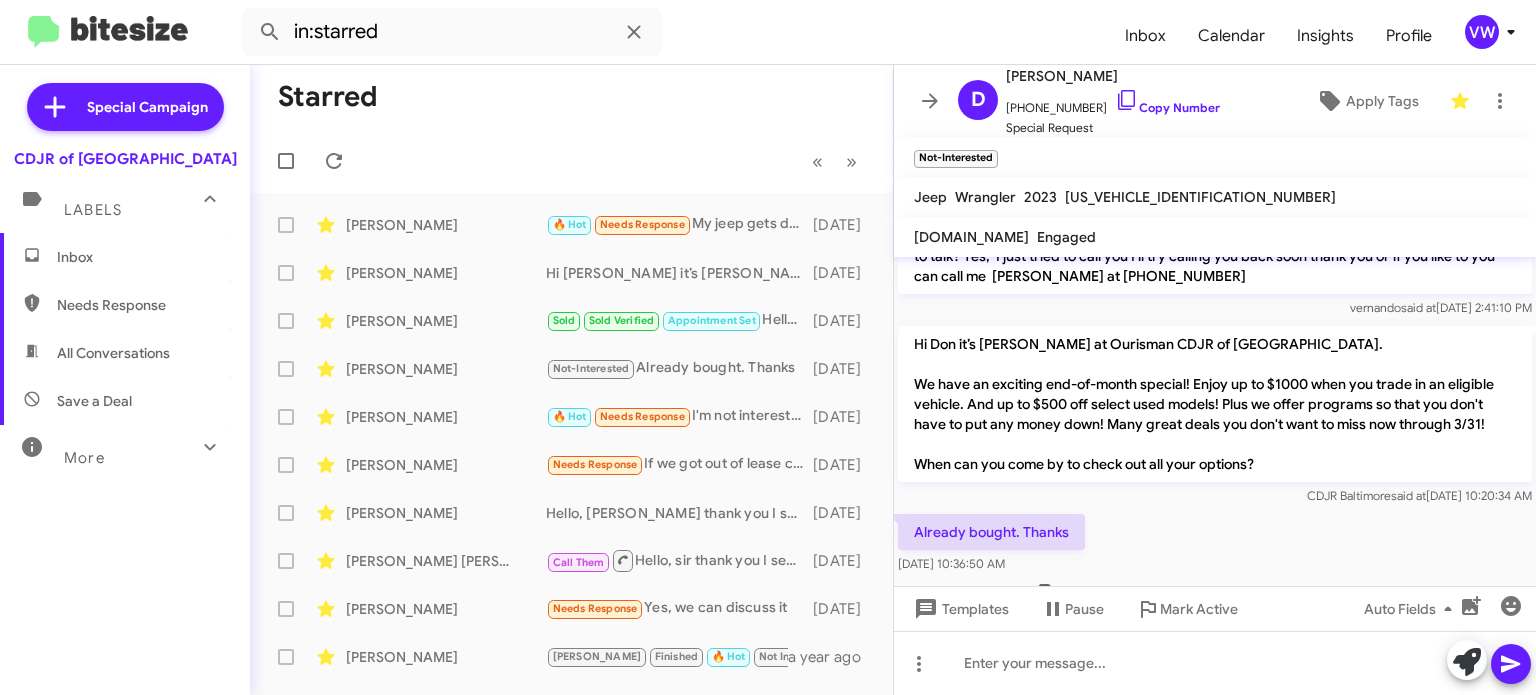 click on "Inbox" at bounding box center [142, 257] 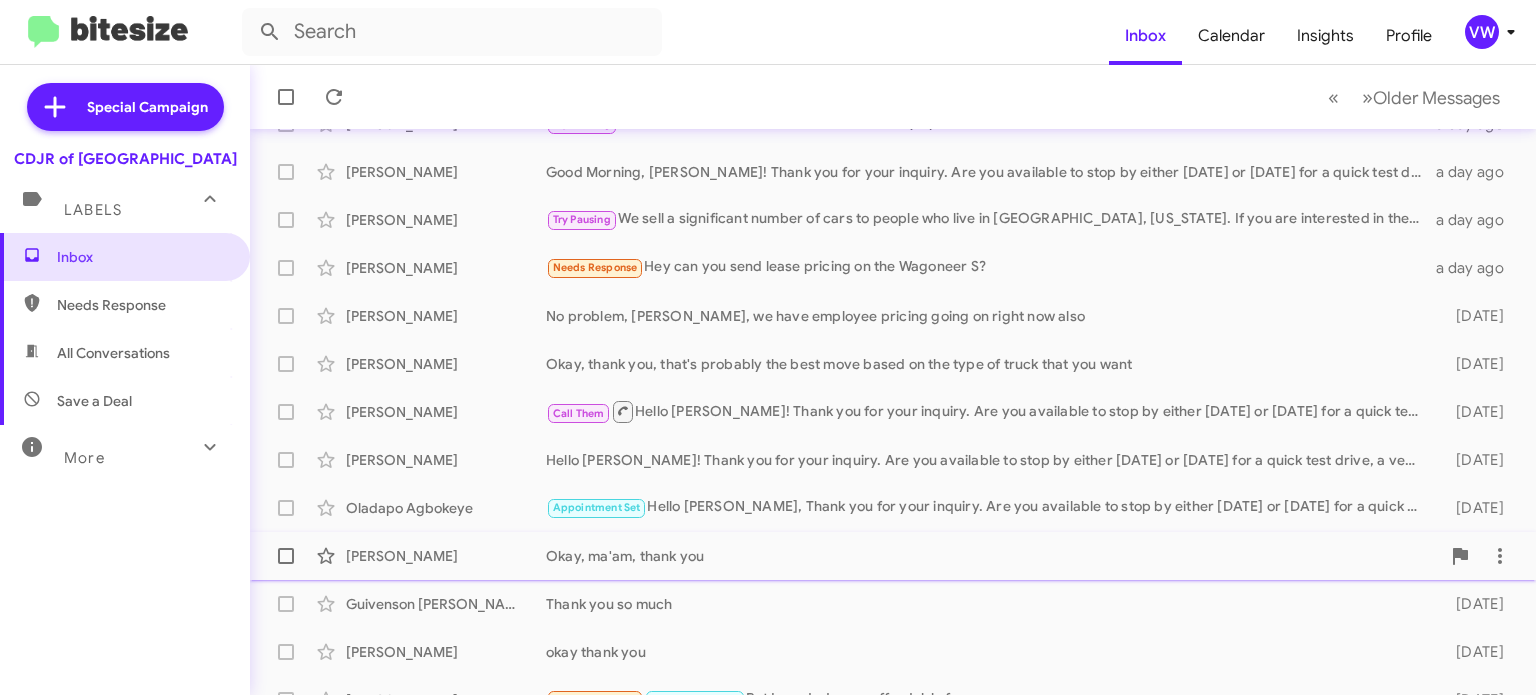 scroll, scrollTop: 465, scrollLeft: 0, axis: vertical 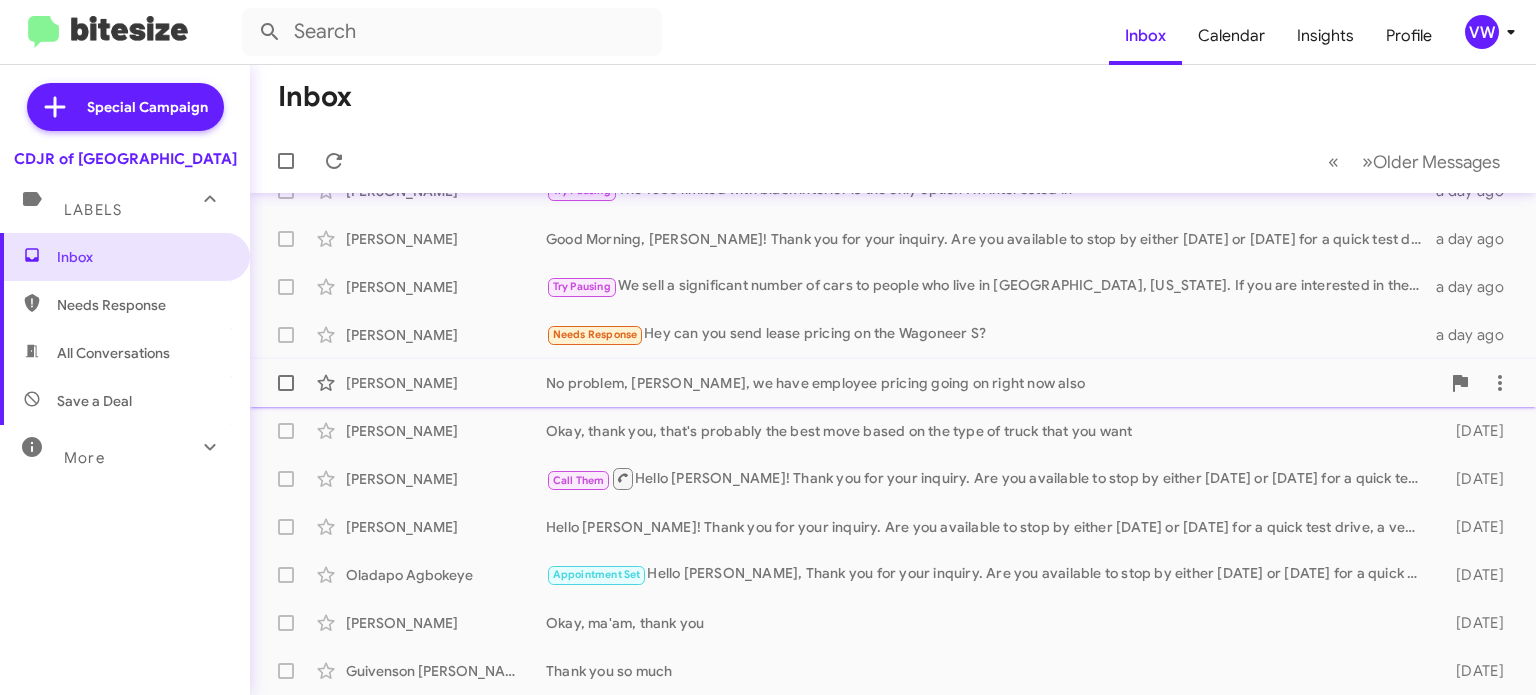 drag, startPoint x: 357, startPoint y: 423, endPoint x: 353, endPoint y: 405, distance: 18.439089 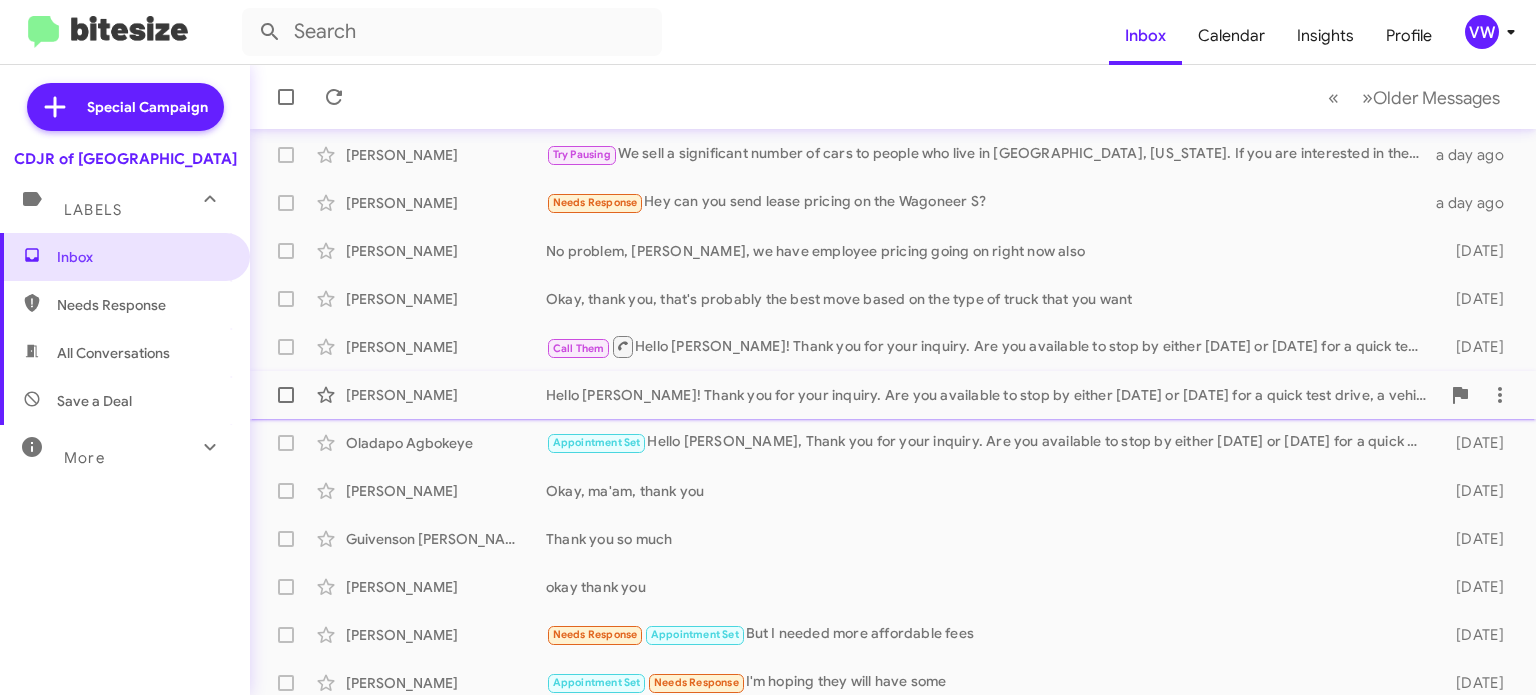 scroll, scrollTop: 465, scrollLeft: 0, axis: vertical 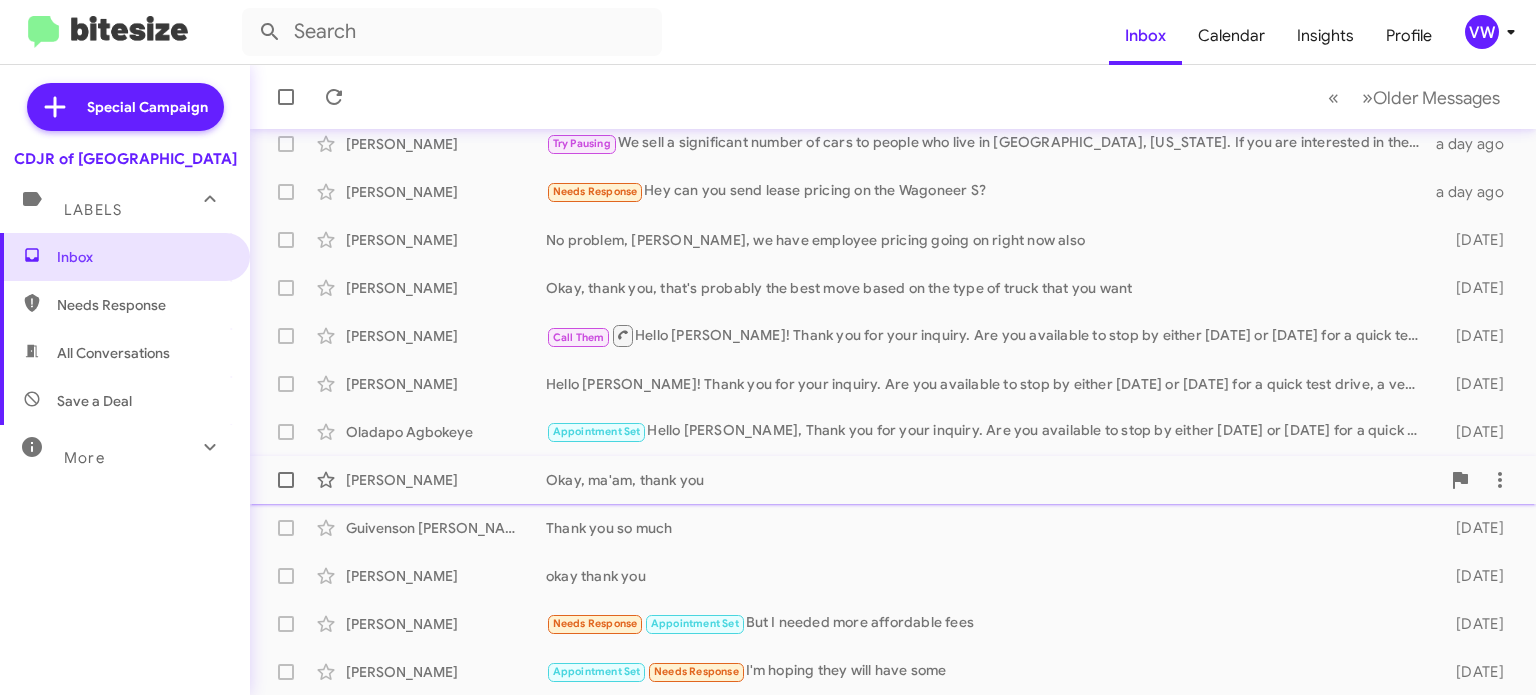 click on "[PERSON_NAME]" 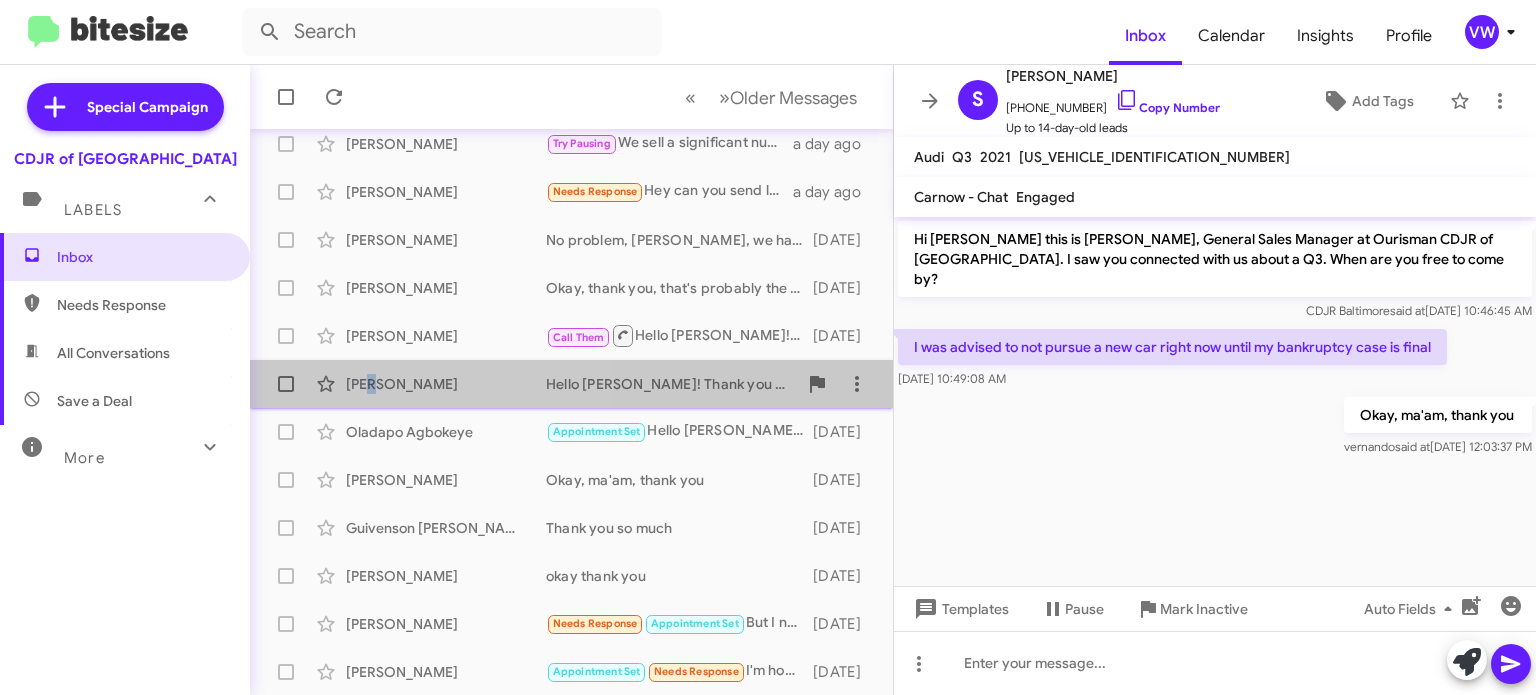 click on "[PERSON_NAME]" 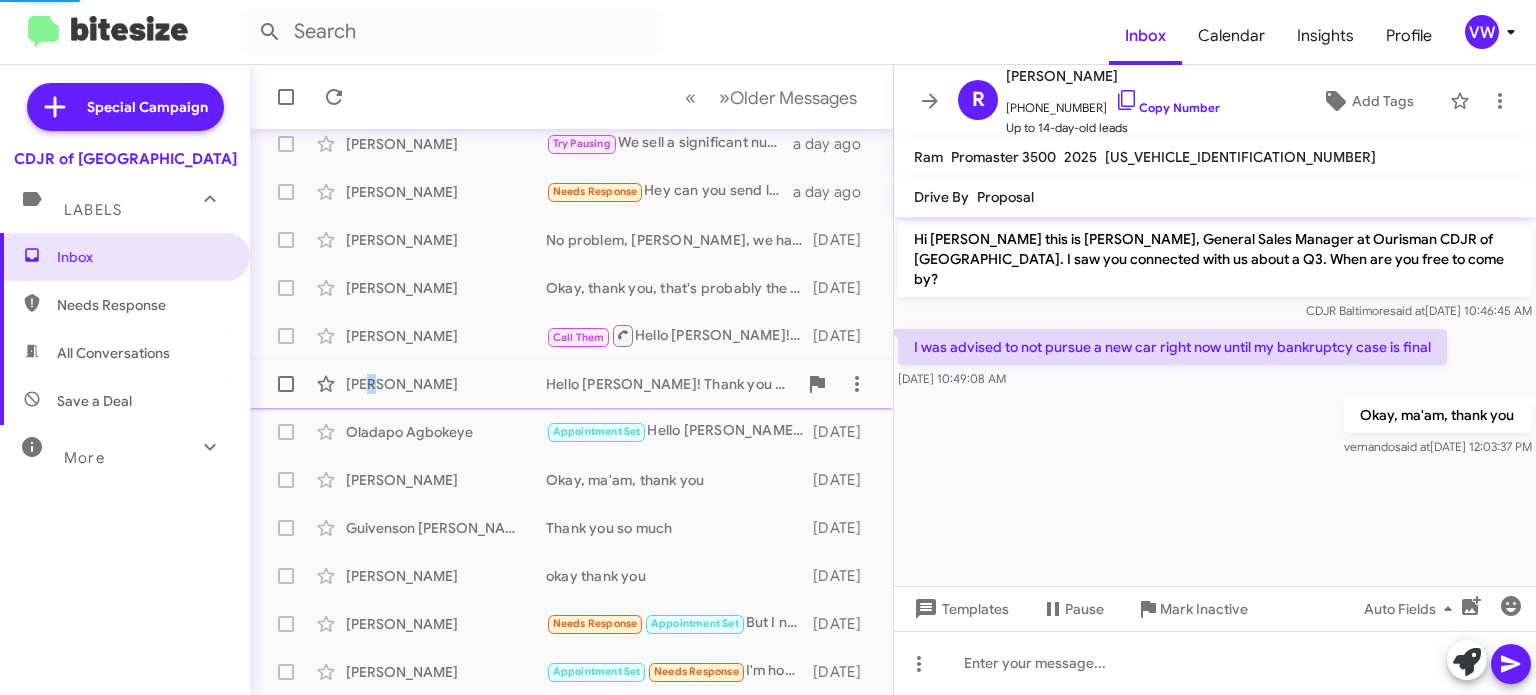 scroll, scrollTop: 175, scrollLeft: 0, axis: vertical 